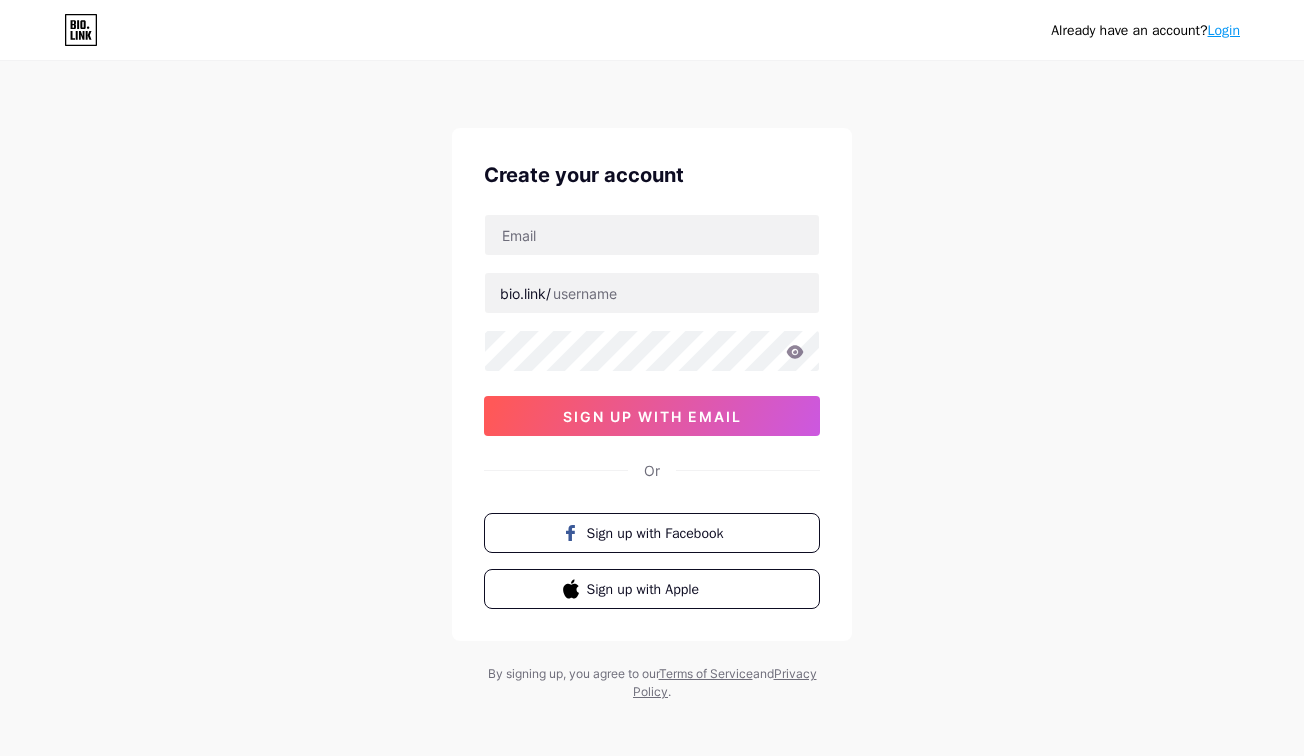 scroll, scrollTop: 0, scrollLeft: 0, axis: both 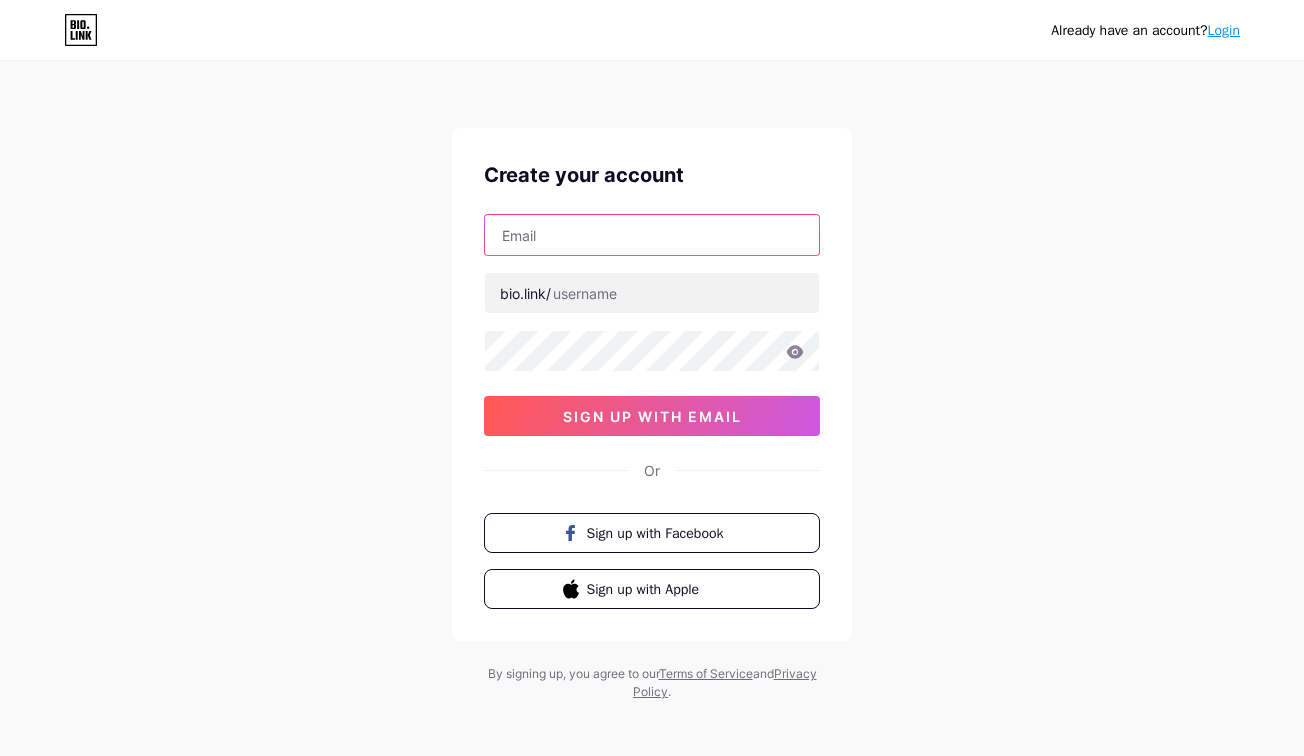 click at bounding box center (652, 235) 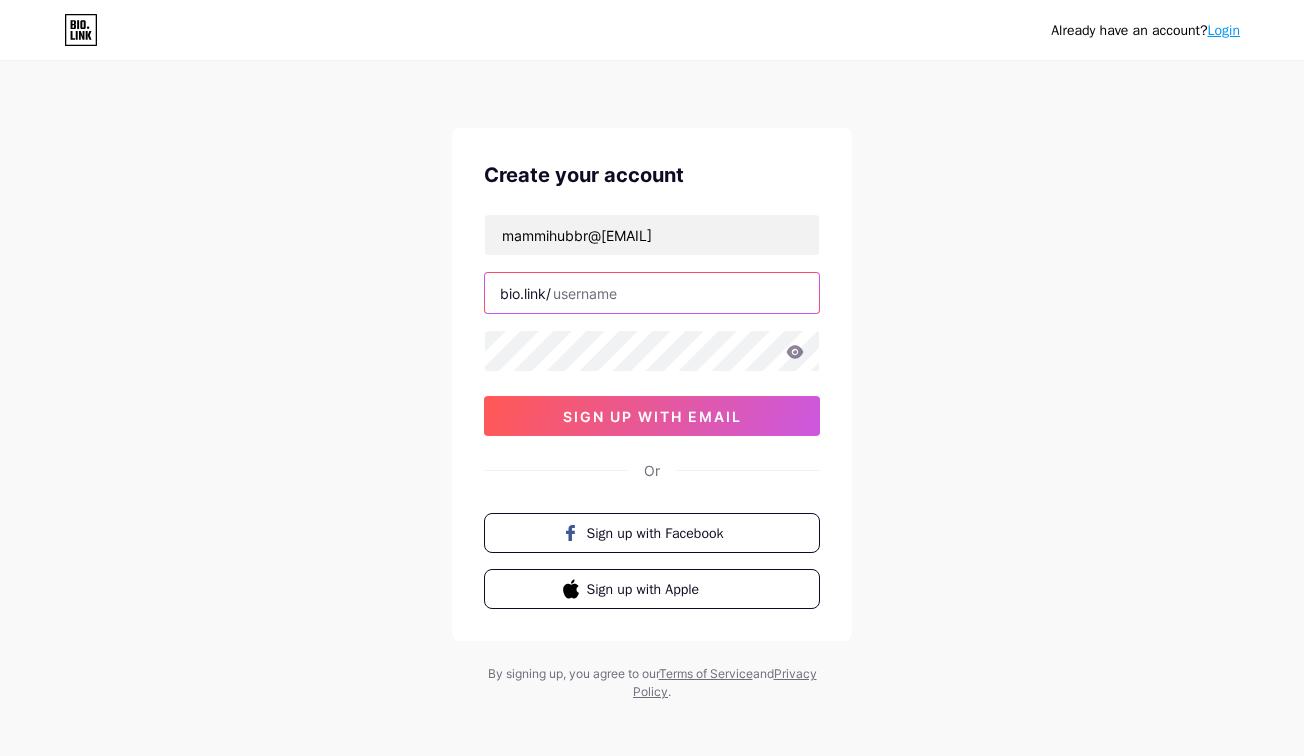 click at bounding box center [652, 293] 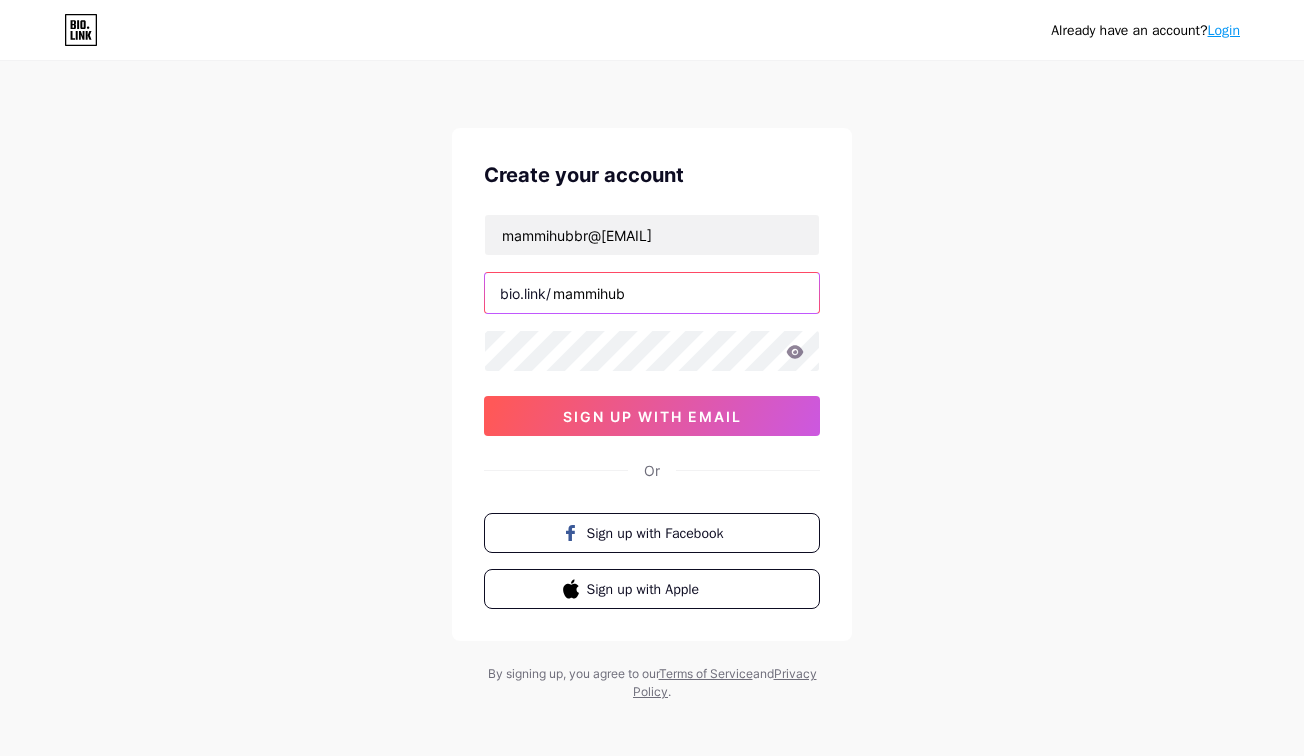 type on "mammihub" 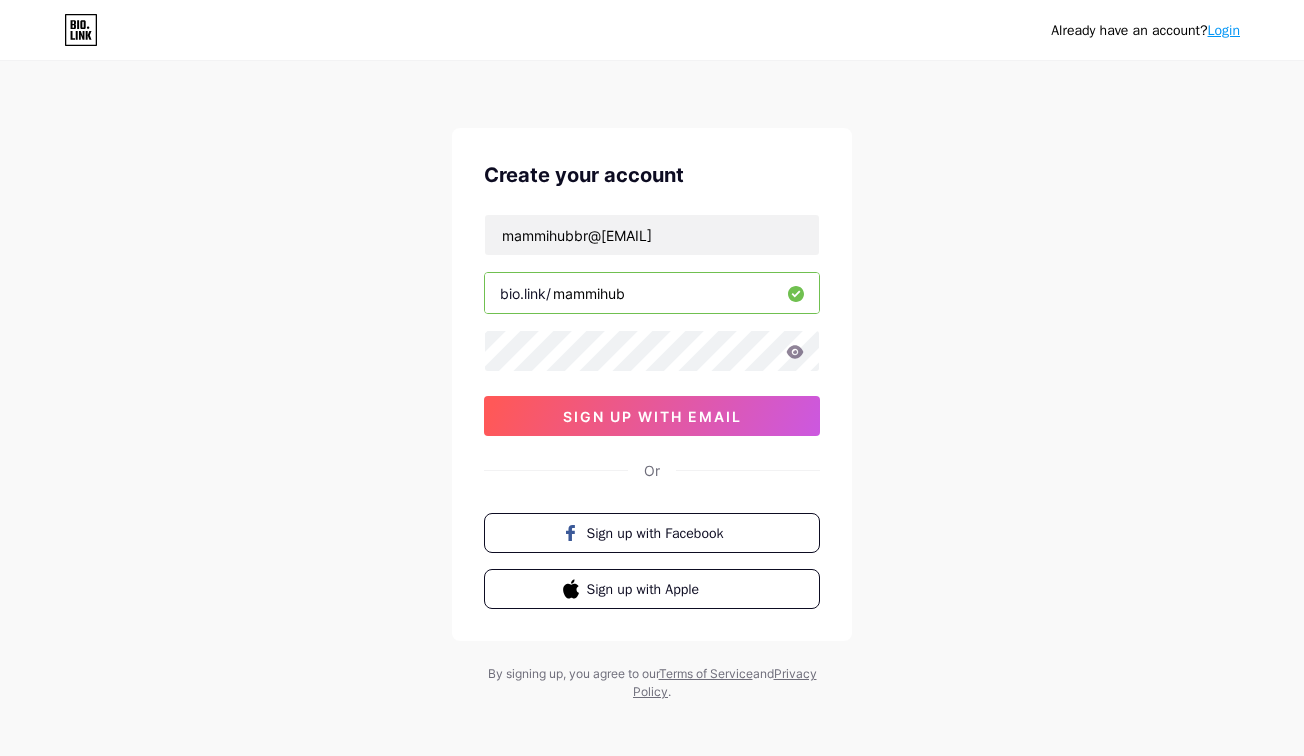 click 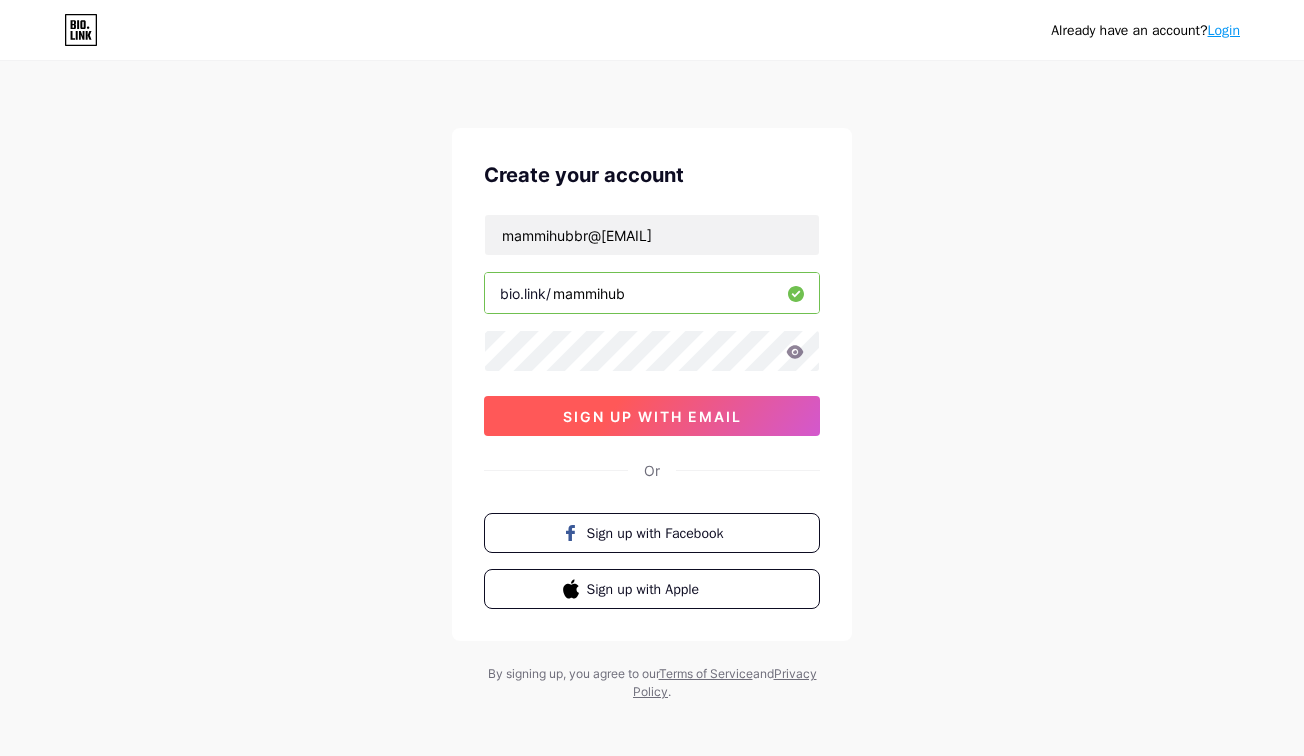 click on "sign up with email" at bounding box center (652, 416) 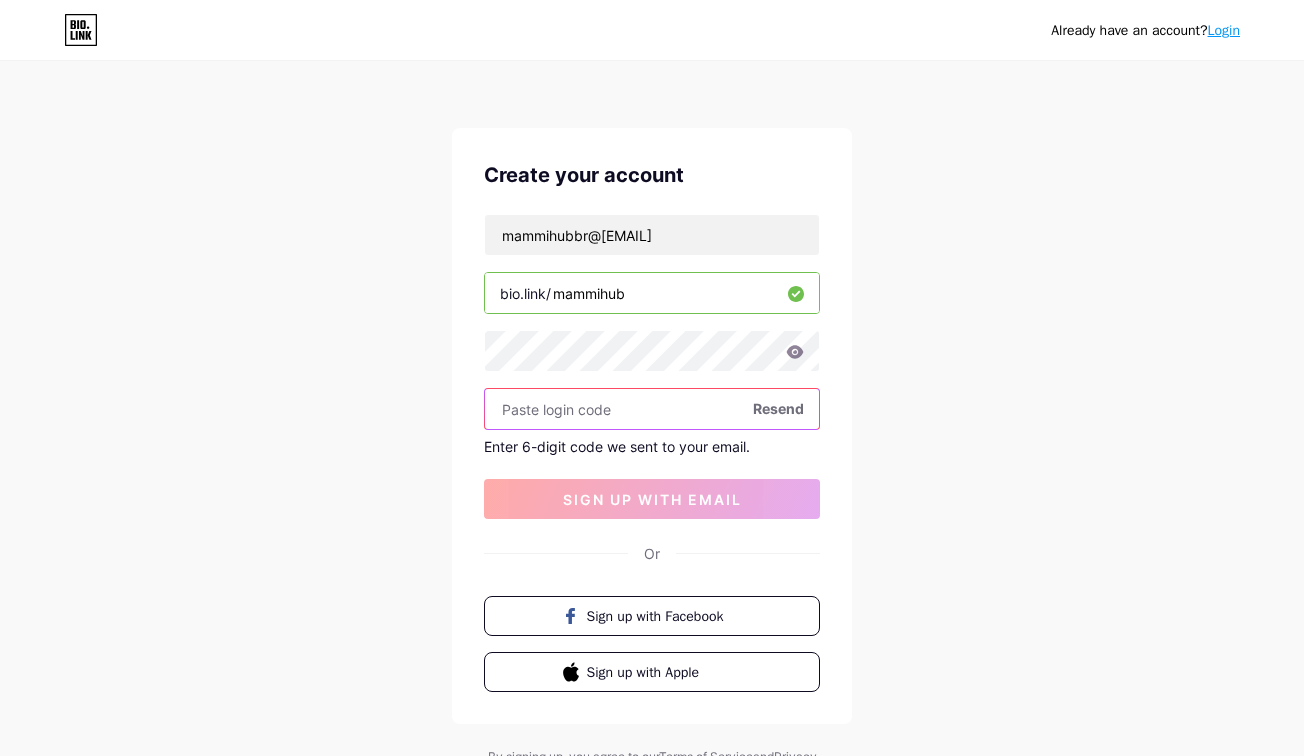 click at bounding box center [652, 409] 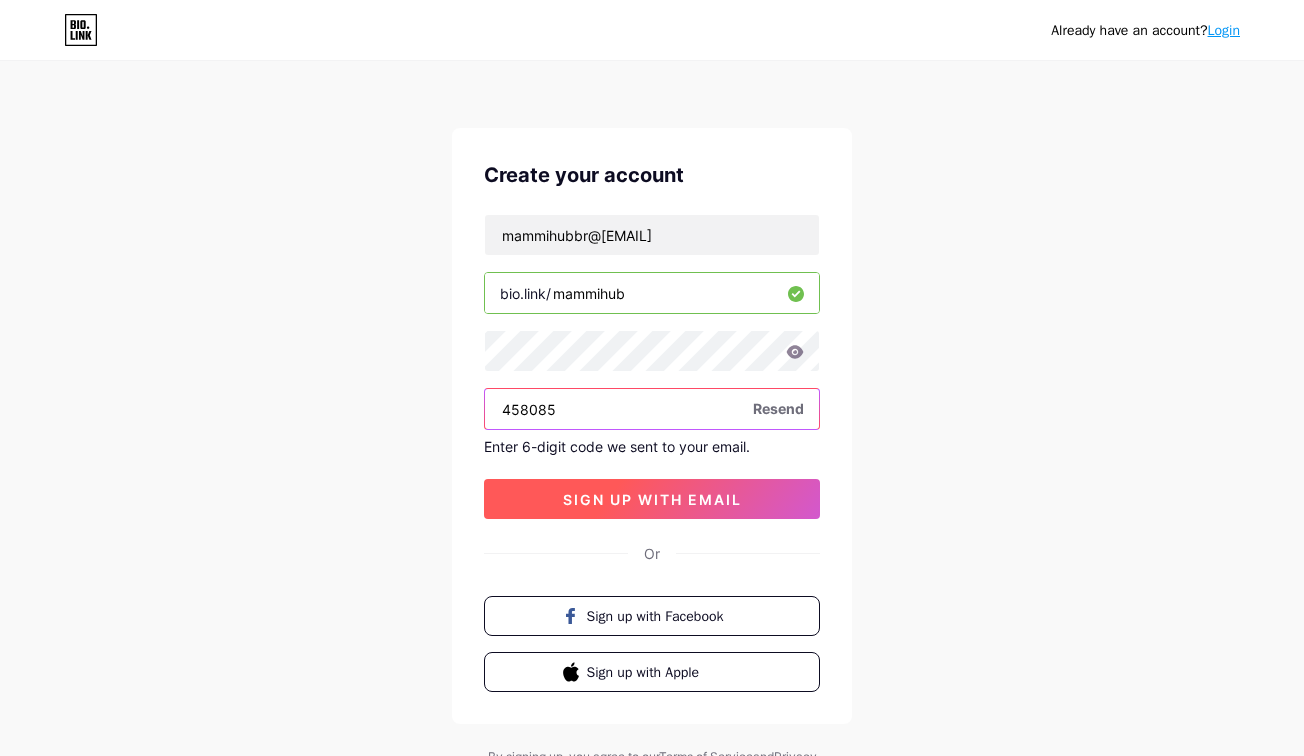 type on "458085" 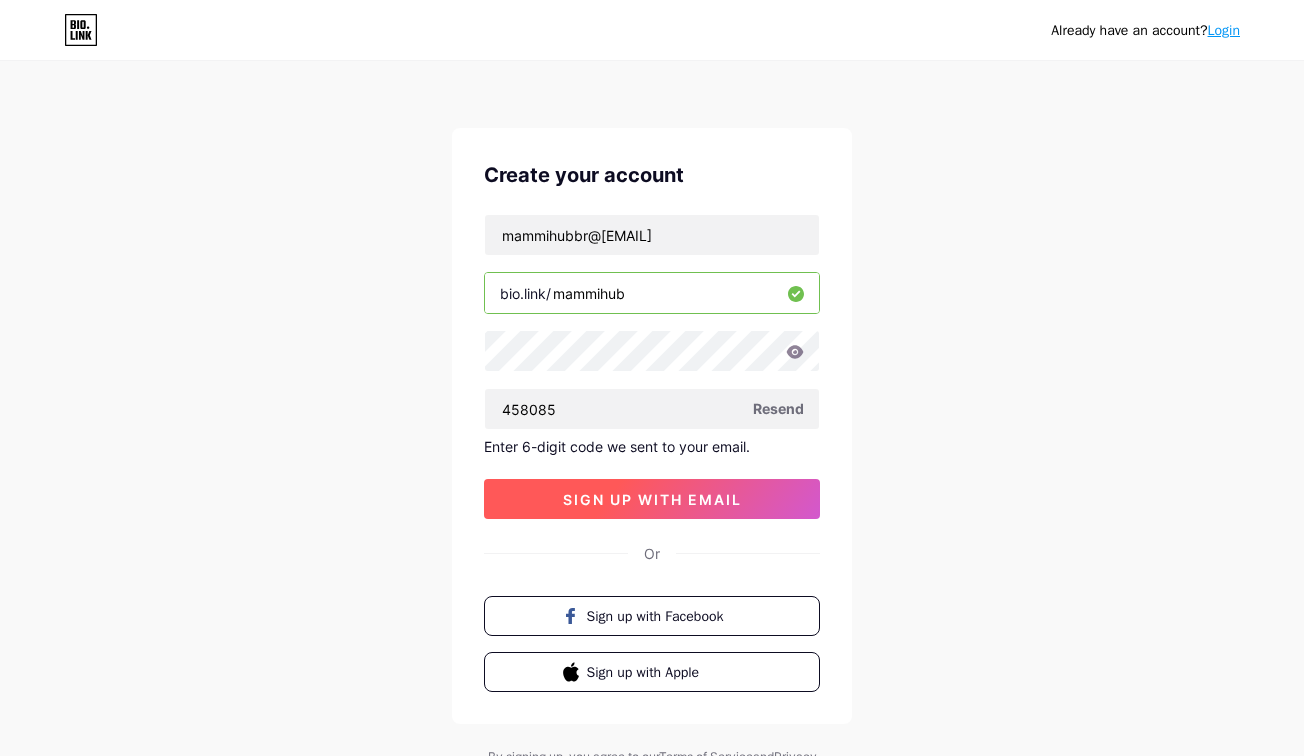 click on "sign up with email" at bounding box center [652, 499] 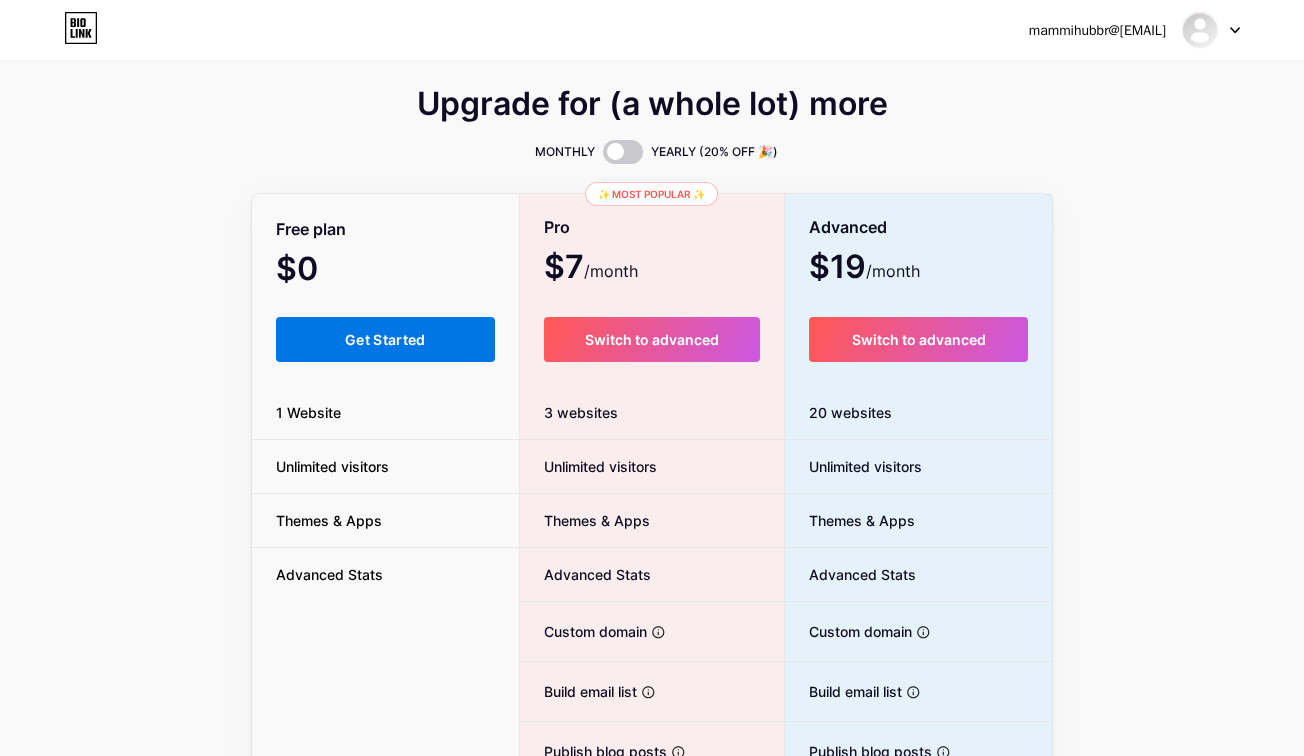 click on "Get Started" at bounding box center [385, 339] 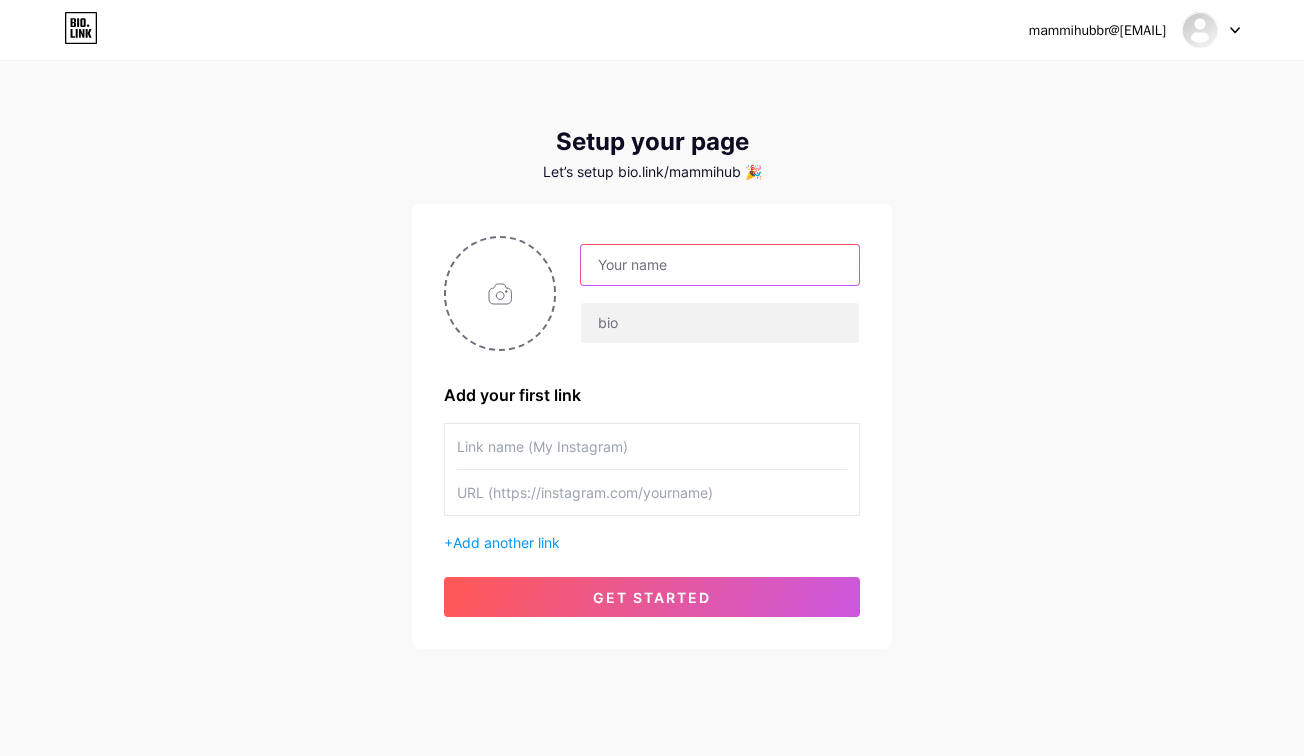 click at bounding box center [720, 265] 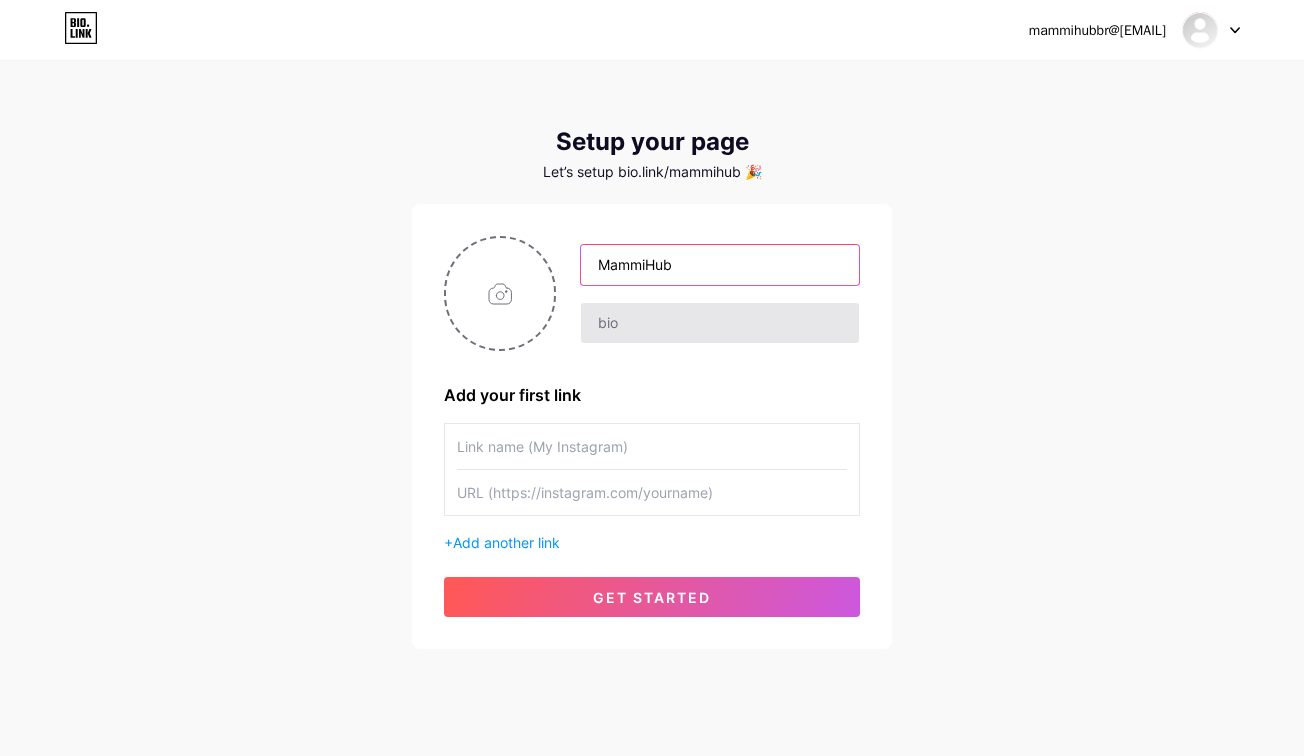 type on "MammiHub" 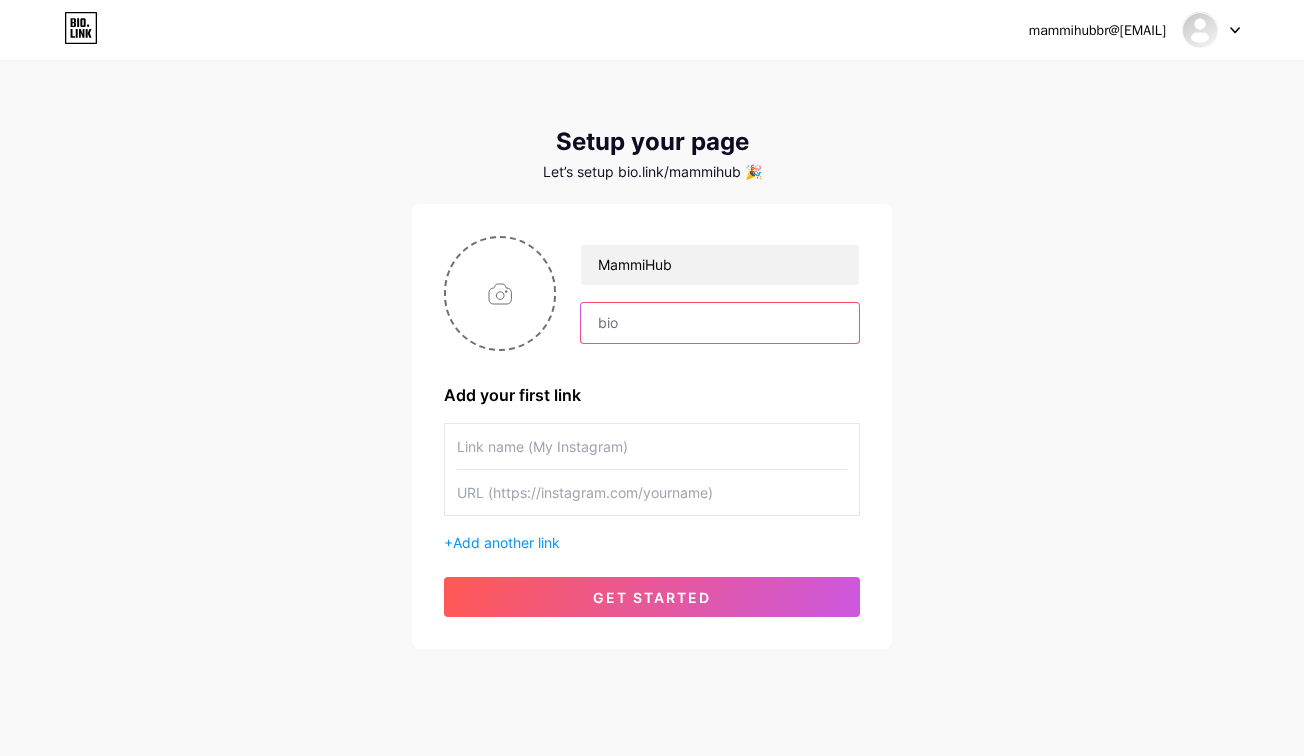 click at bounding box center (720, 323) 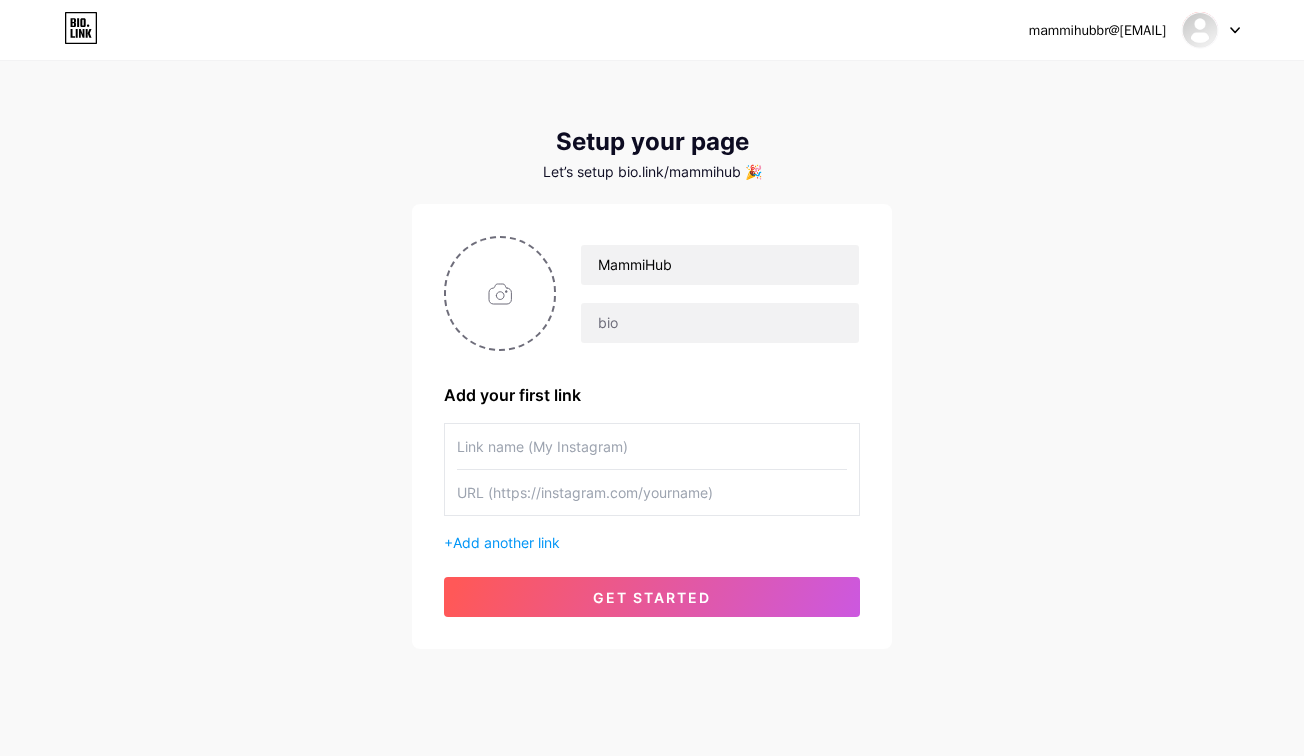 click at bounding box center [652, 446] 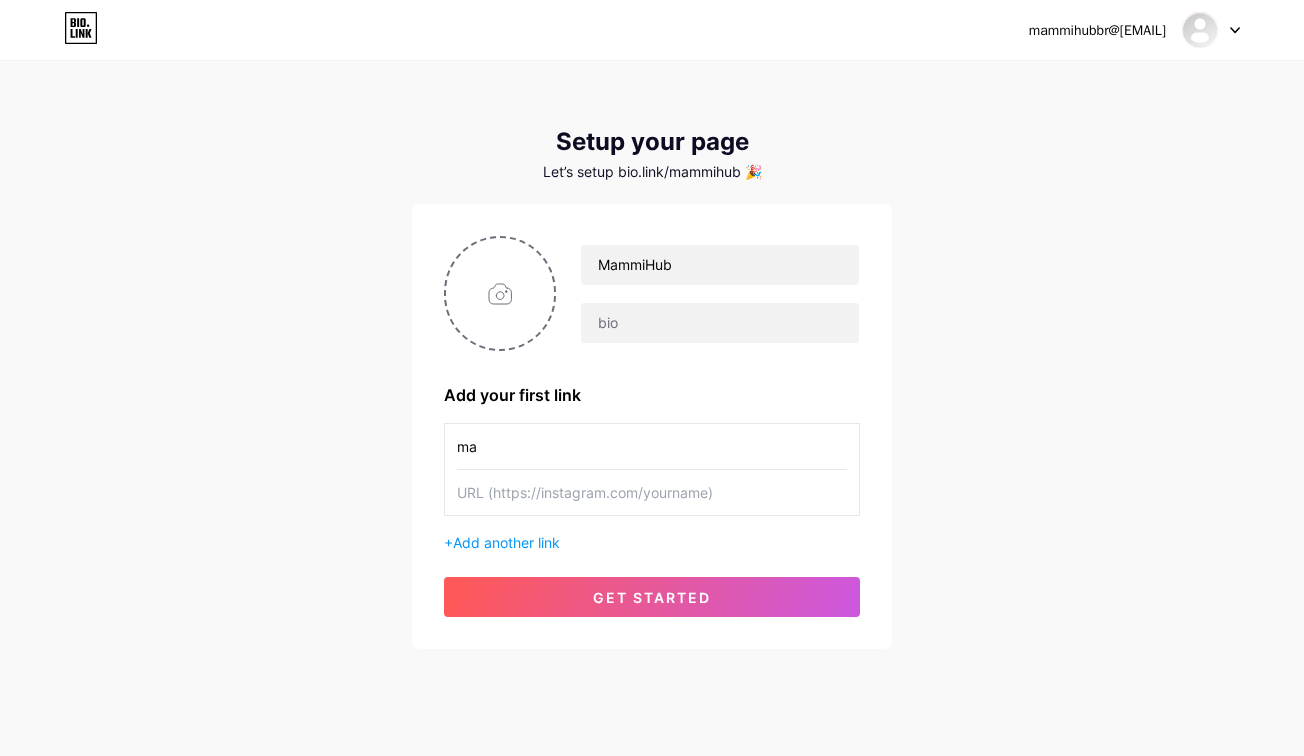 type on "m" 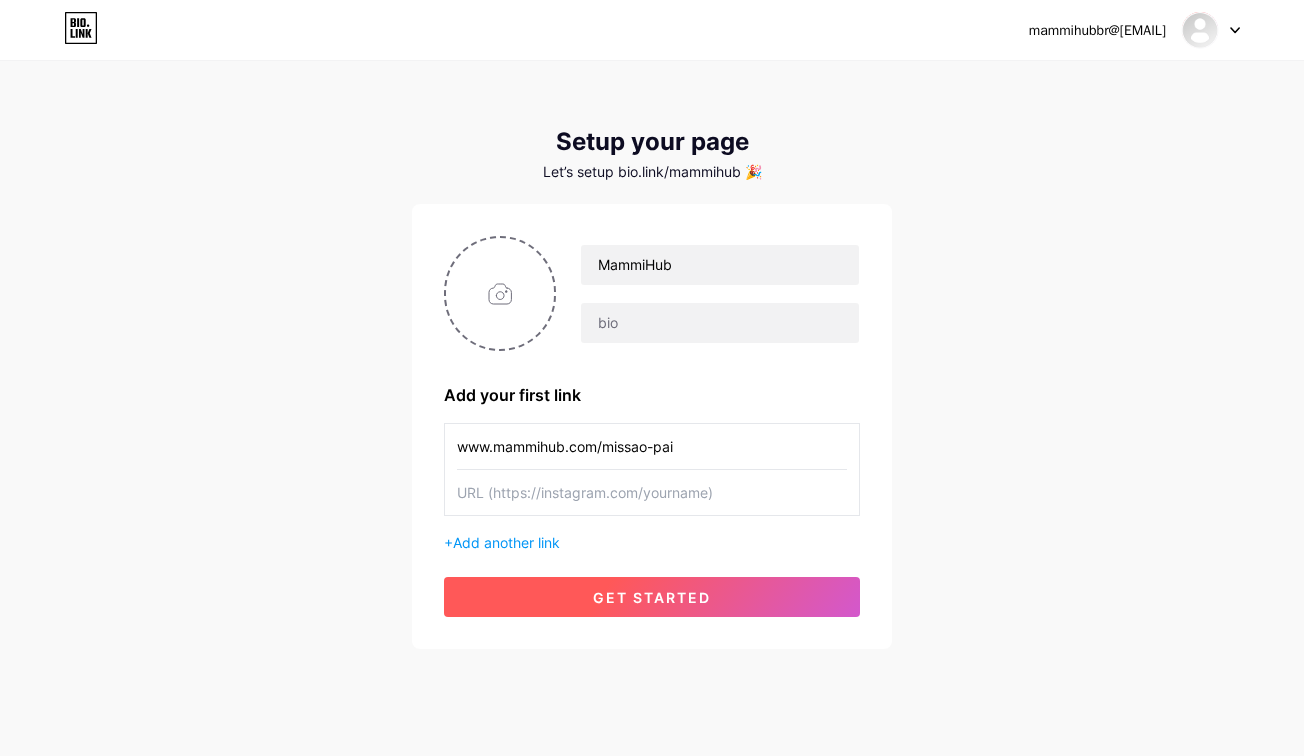 type on "www.mammihub.com/missao-pai" 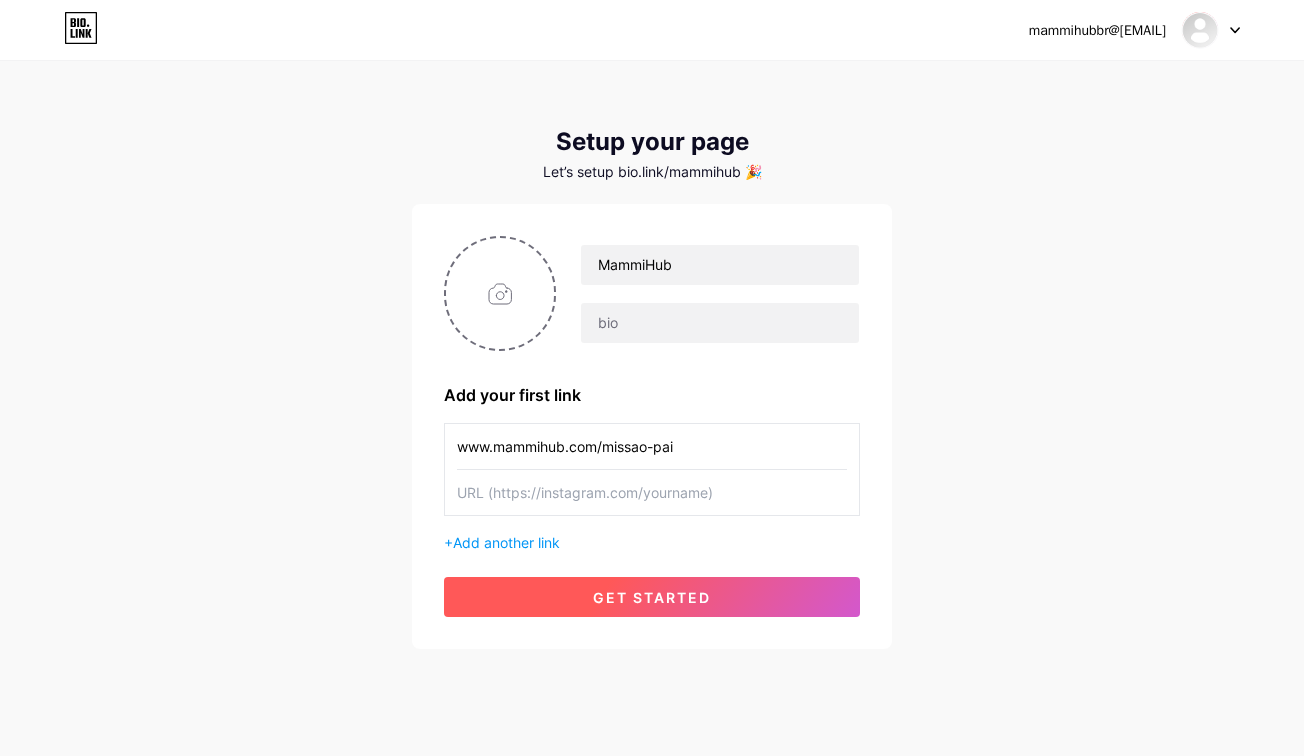 click on "get started" at bounding box center [652, 597] 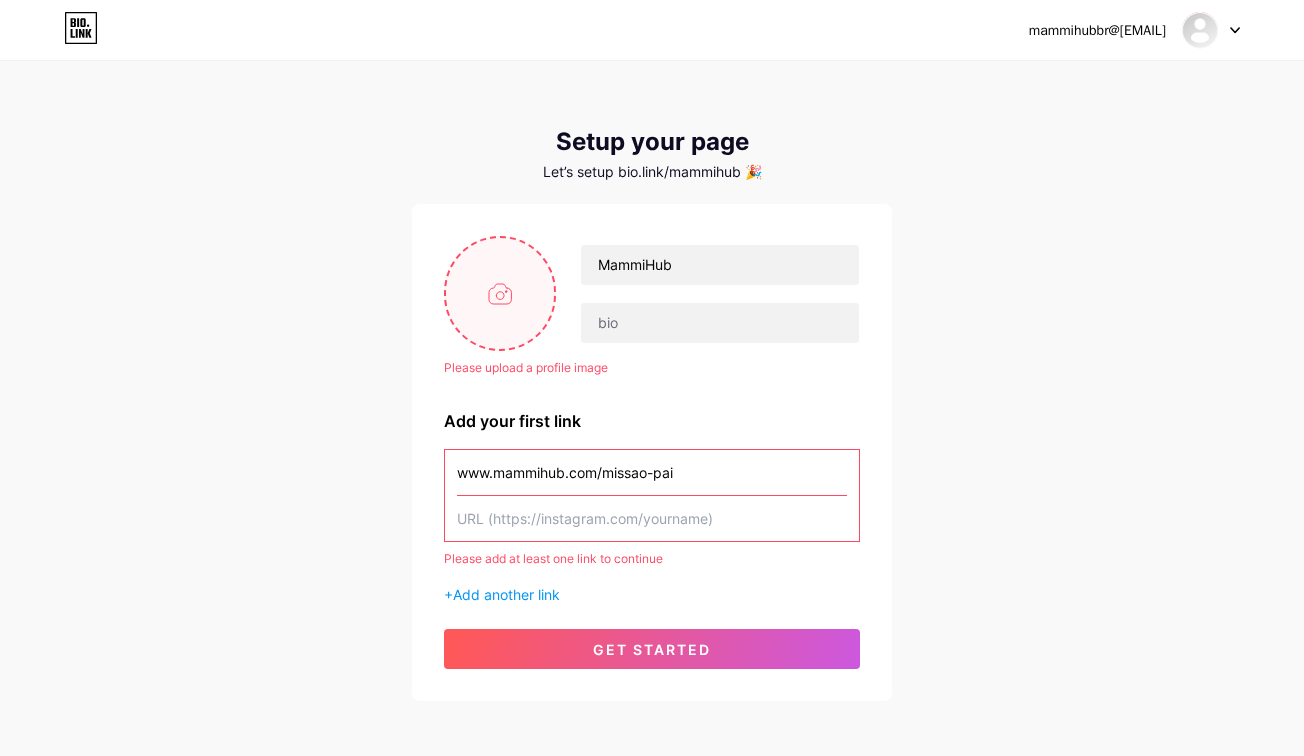 click at bounding box center [500, 293] 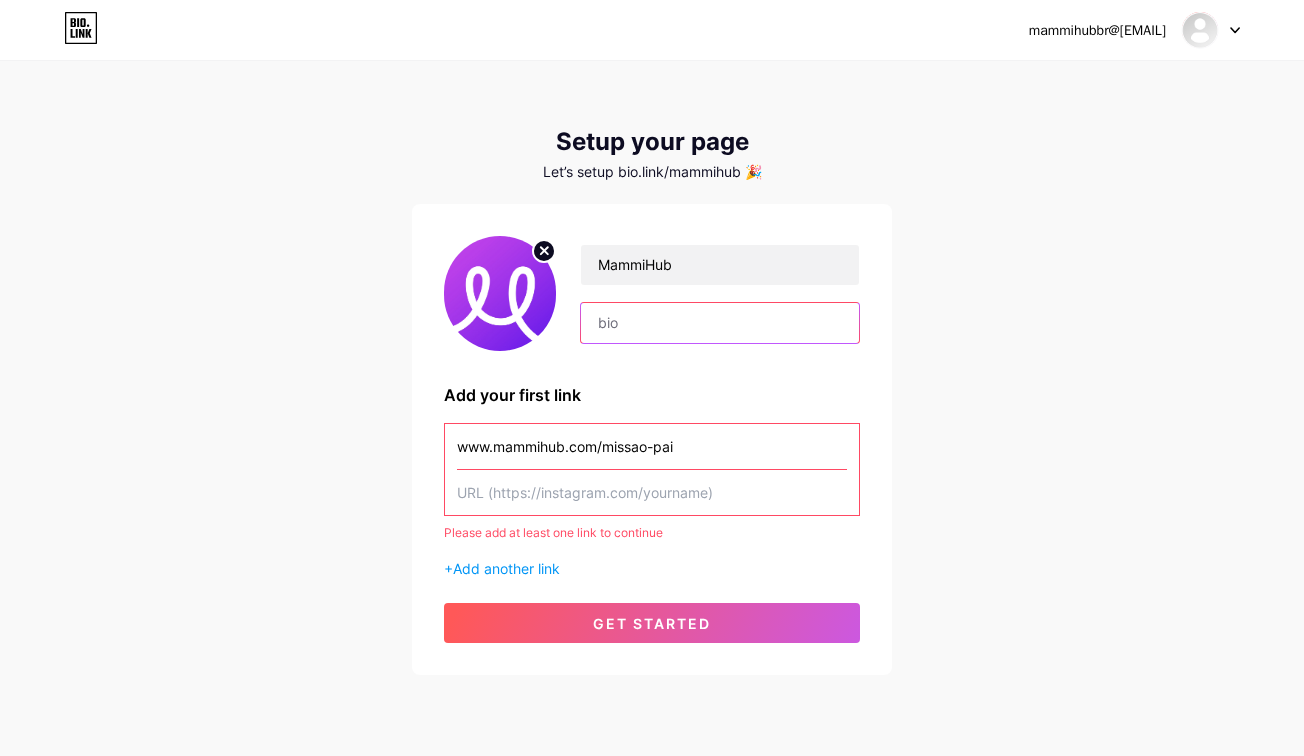 click at bounding box center (720, 323) 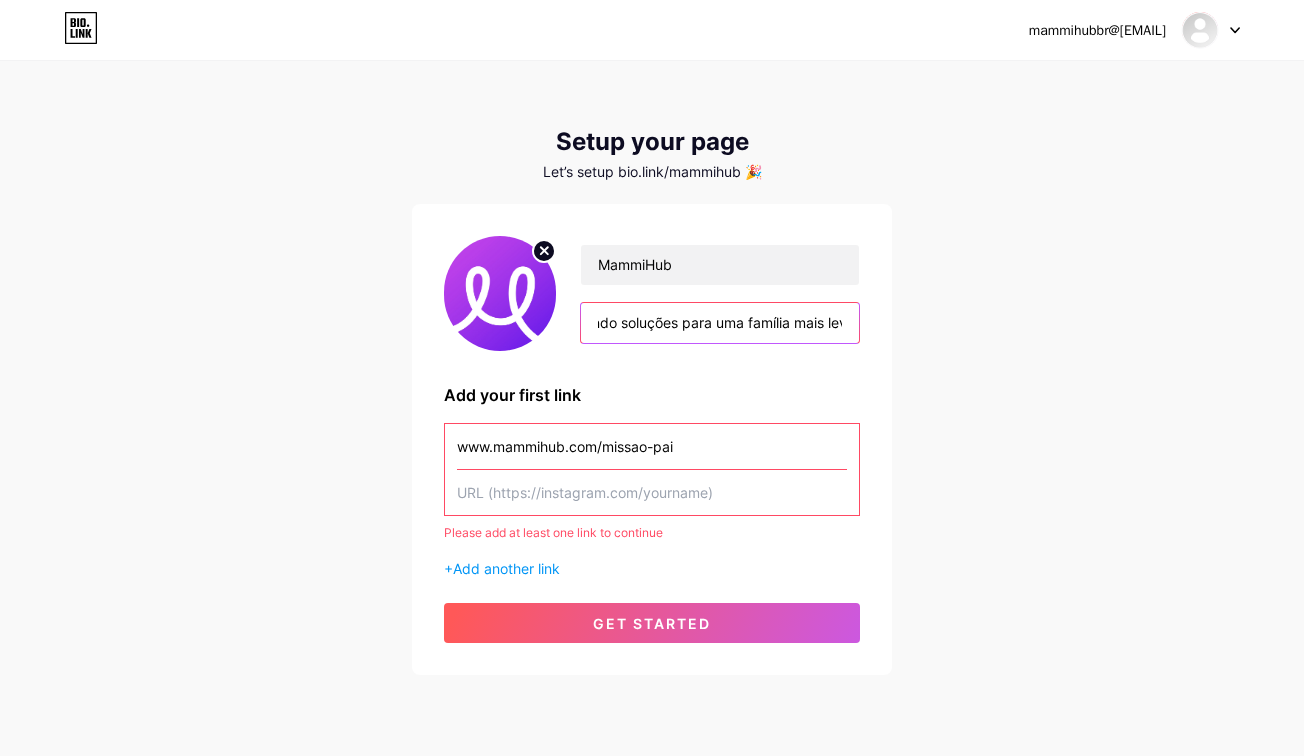scroll, scrollTop: 0, scrollLeft: 48, axis: horizontal 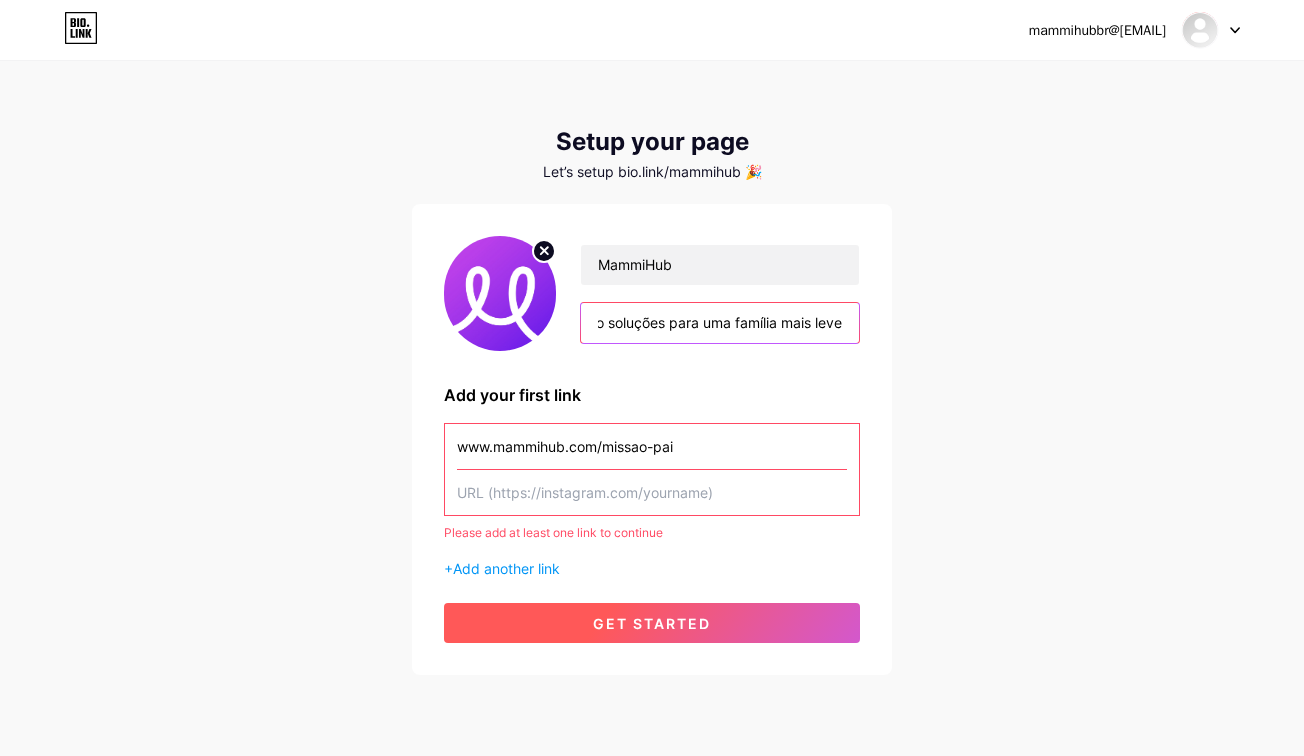 type on "Criando soluções para uma família mais leve" 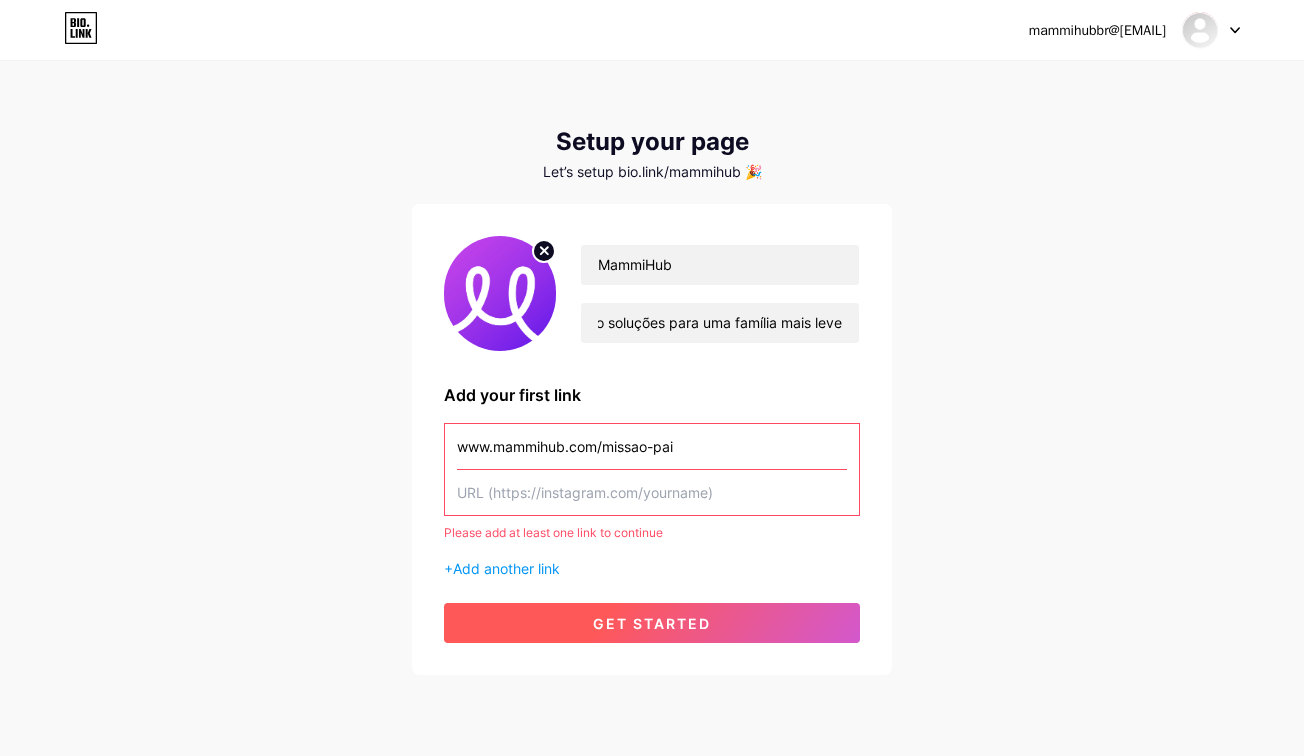 click on "get started" at bounding box center (652, 623) 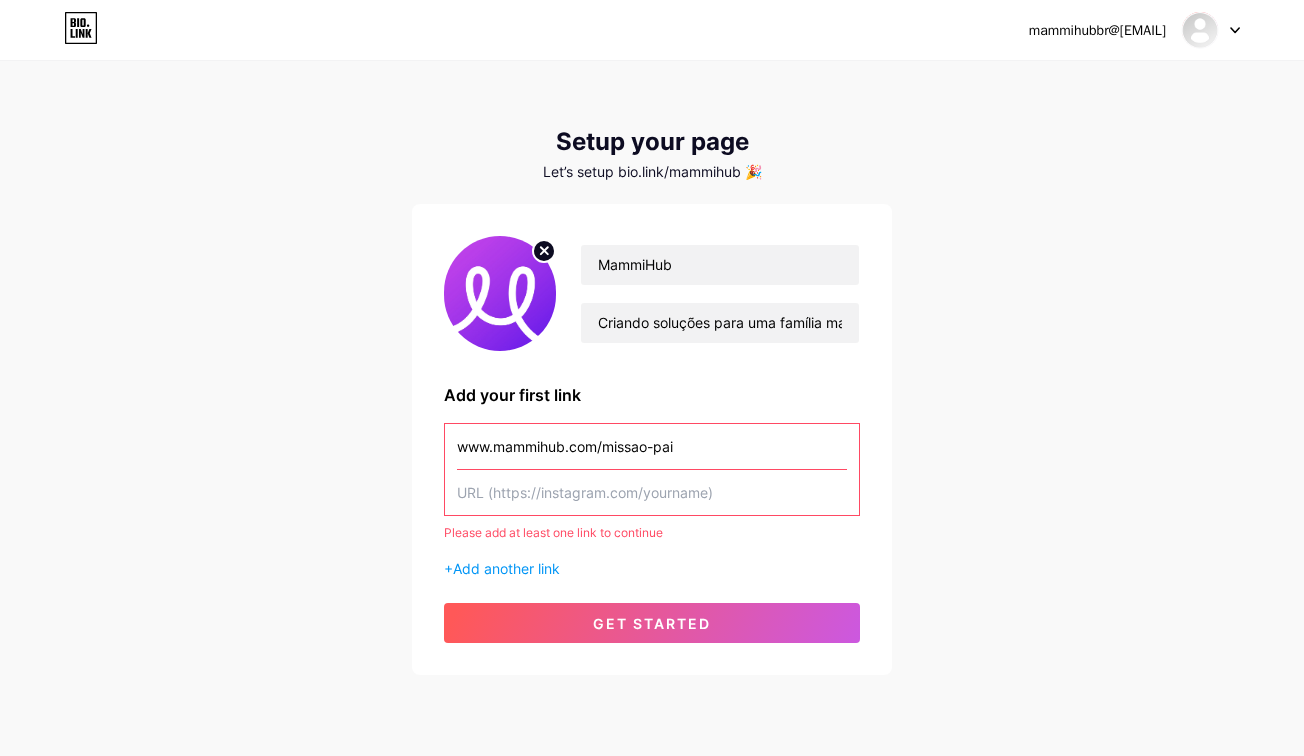 click at bounding box center (652, 492) 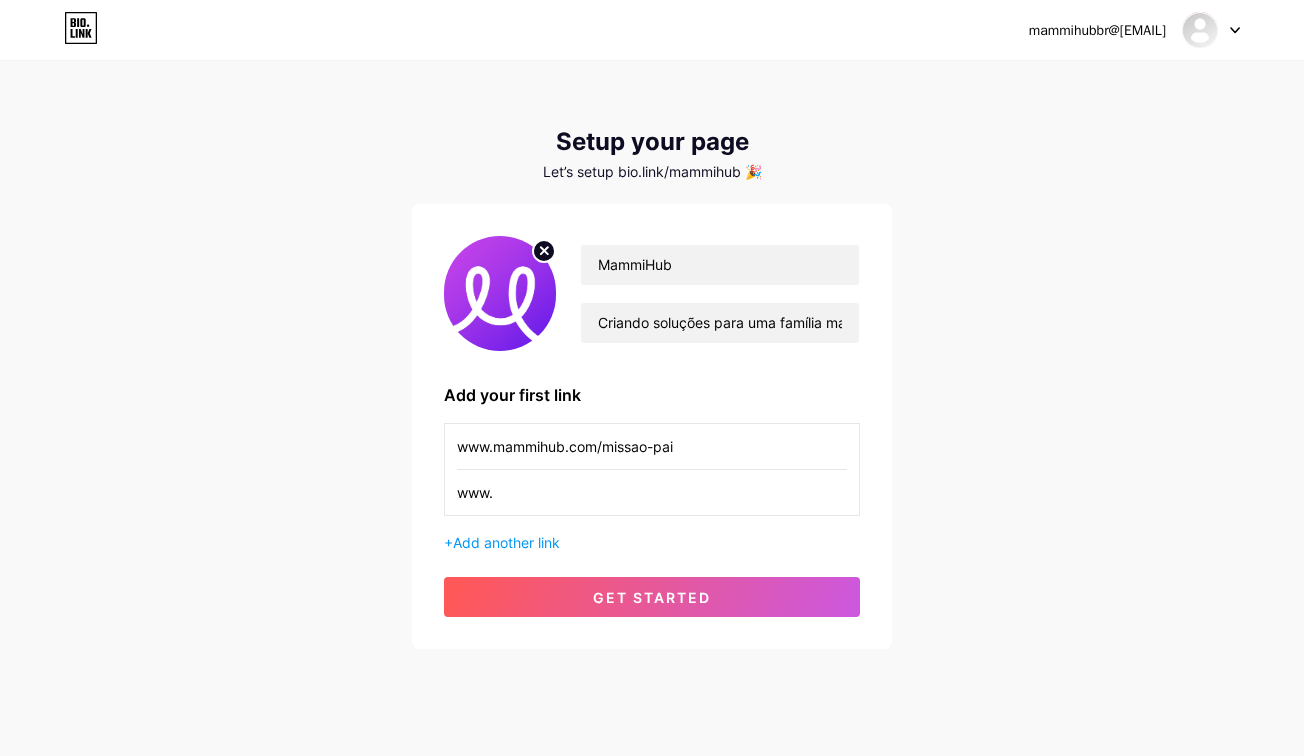 drag, startPoint x: 711, startPoint y: 457, endPoint x: 423, endPoint y: 443, distance: 288.3401 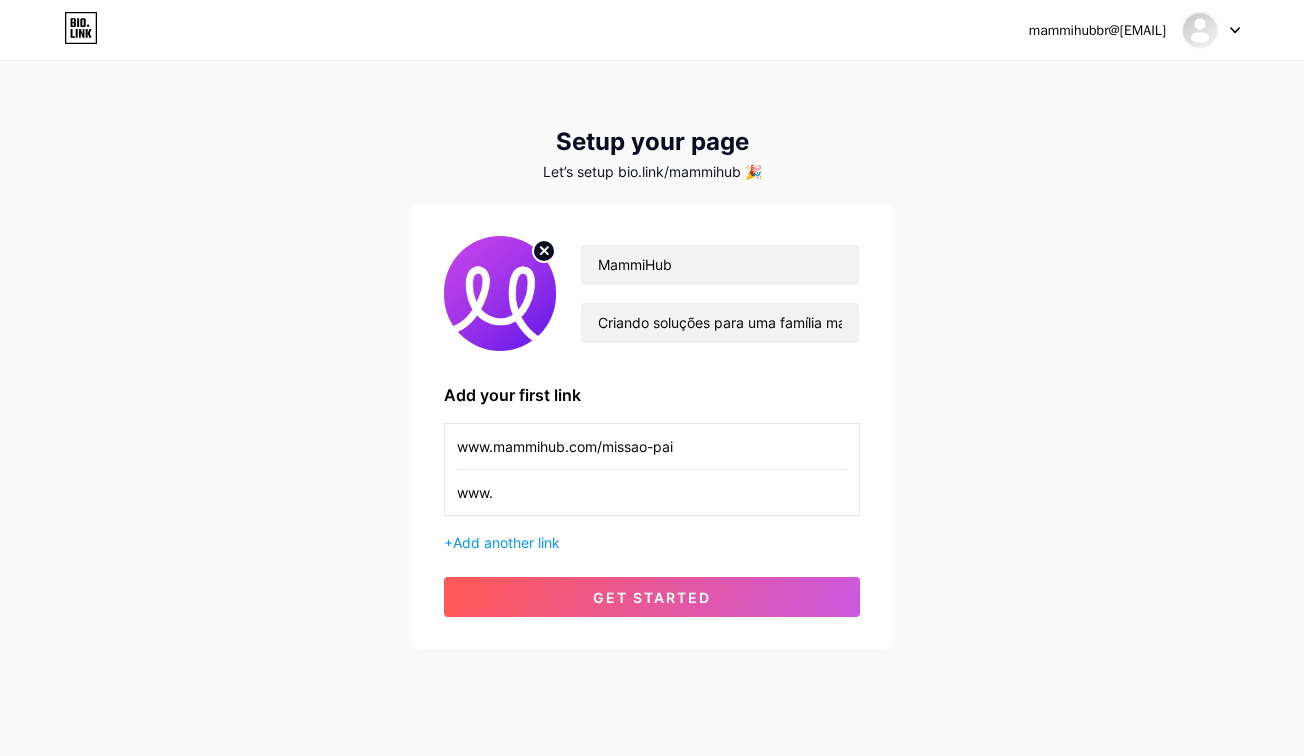 paste on "mammihub.com/missao-pai" 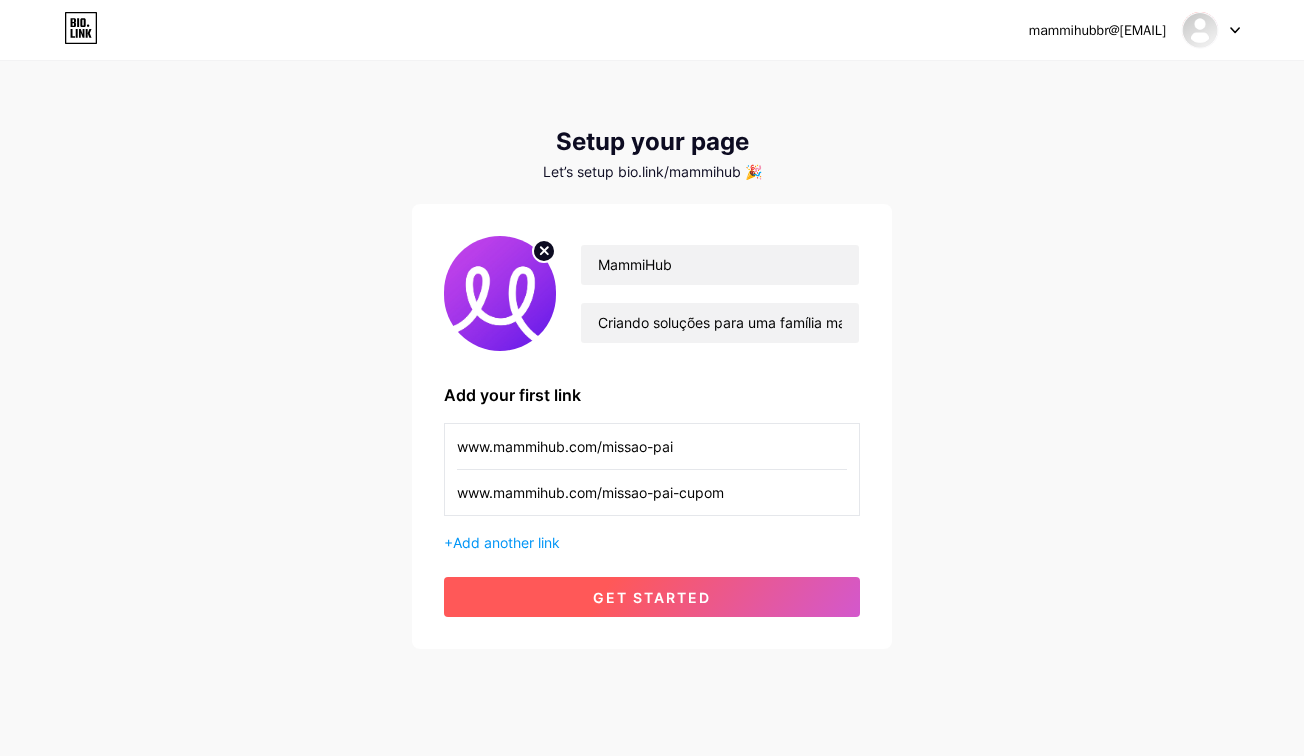 type on "www.mammihub.com/missao-pai-cupom" 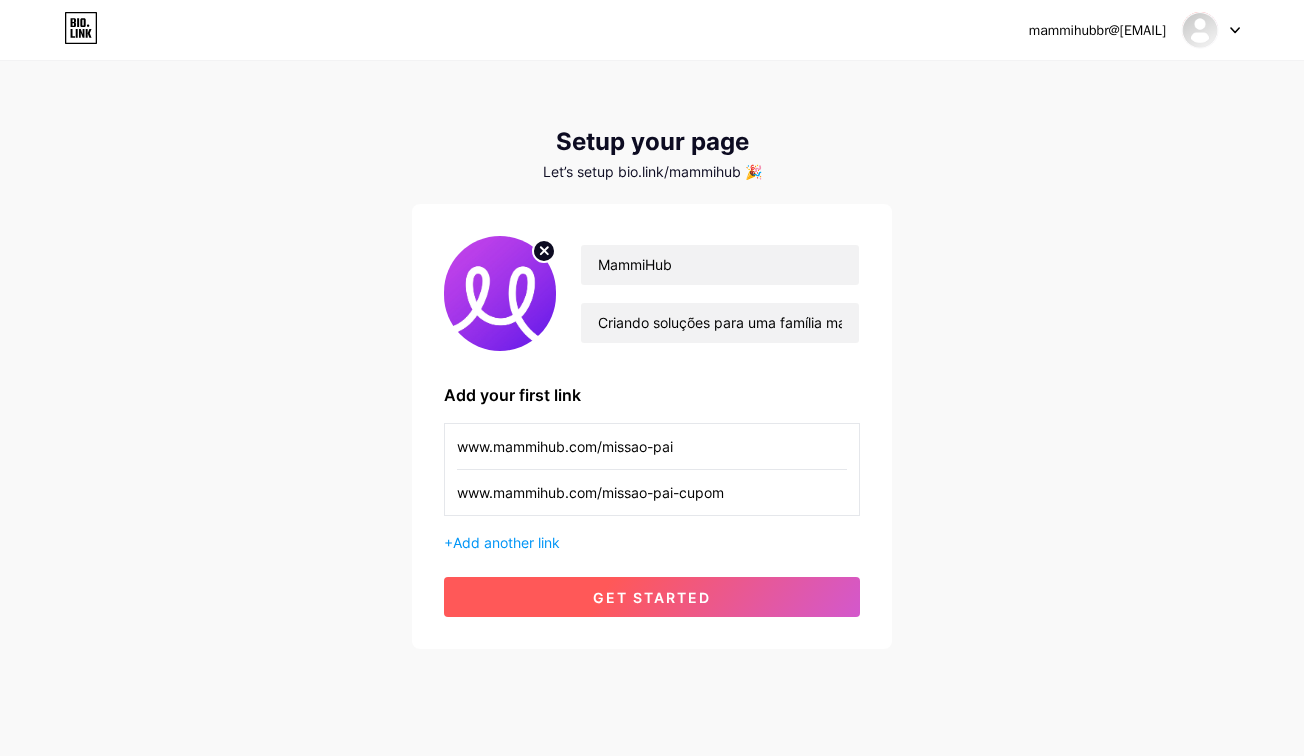 click on "get started" at bounding box center [652, 597] 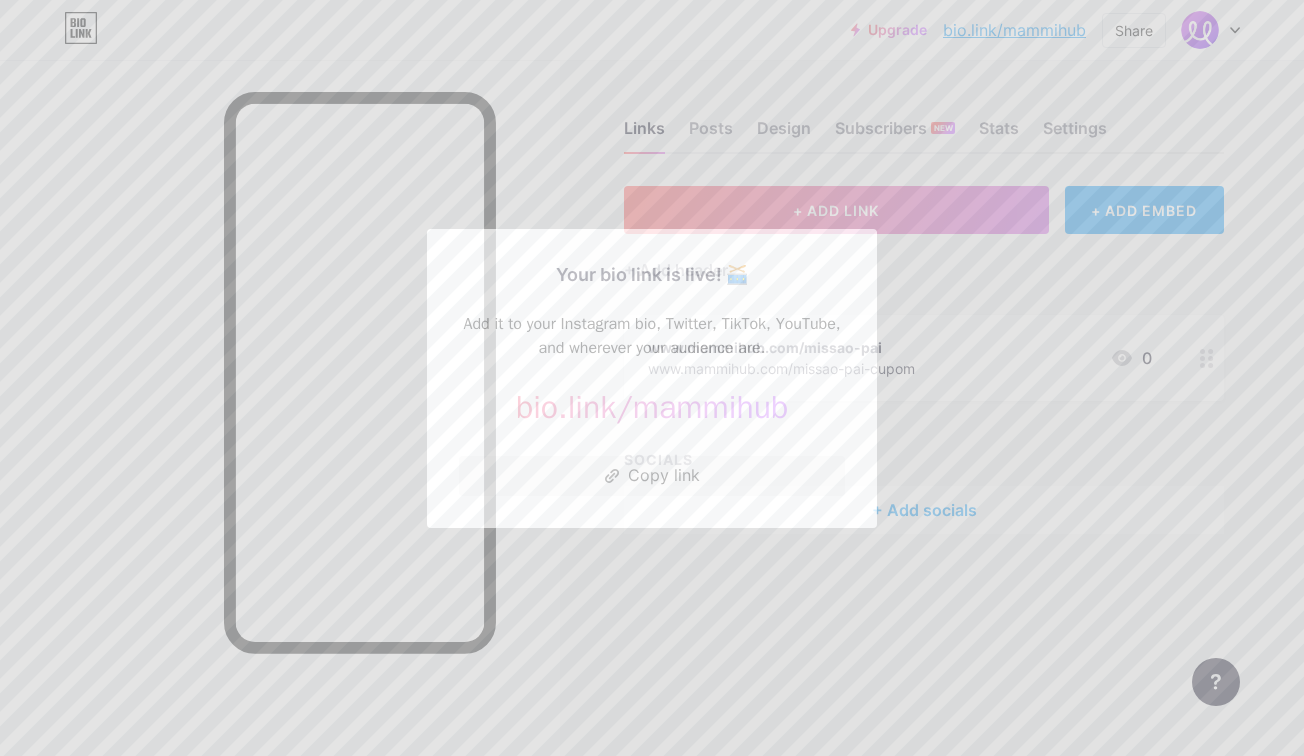 click at bounding box center (652, 378) 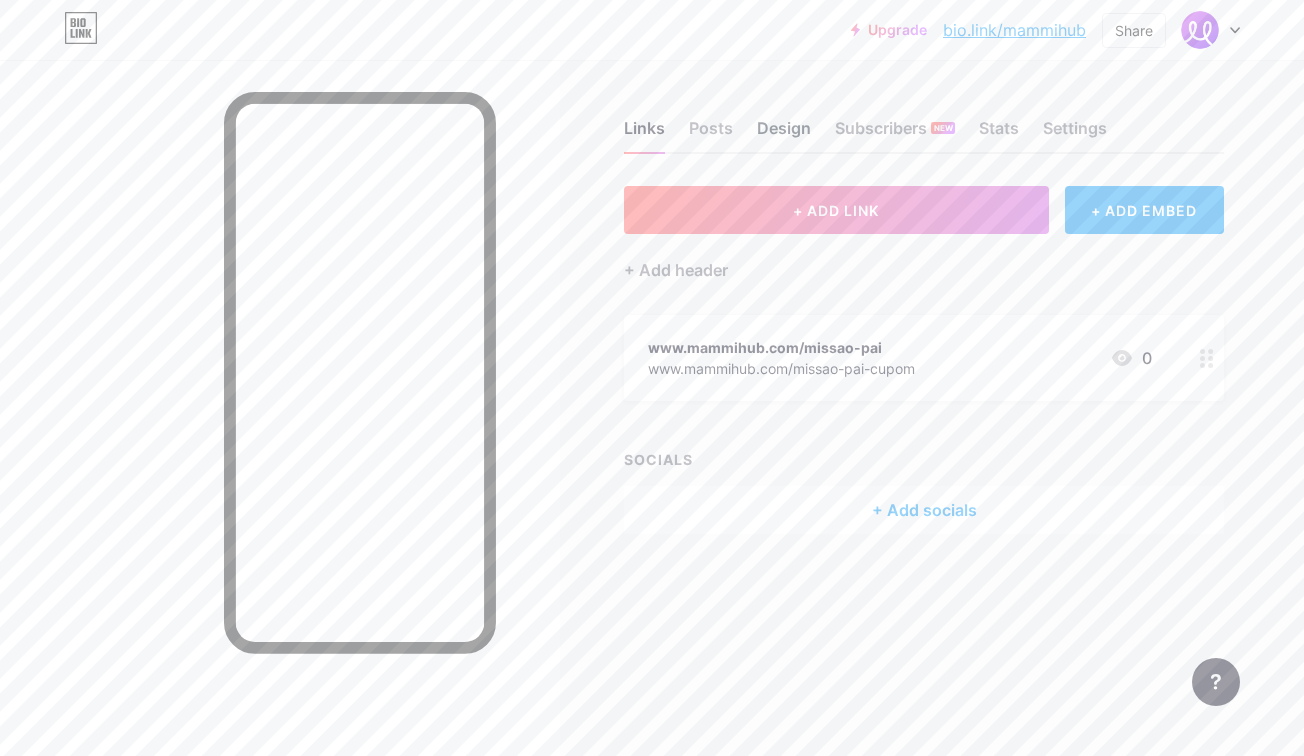 click on "Design" at bounding box center (784, 134) 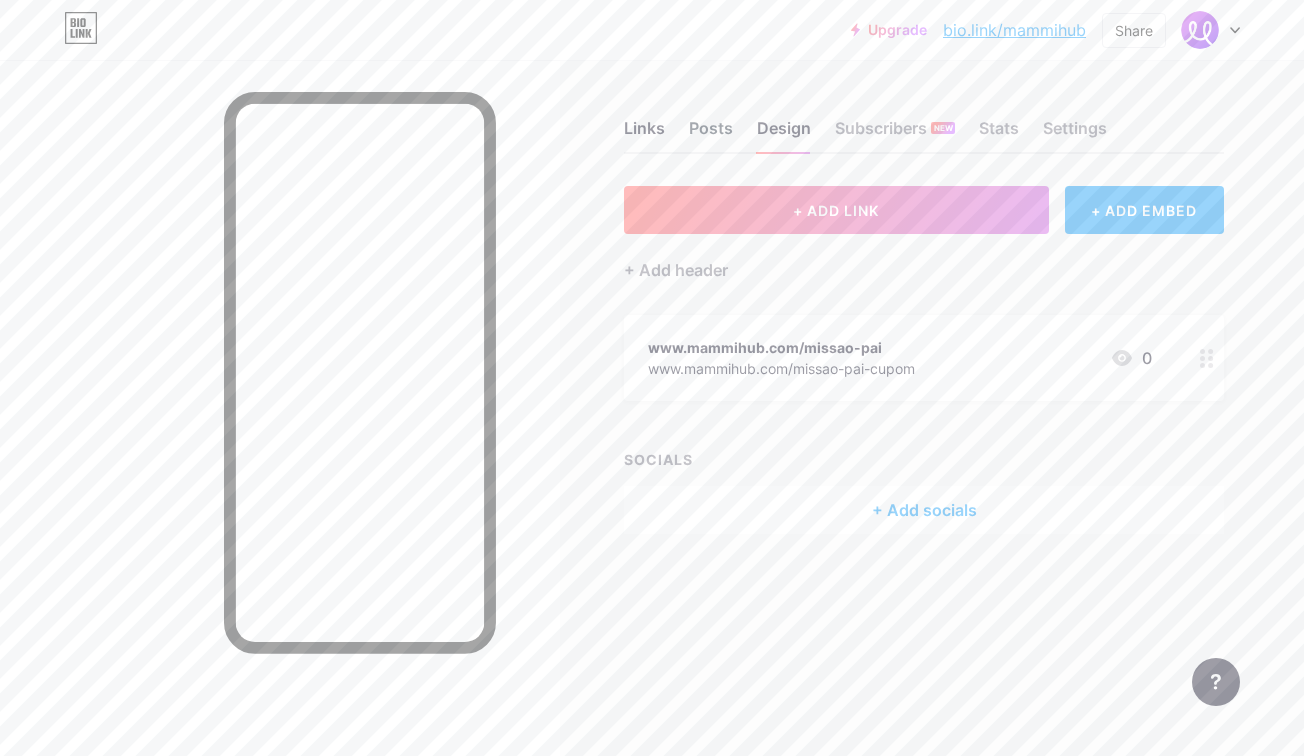 click on "Posts" at bounding box center (711, 134) 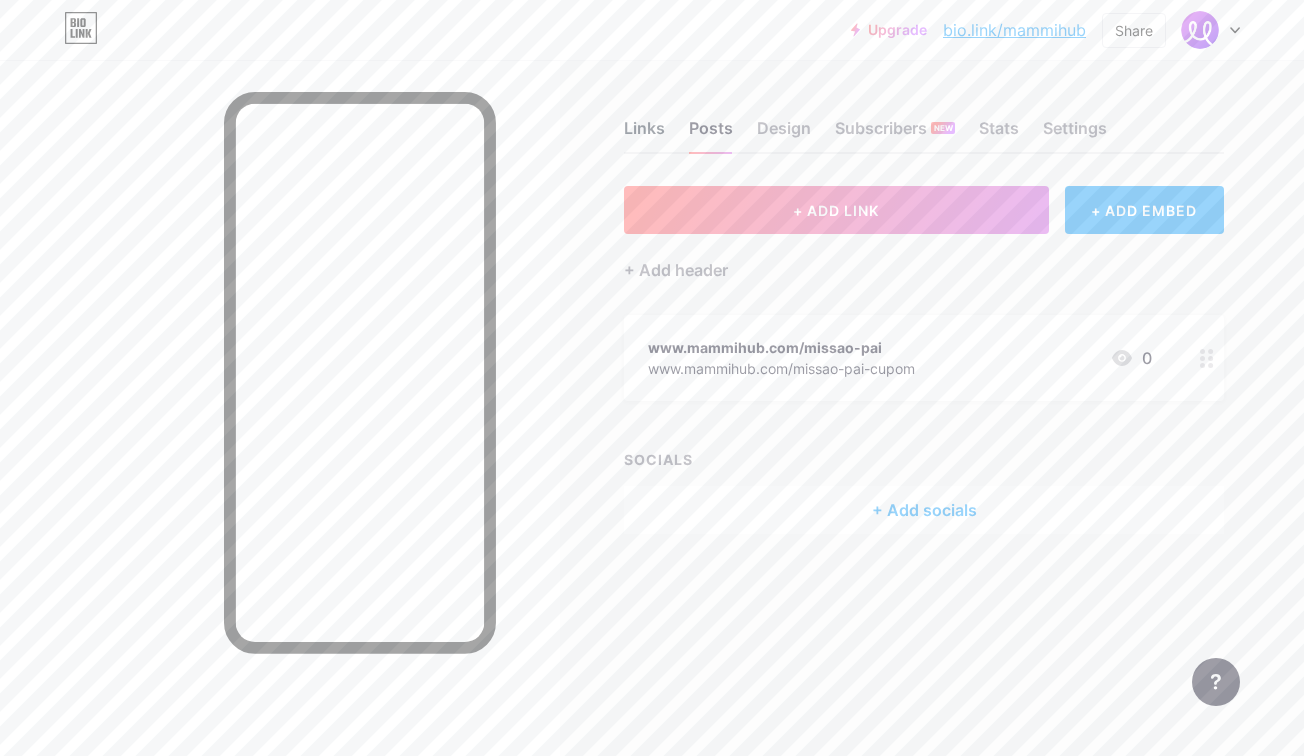 click on "Links" at bounding box center [644, 134] 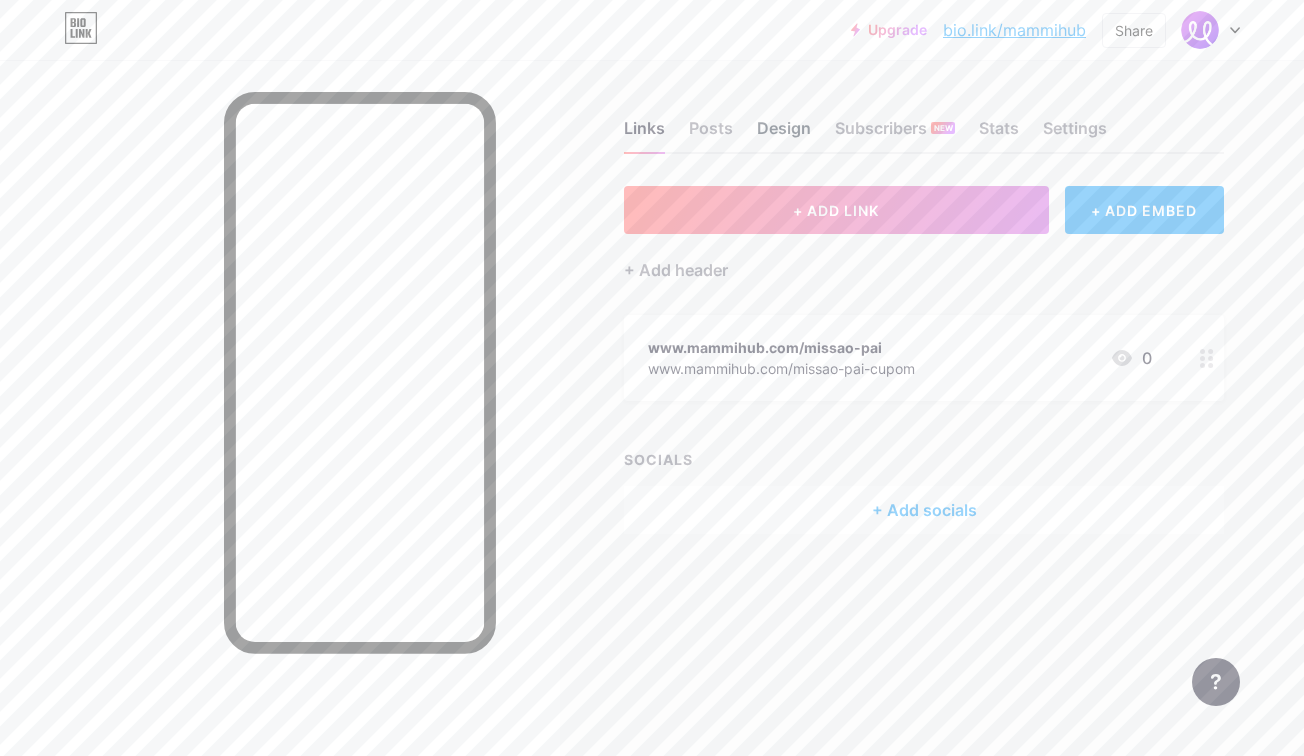 click on "Design" at bounding box center (784, 134) 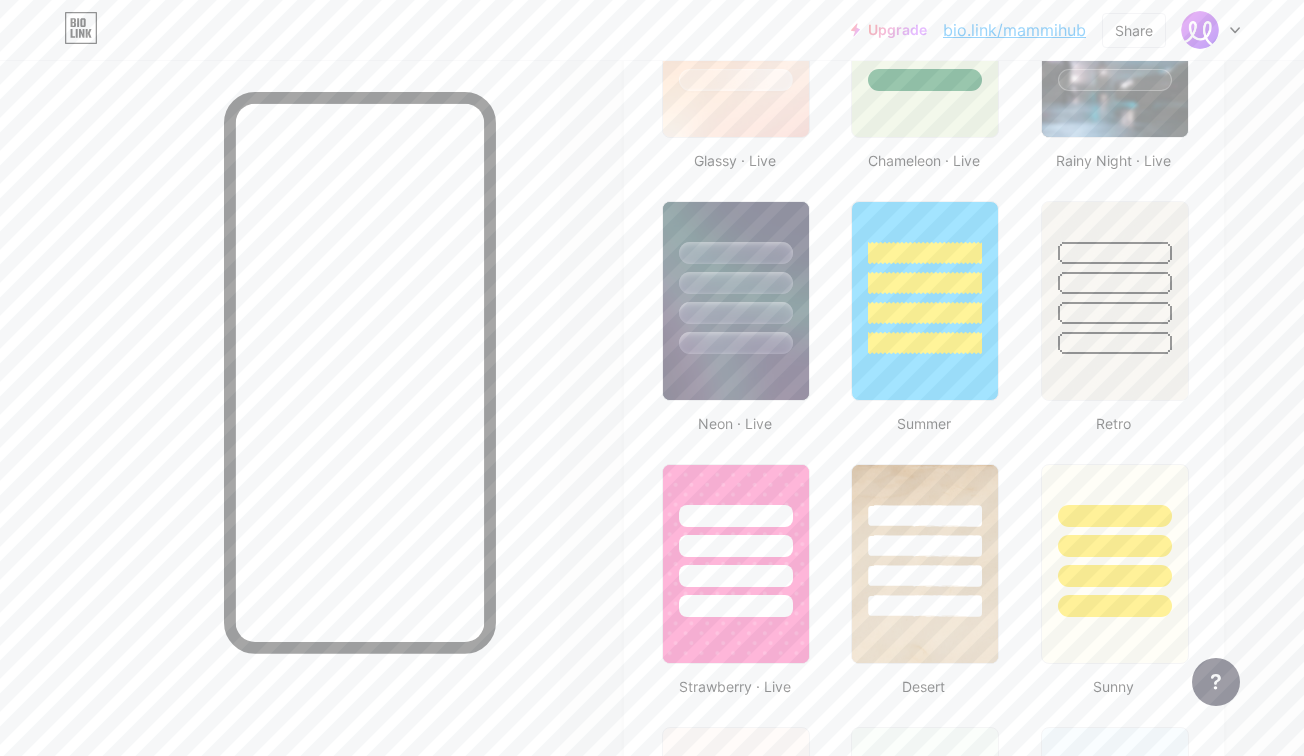 scroll, scrollTop: 1186, scrollLeft: 0, axis: vertical 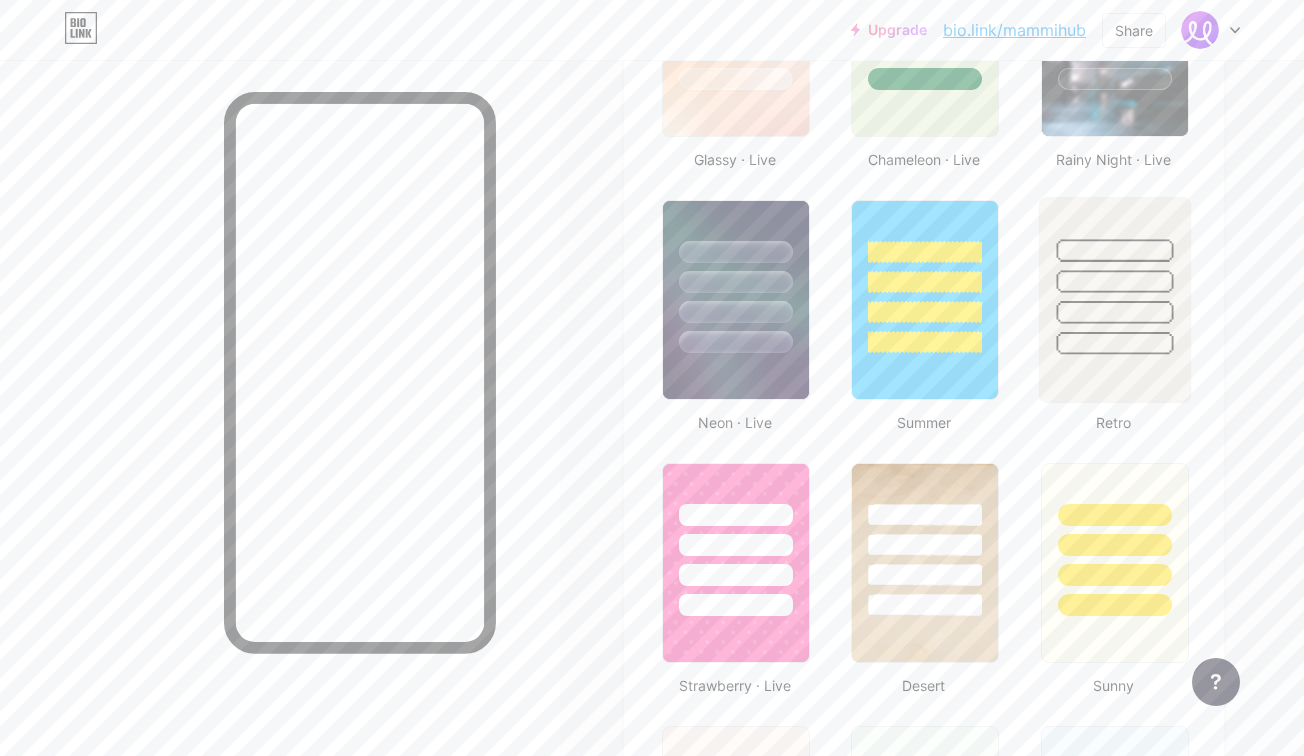 click at bounding box center [1114, 300] 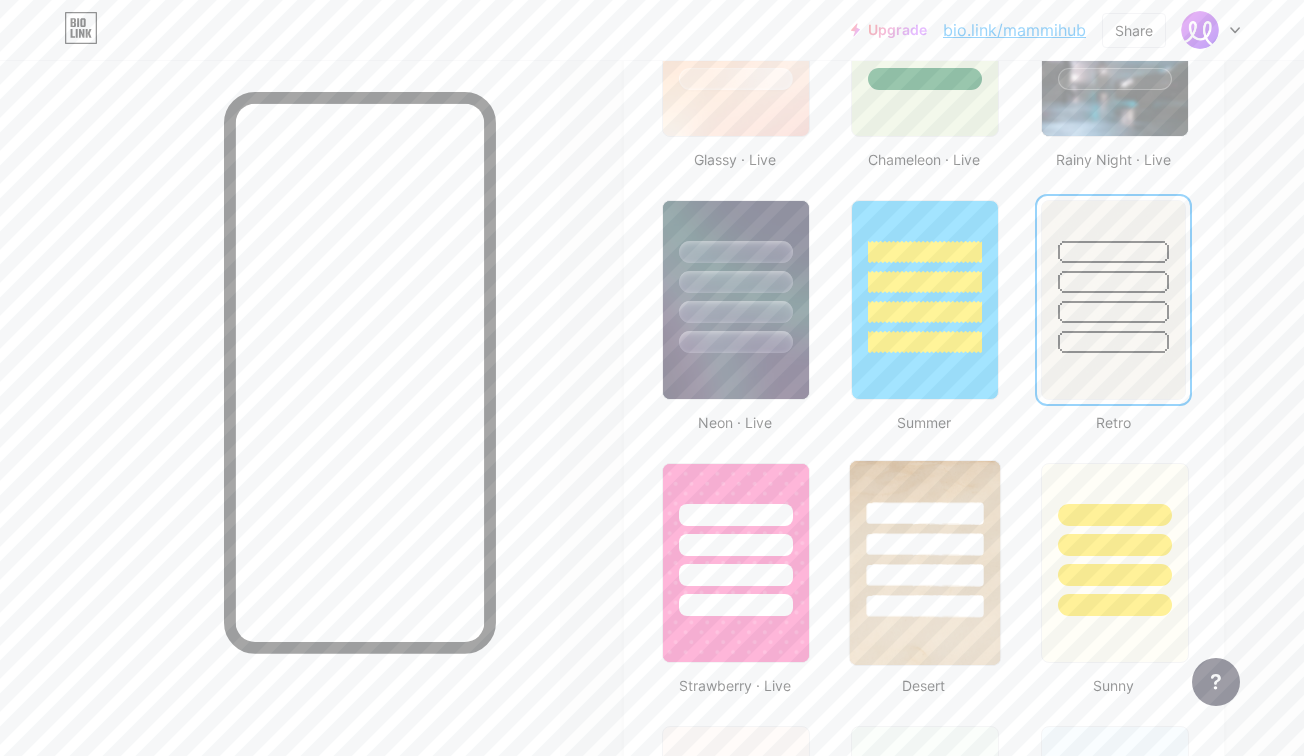 click at bounding box center (925, 575) 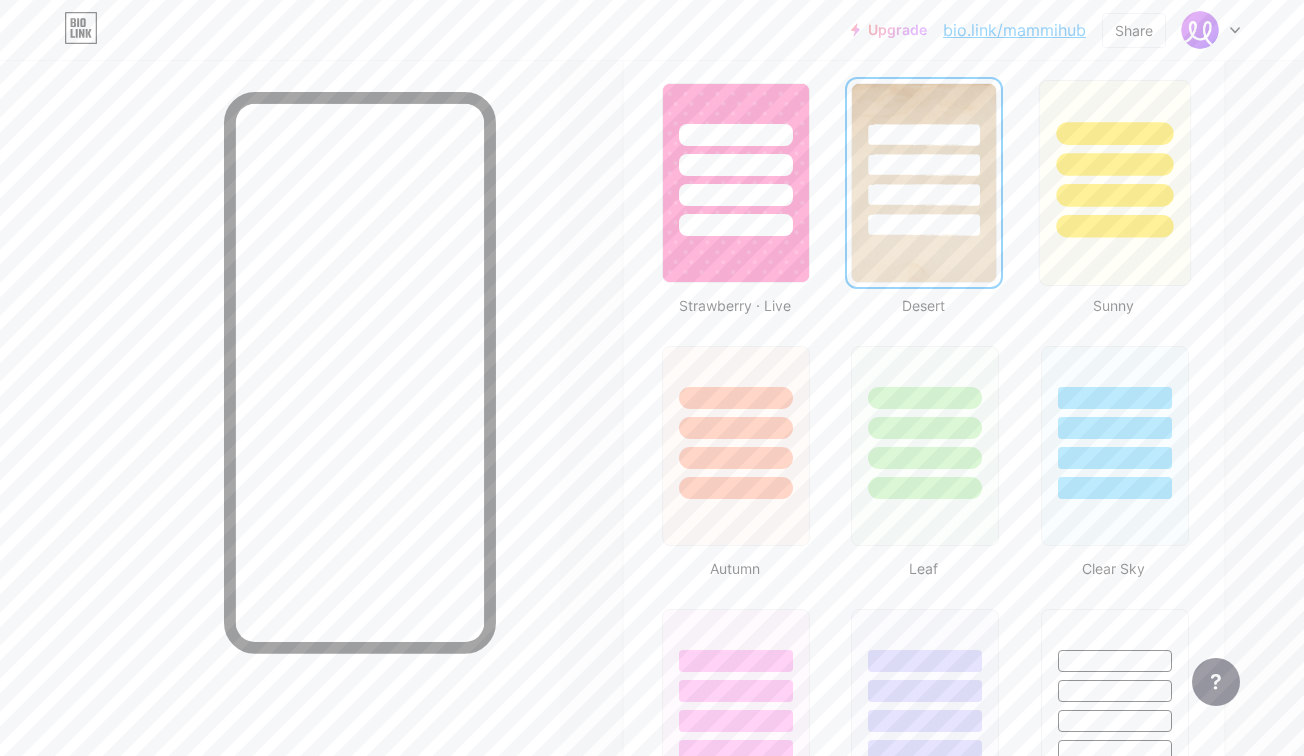 scroll, scrollTop: 1575, scrollLeft: 0, axis: vertical 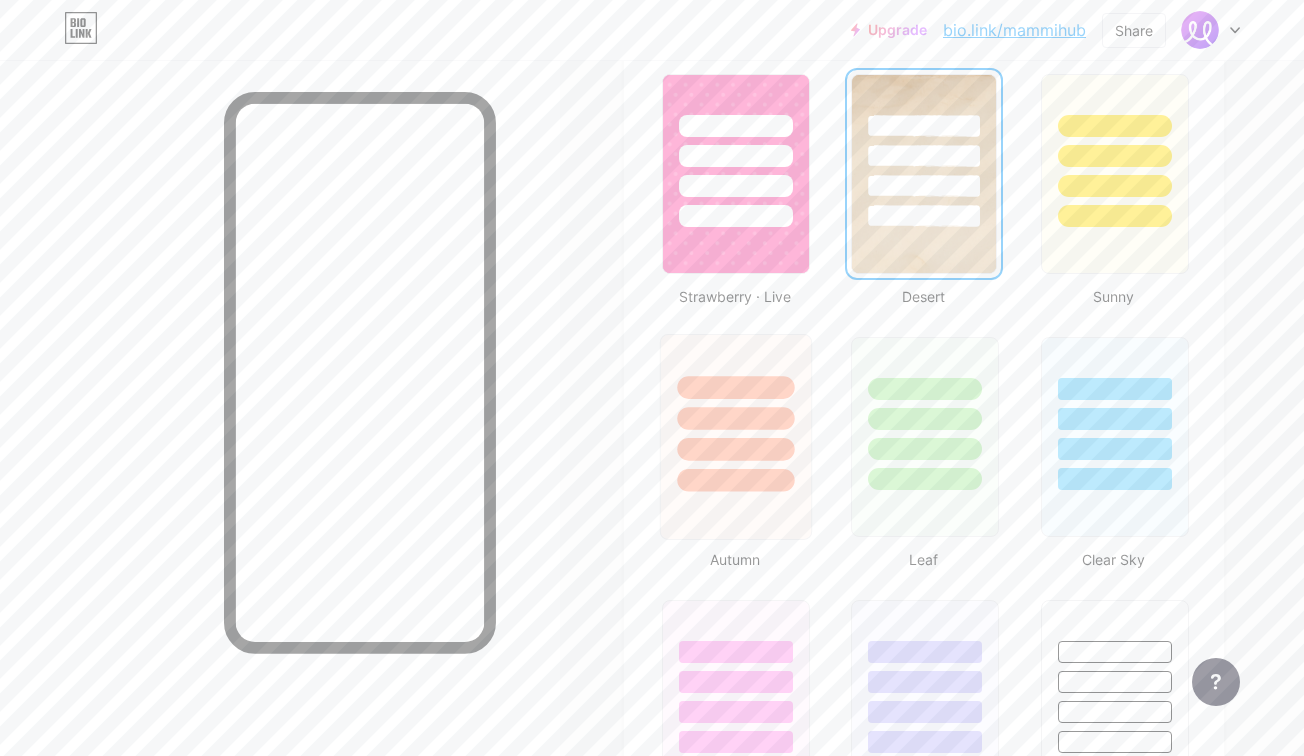 click at bounding box center (736, 437) 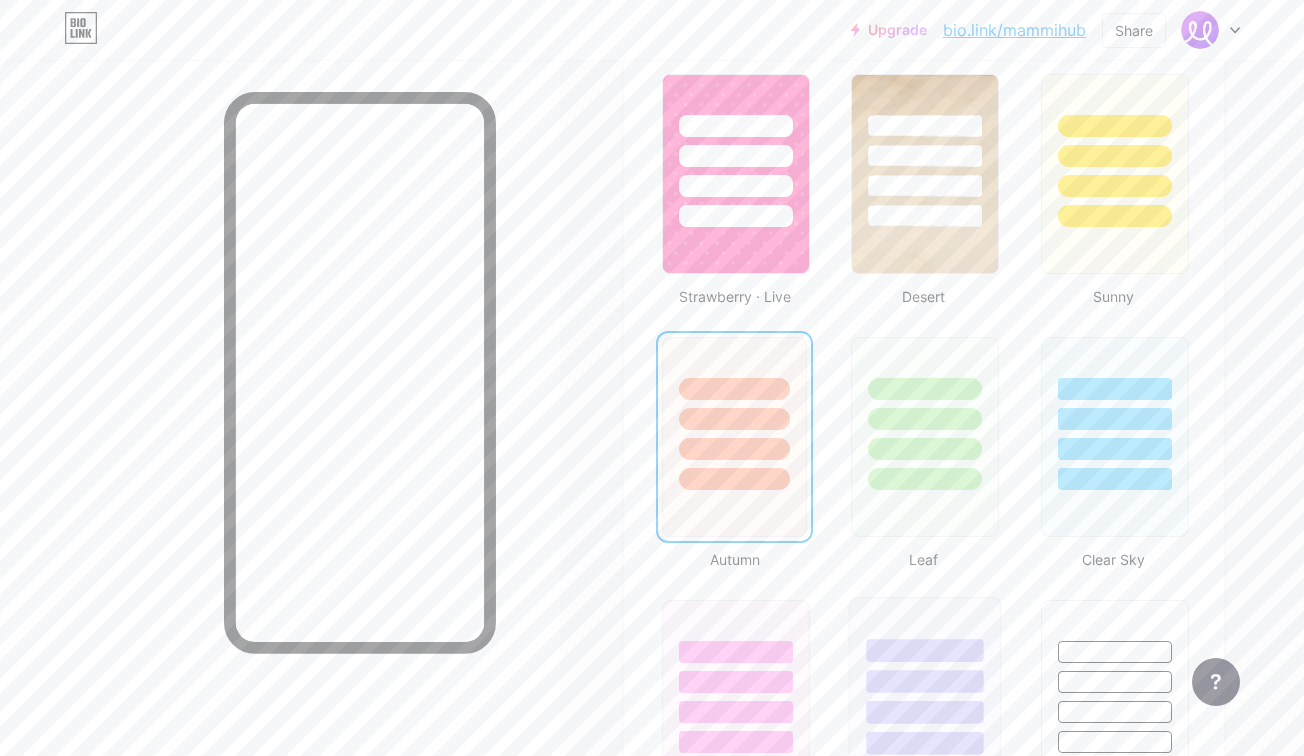 click at bounding box center [925, 676] 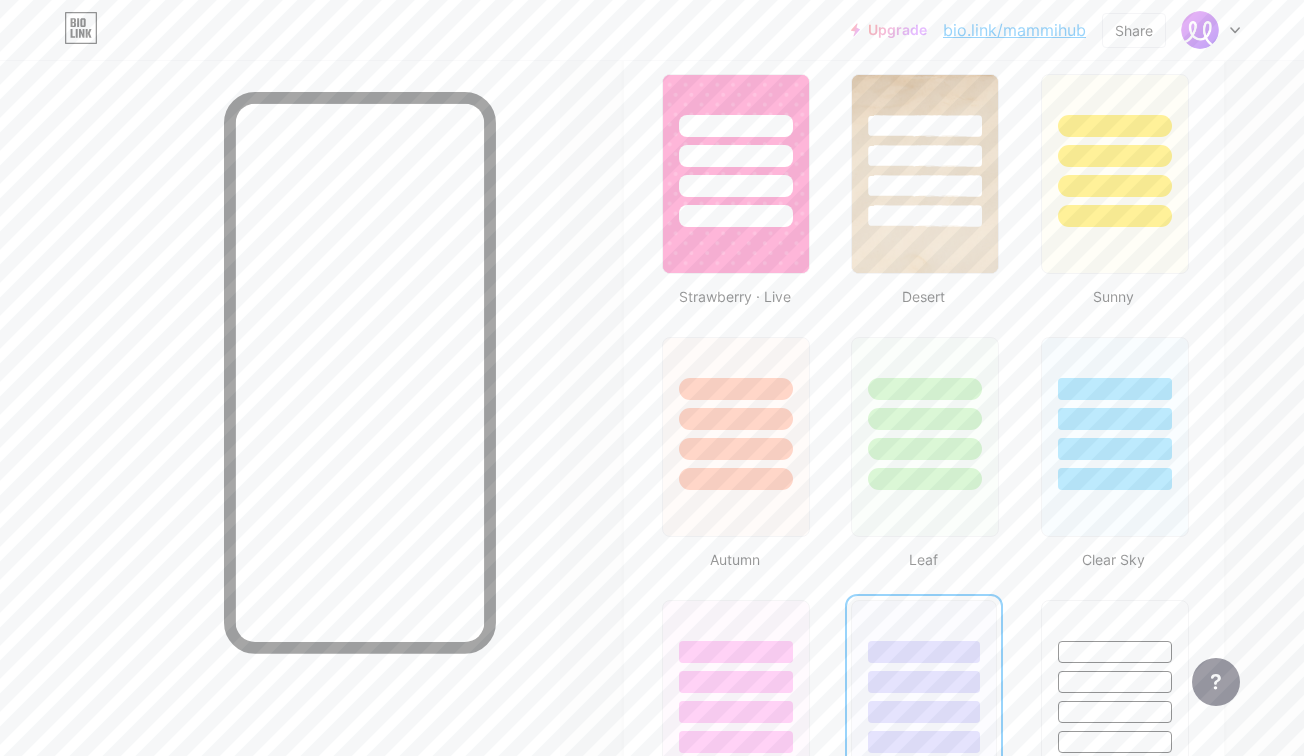 click at bounding box center [923, 652] 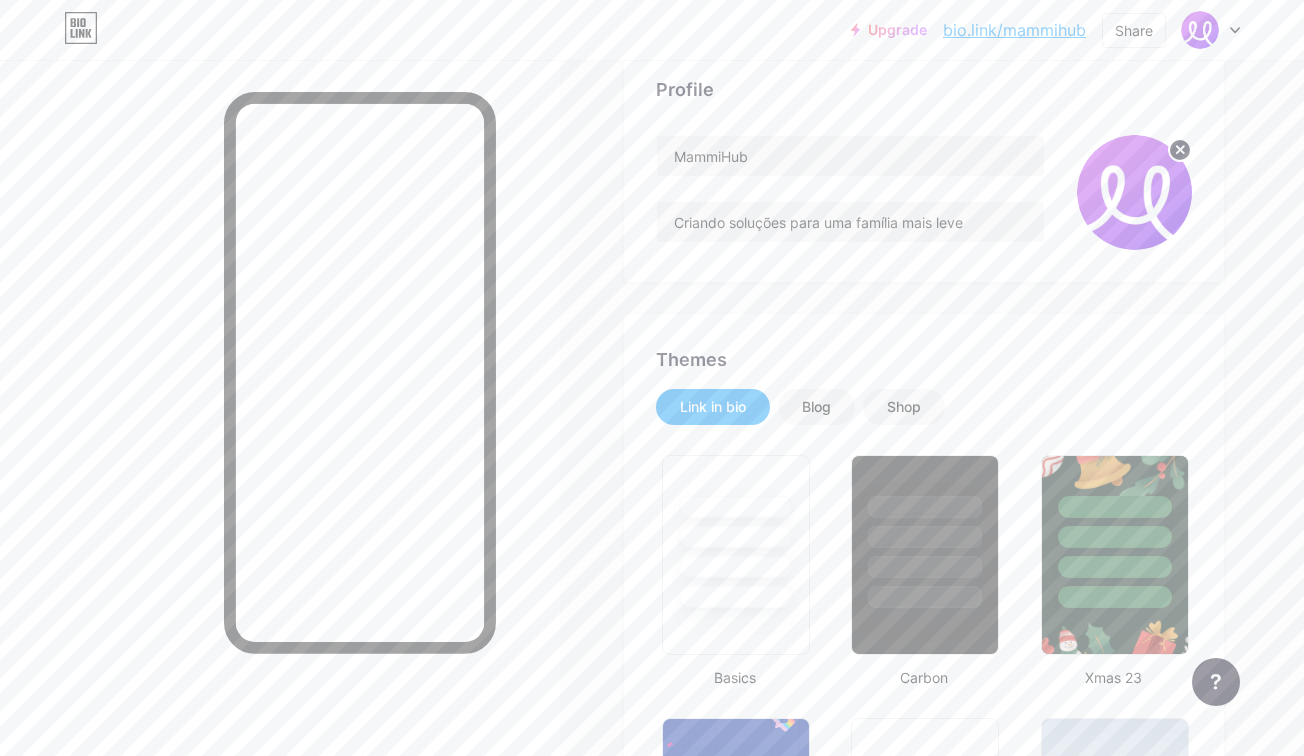 scroll, scrollTop: 134, scrollLeft: 0, axis: vertical 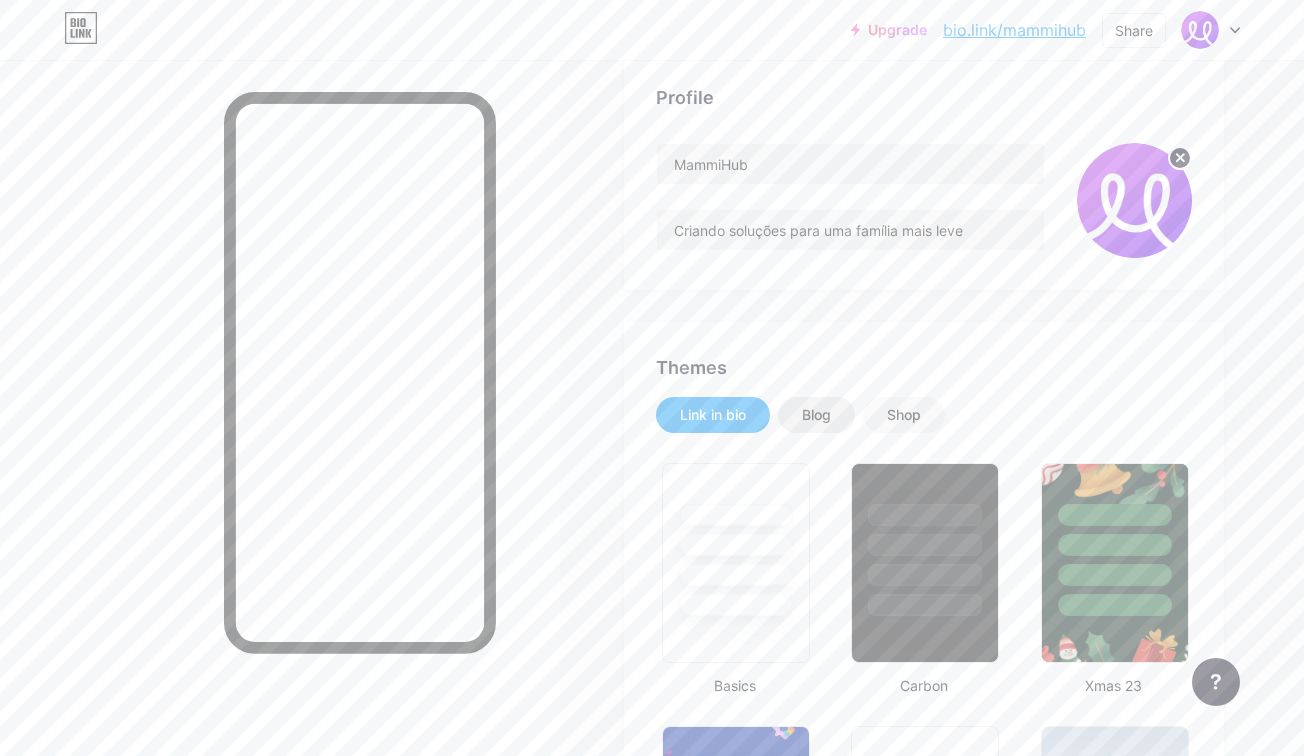 click on "Blog" at bounding box center [816, 415] 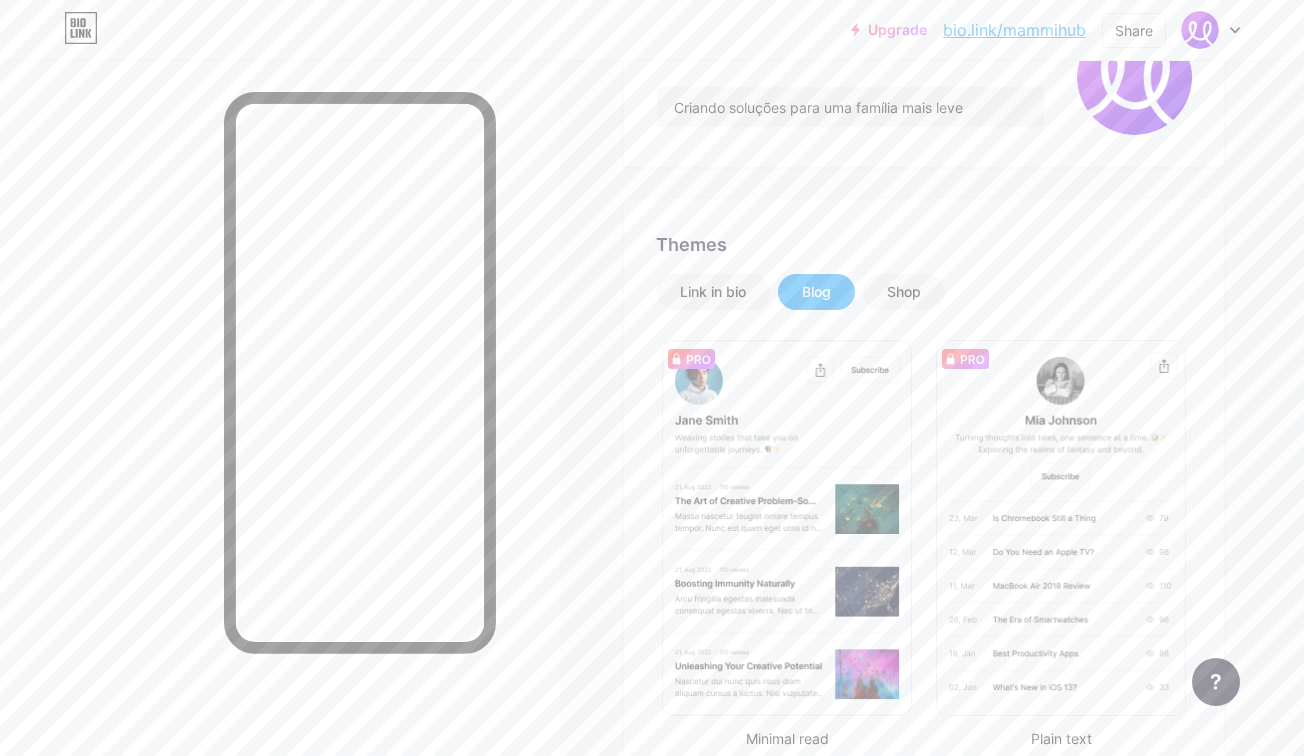 scroll, scrollTop: 263, scrollLeft: 0, axis: vertical 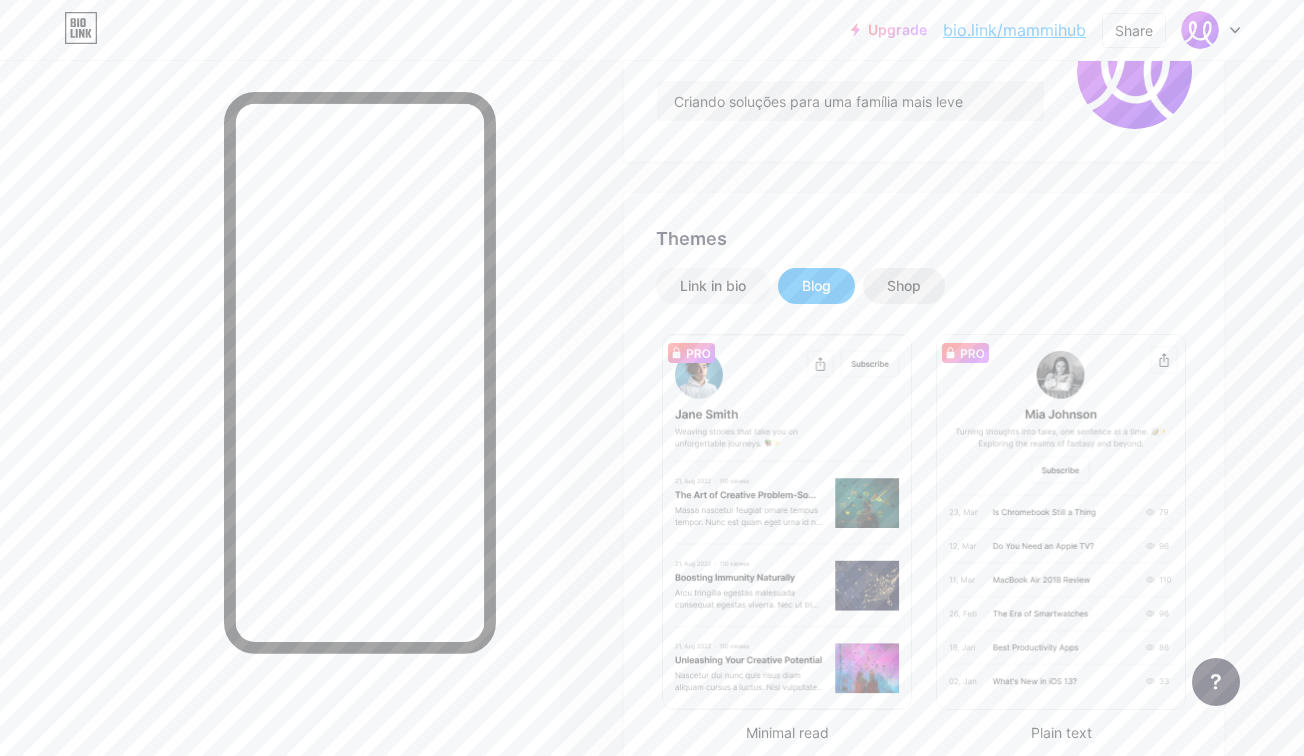 click on "Shop" at bounding box center [904, 286] 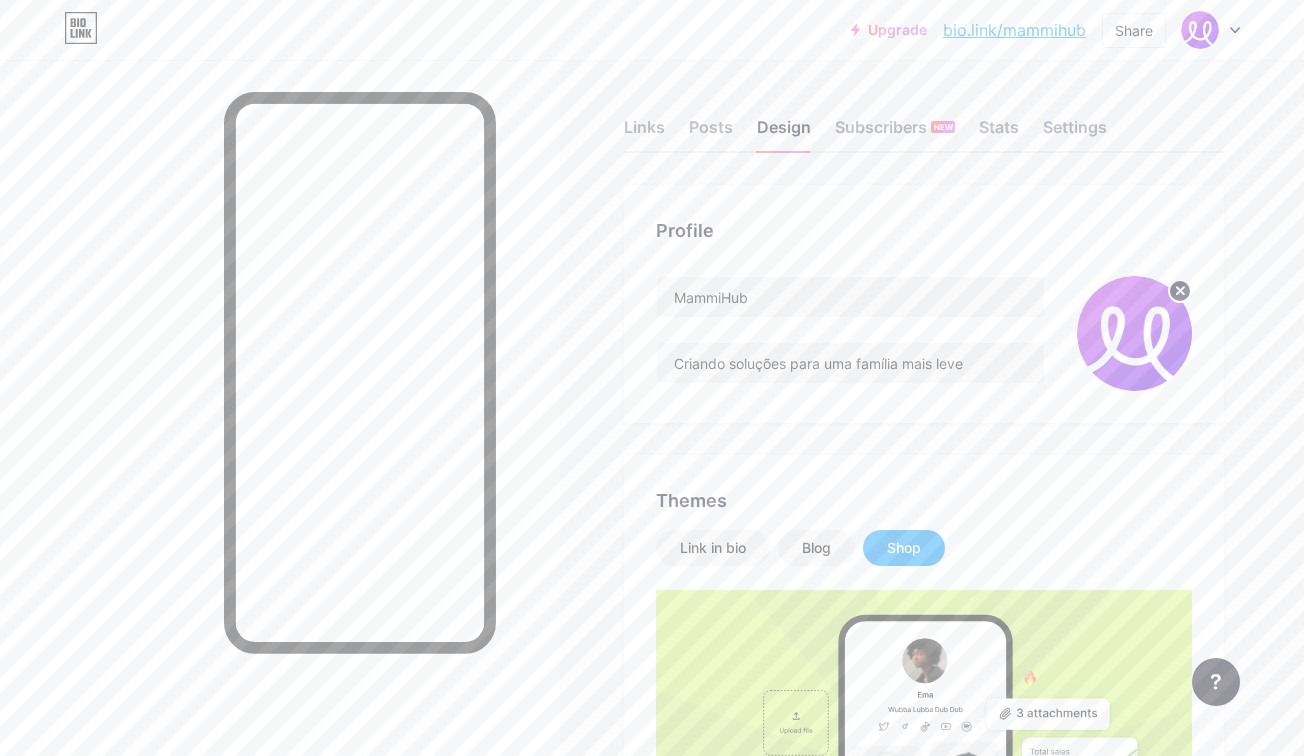 scroll, scrollTop: 0, scrollLeft: 0, axis: both 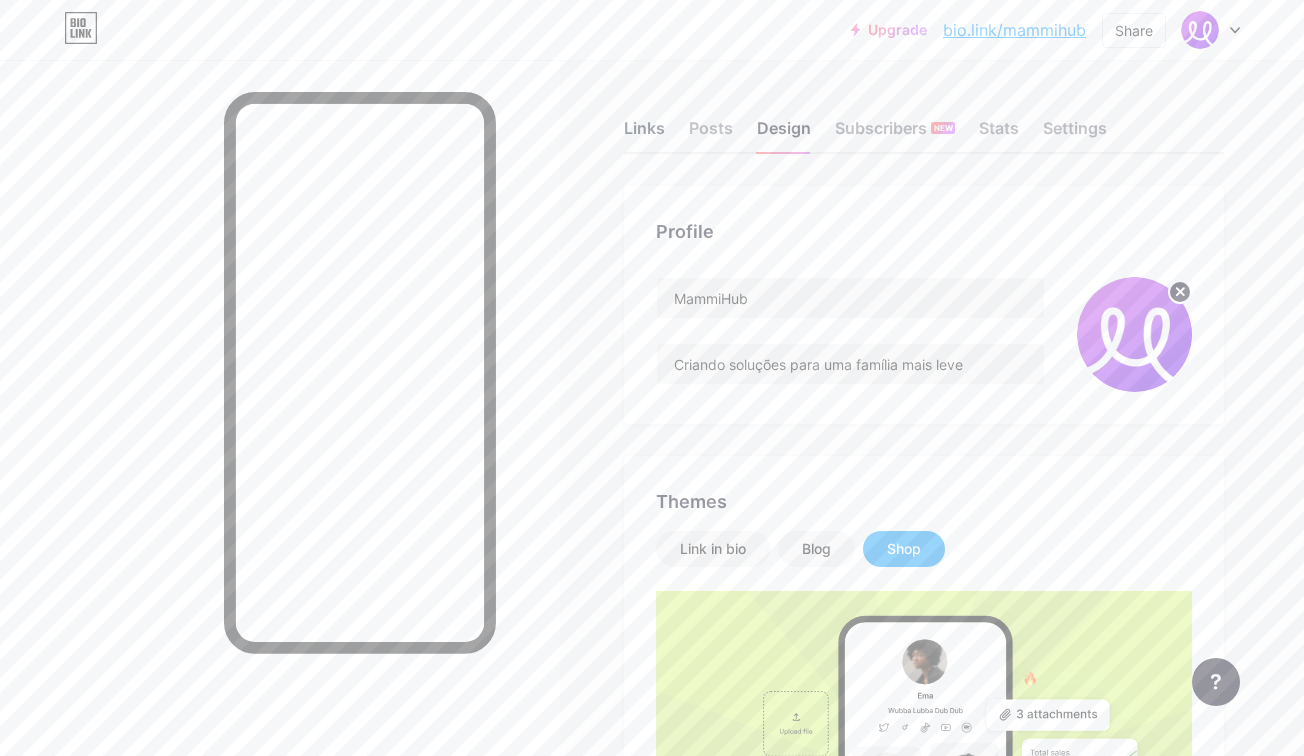 click on "Links" at bounding box center [644, 134] 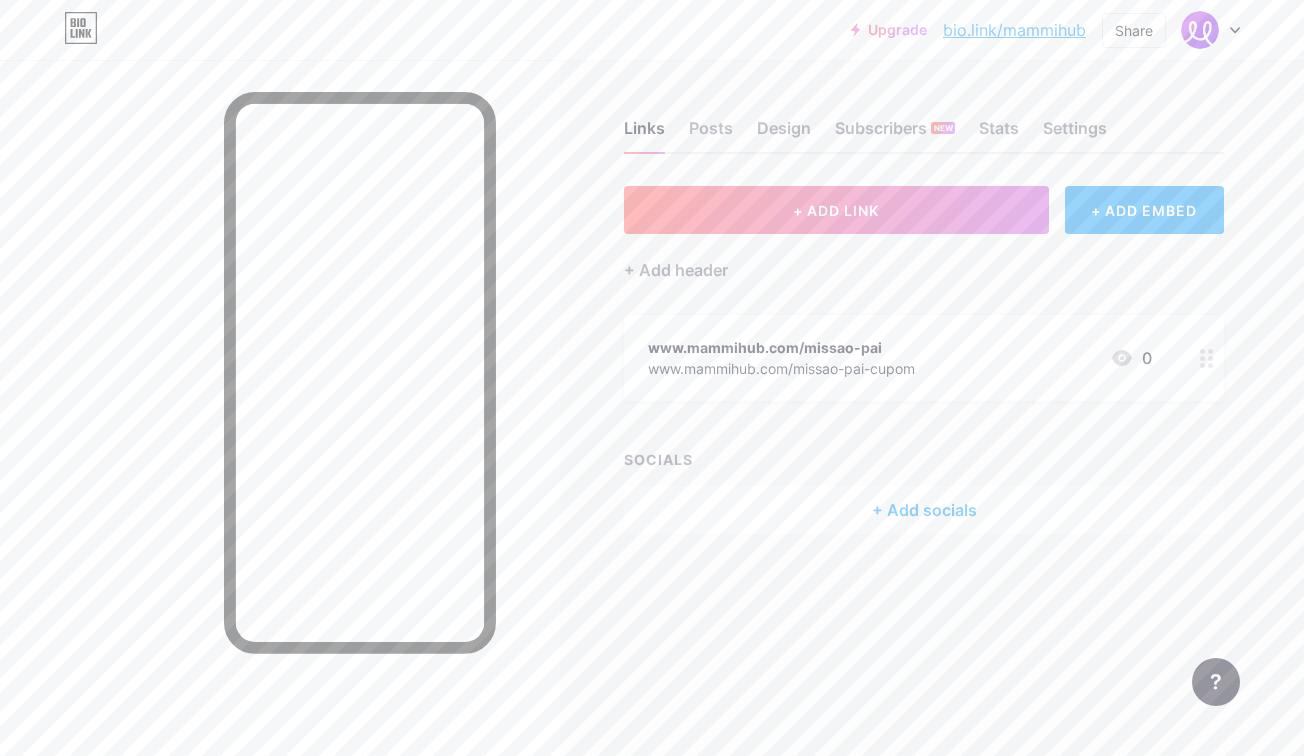 click on "www.mammihub.com/missao-pai-cupom" at bounding box center [781, 368] 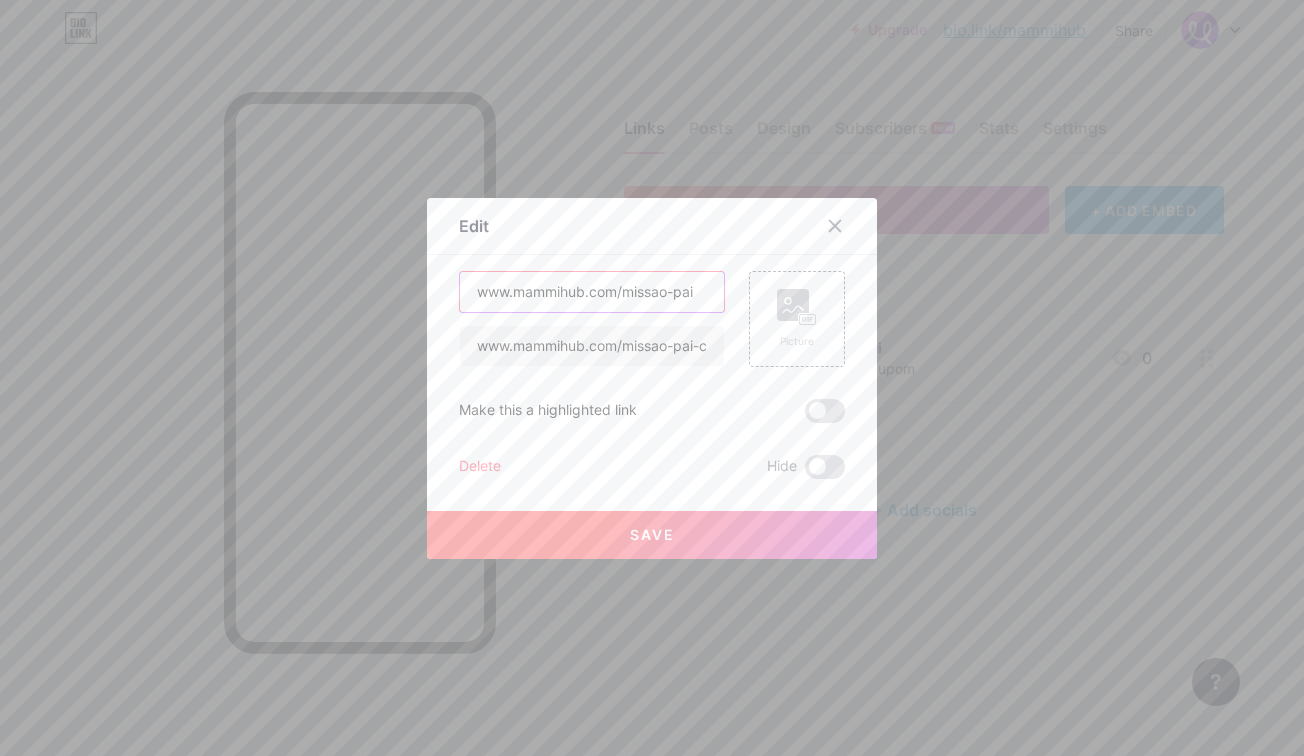 click on "www.mammihub.com/missao-pai" at bounding box center (592, 292) 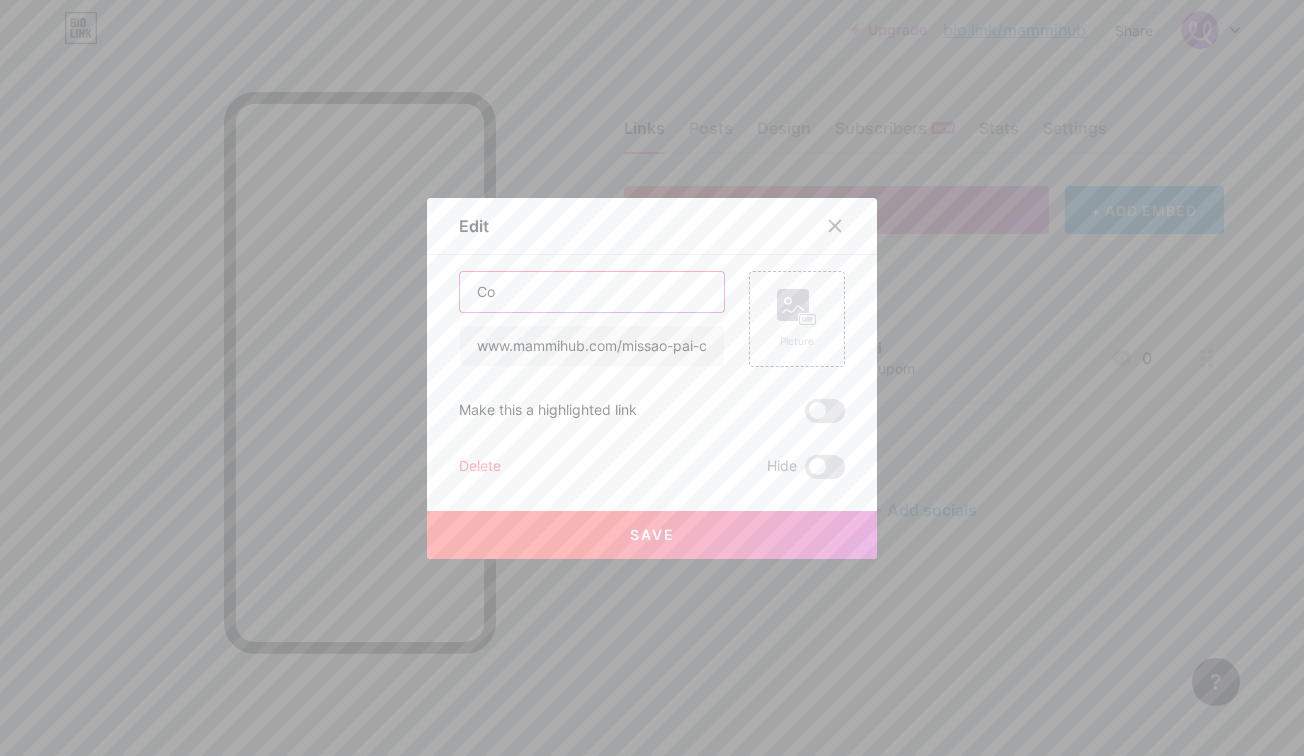 type on "C" 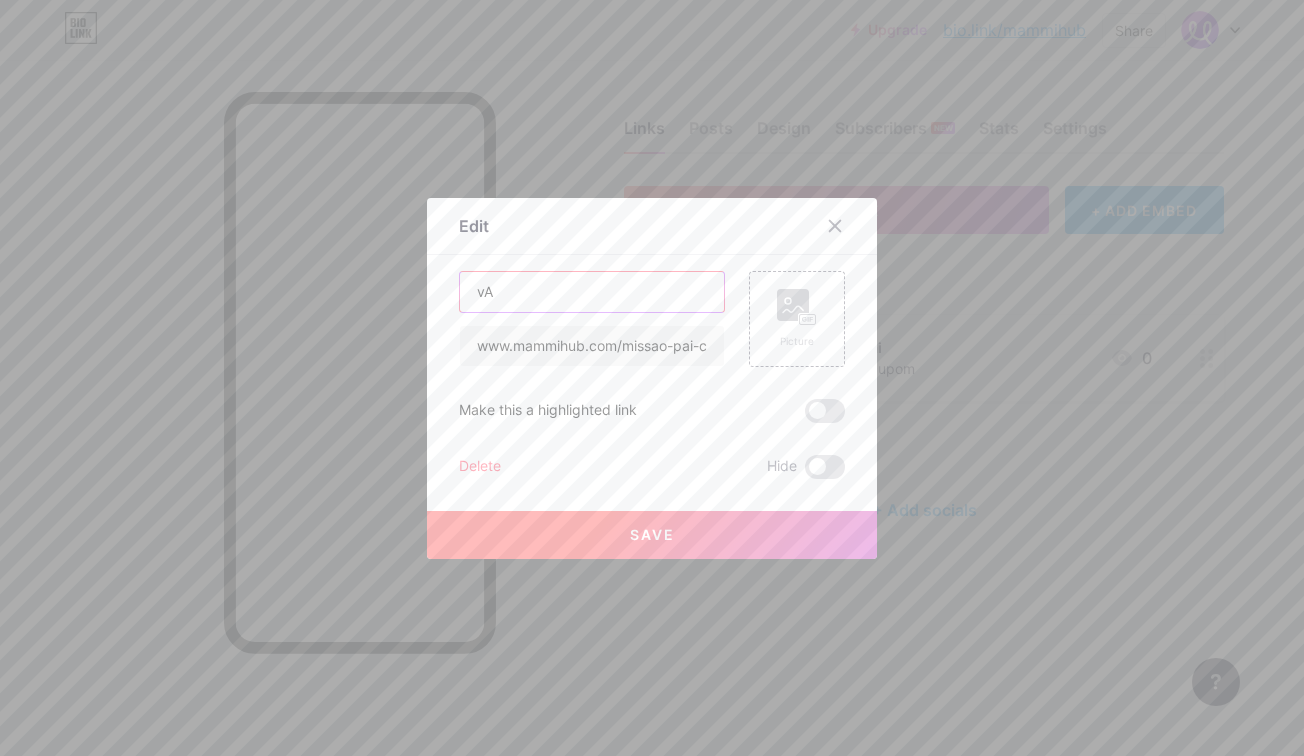 type on "v" 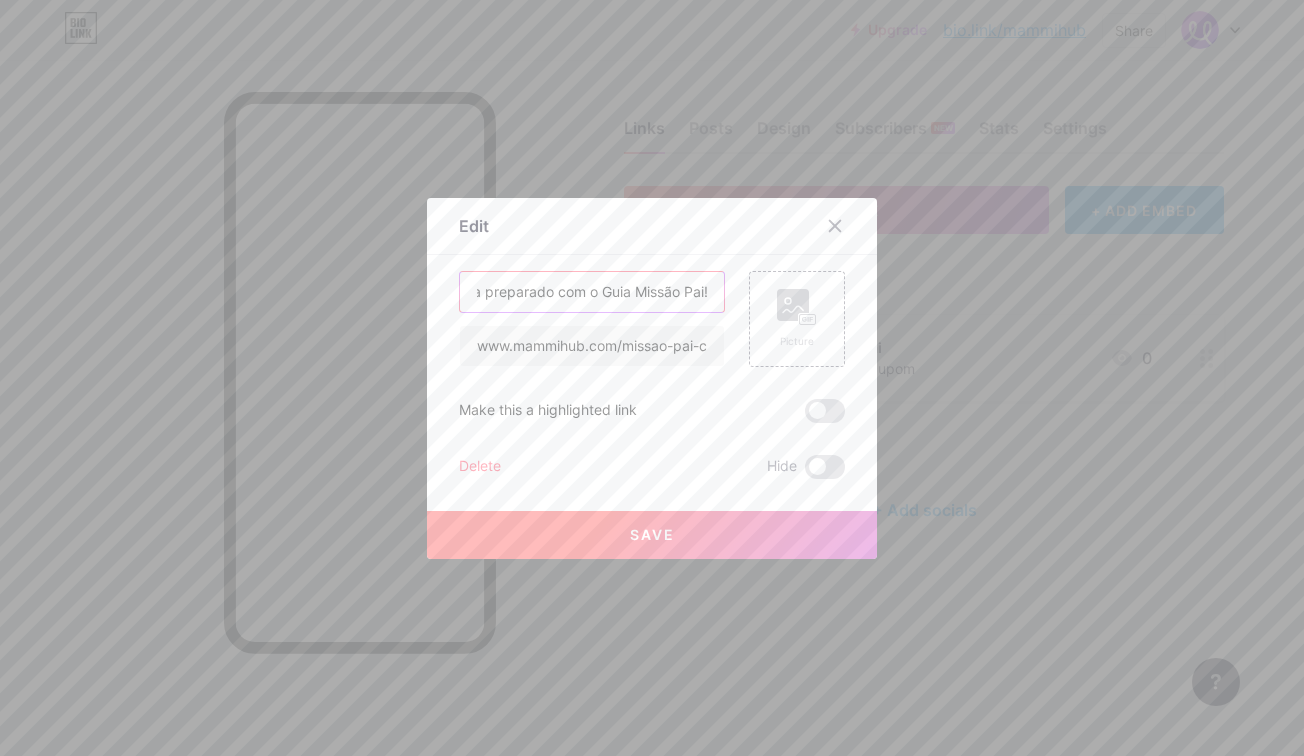 scroll, scrollTop: 0, scrollLeft: 183, axis: horizontal 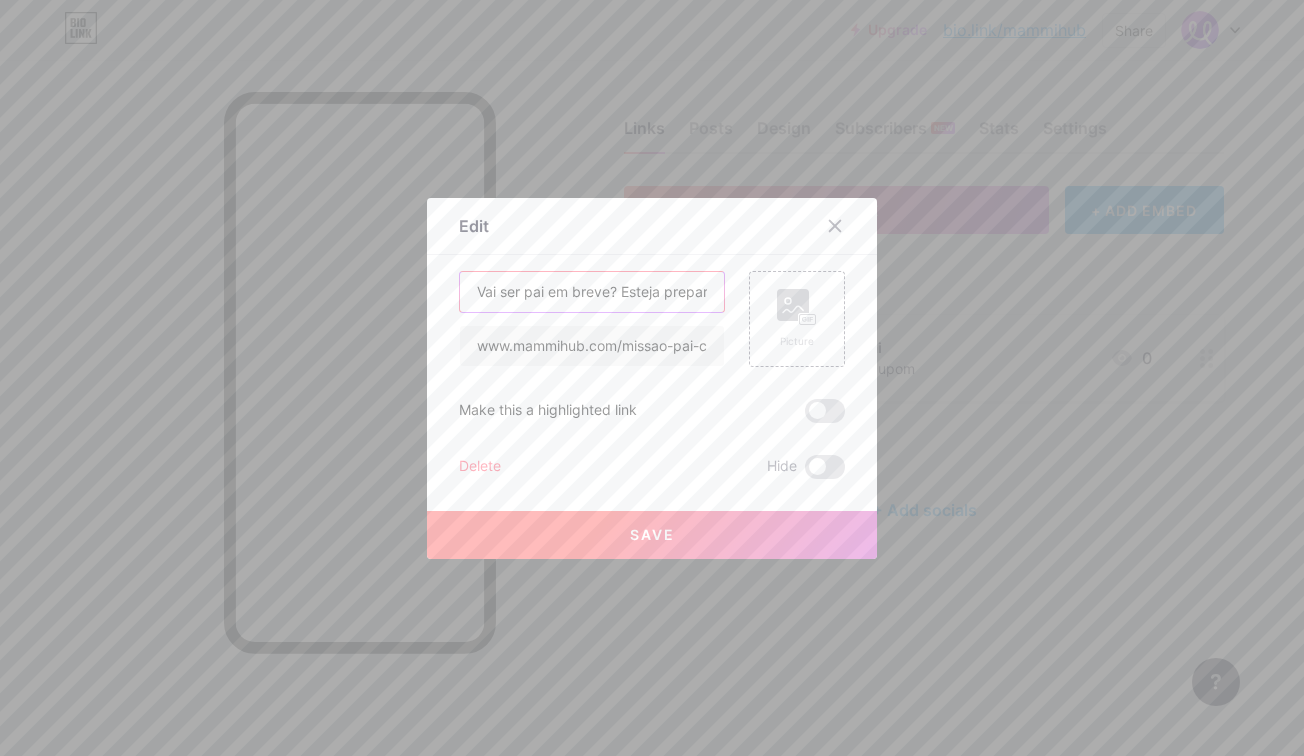 drag, startPoint x: 595, startPoint y: 292, endPoint x: 621, endPoint y: 295, distance: 26.172504 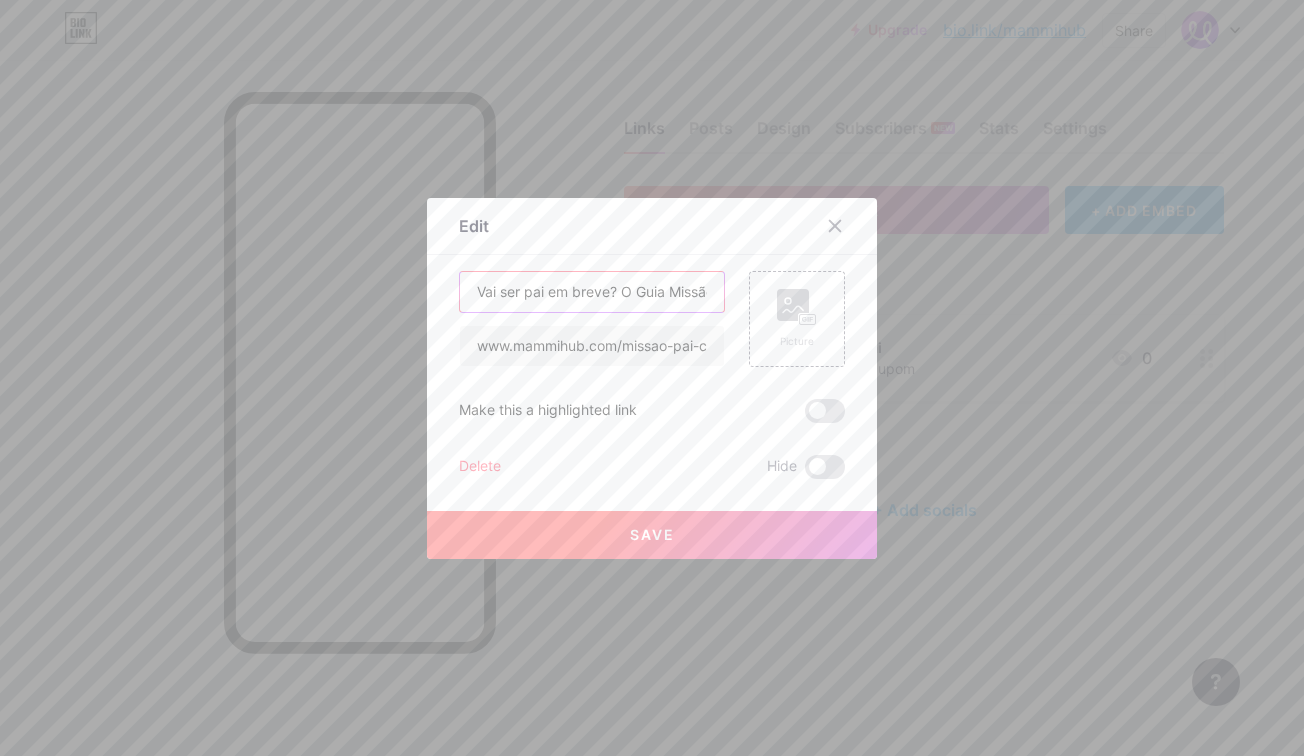 scroll, scrollTop: 0, scrollLeft: 38, axis: horizontal 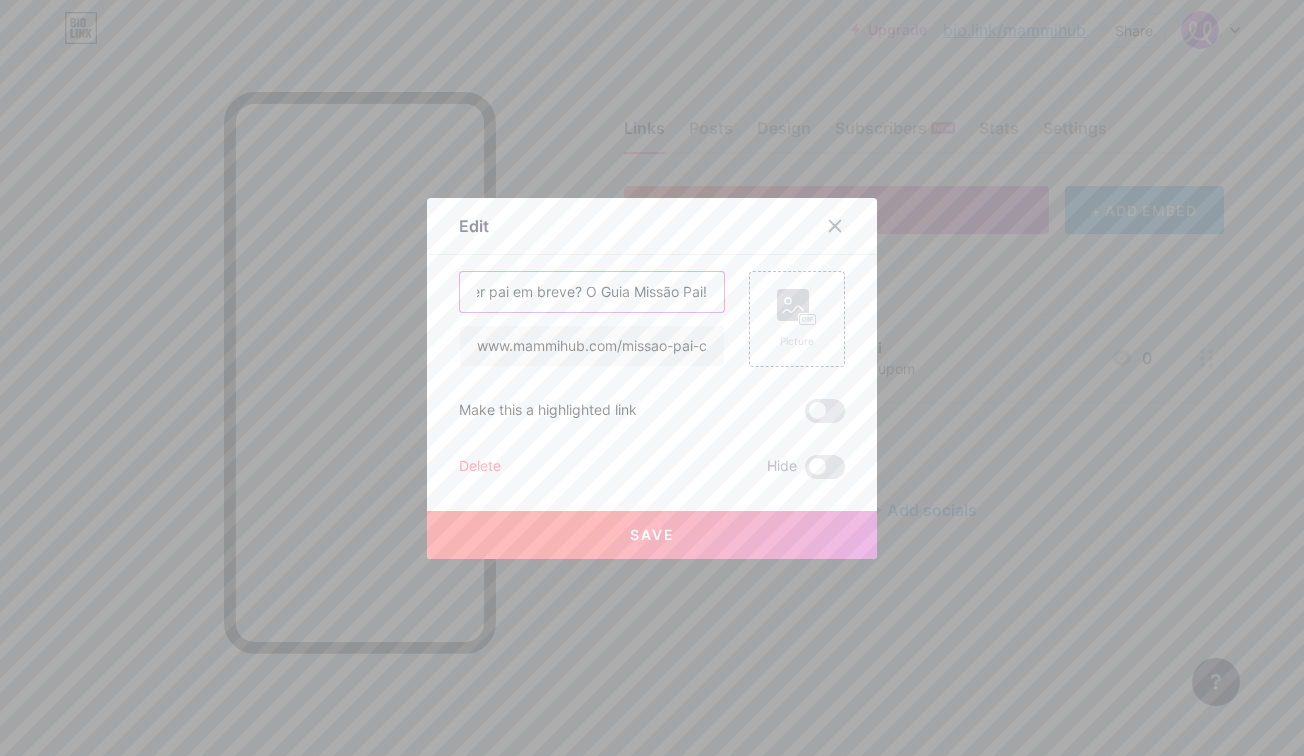 drag, startPoint x: 640, startPoint y: 297, endPoint x: 731, endPoint y: 297, distance: 91 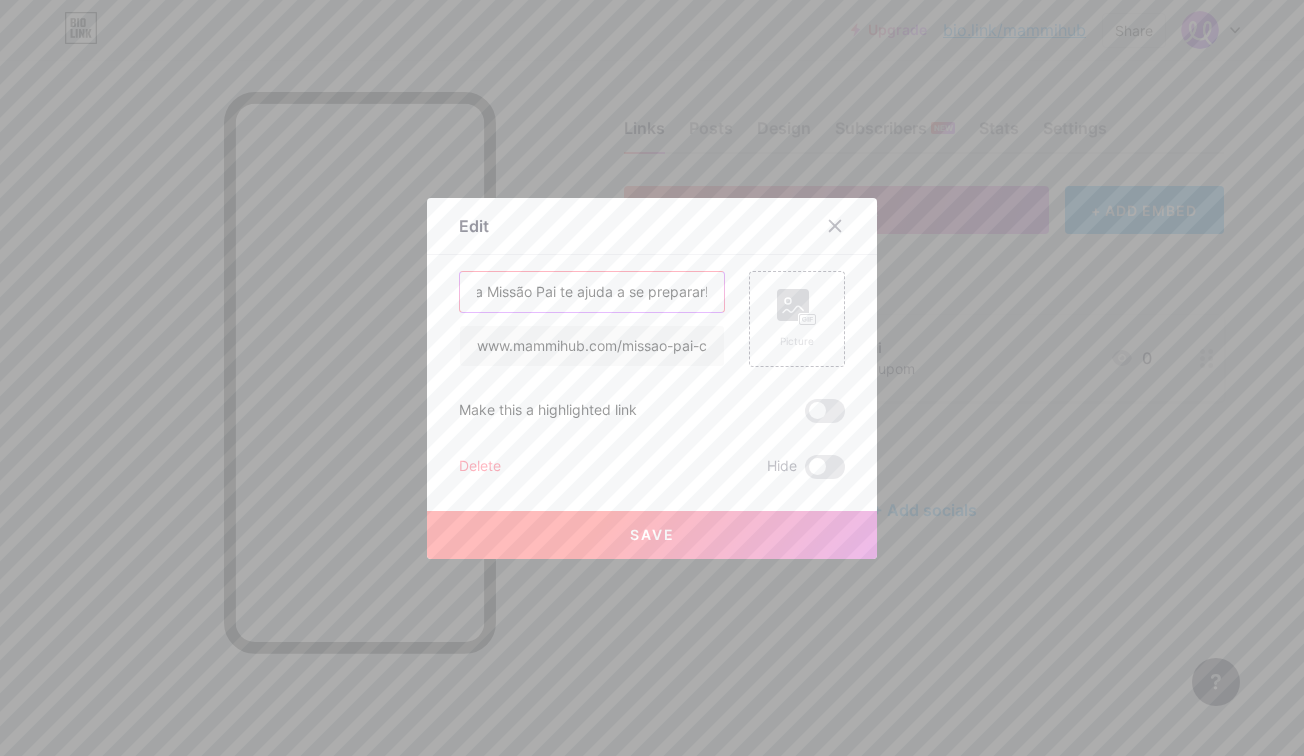 scroll, scrollTop: 0, scrollLeft: 186, axis: horizontal 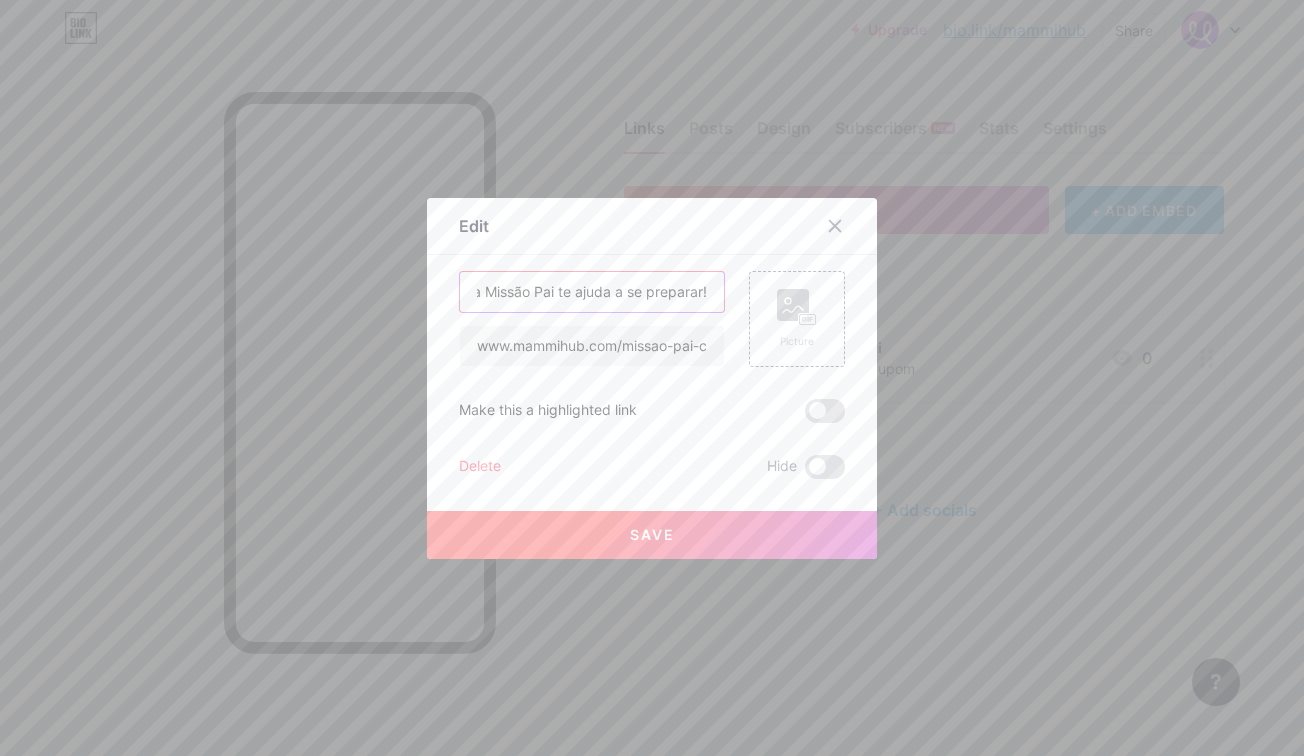 type on "Vai ser pai em breve? O Guia Missão Pai te ajuda a se preparar!" 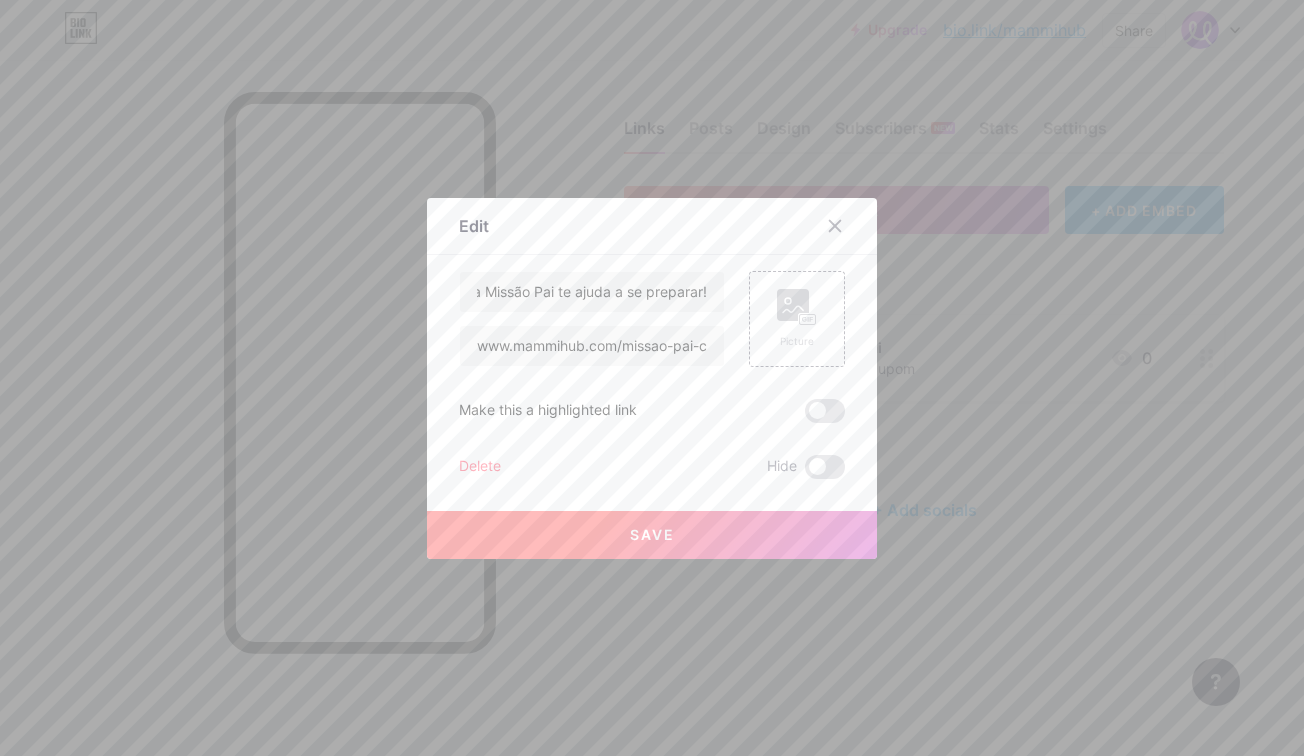 click on "Save" at bounding box center (652, 535) 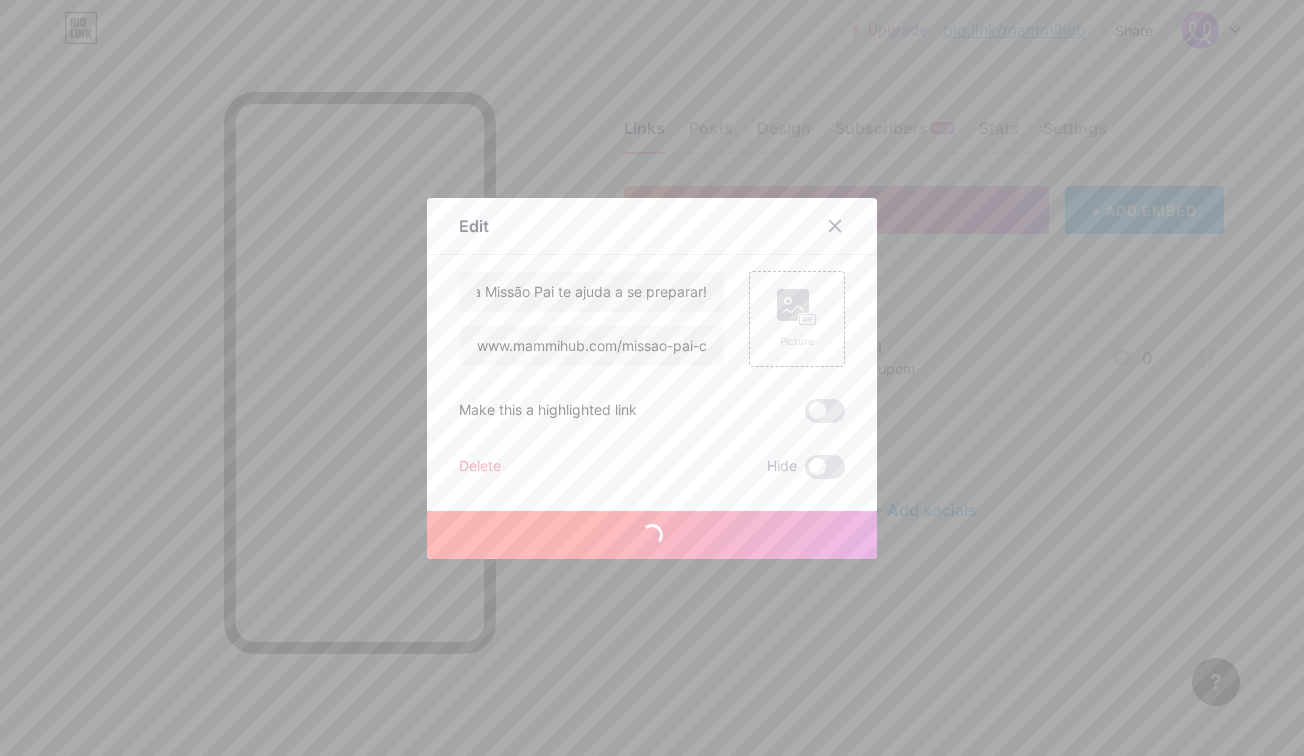 scroll, scrollTop: 0, scrollLeft: 0, axis: both 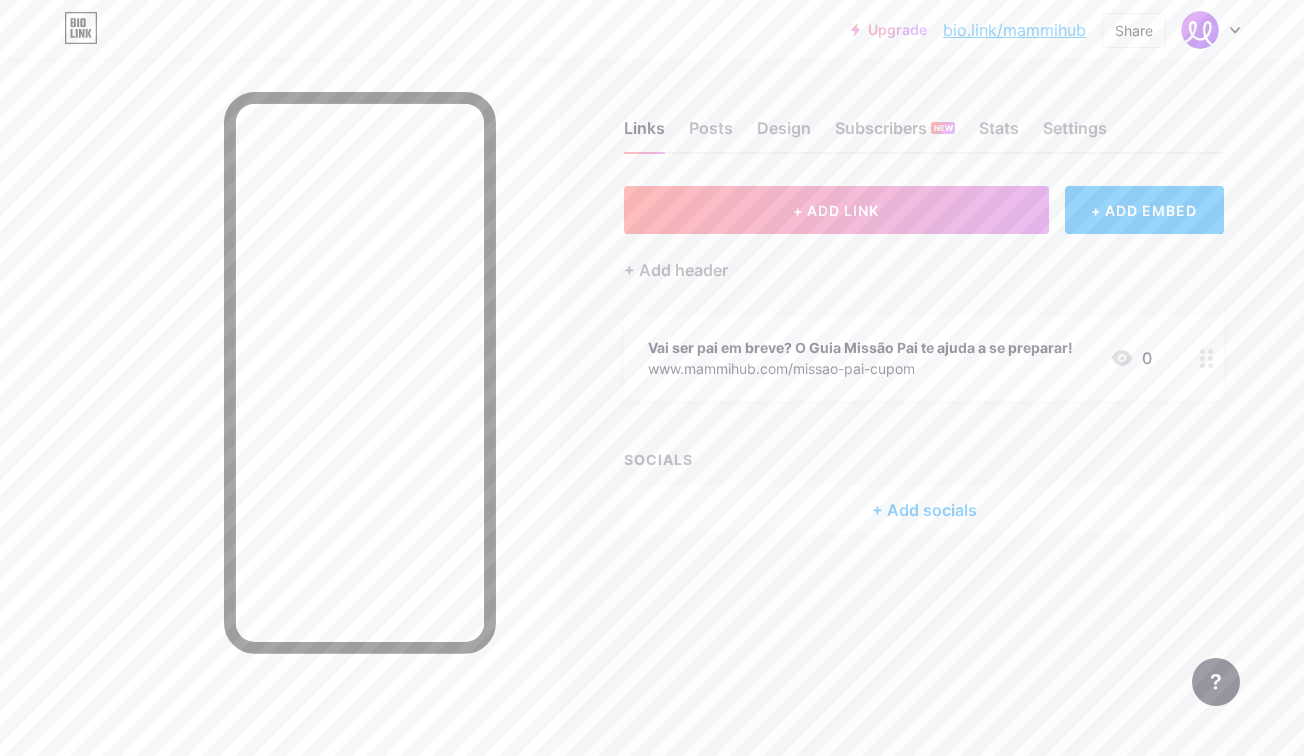 click on "www.mammihub.com/missao-pai-cupom" at bounding box center (860, 368) 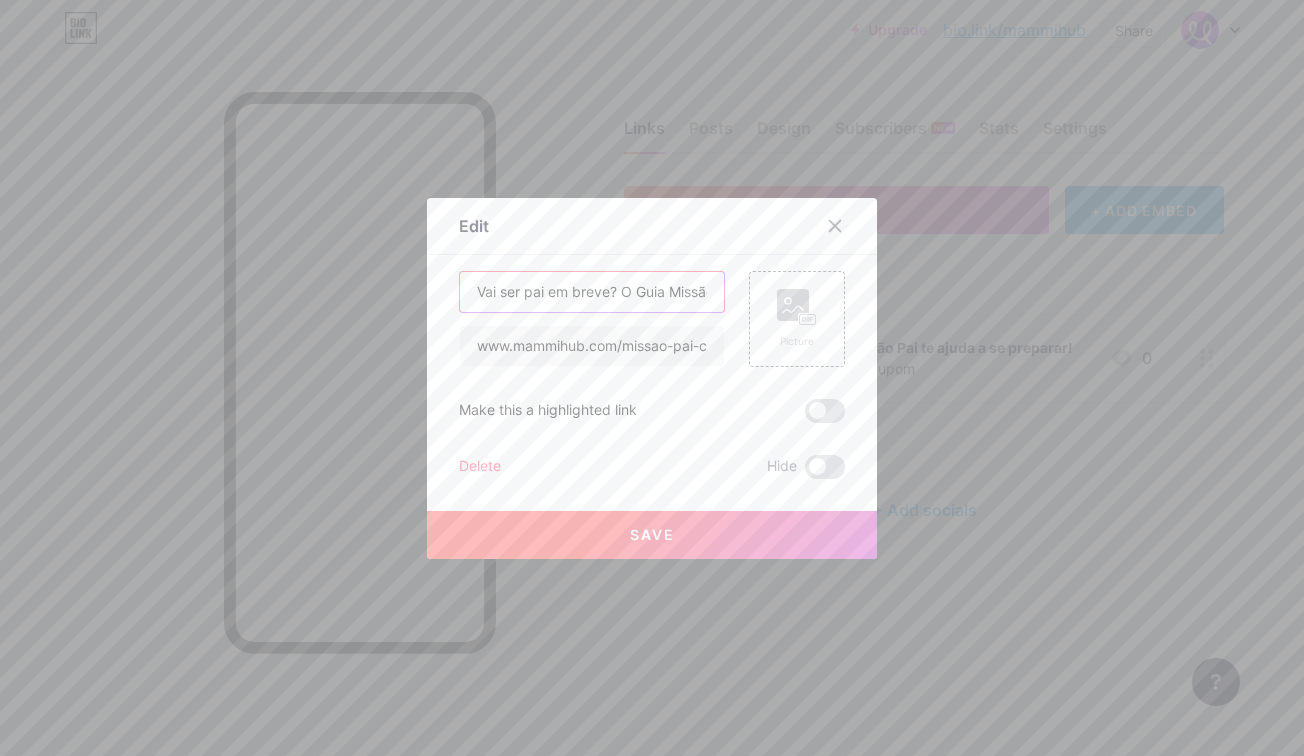 click on "Vai ser pai em breve? O Guia Missão Pai te ajuda a se preparar!" at bounding box center (592, 292) 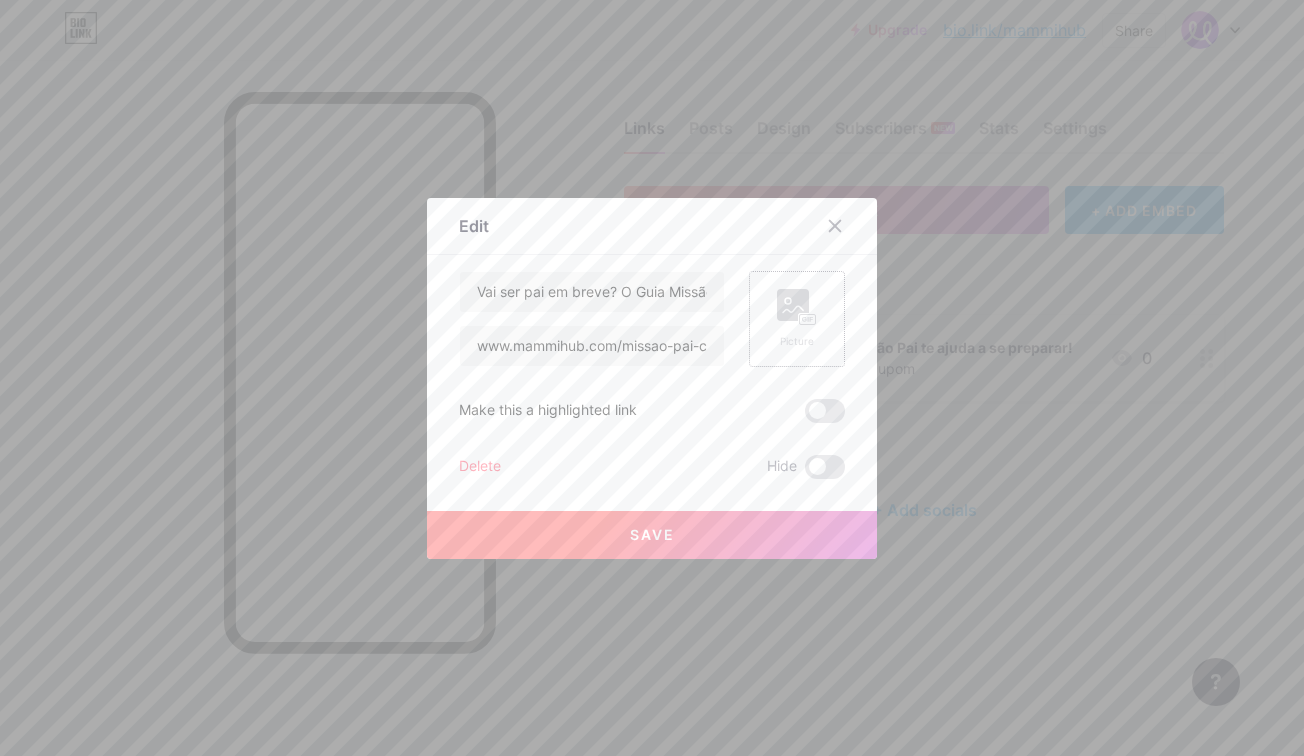 click on "Picture" at bounding box center [797, 341] 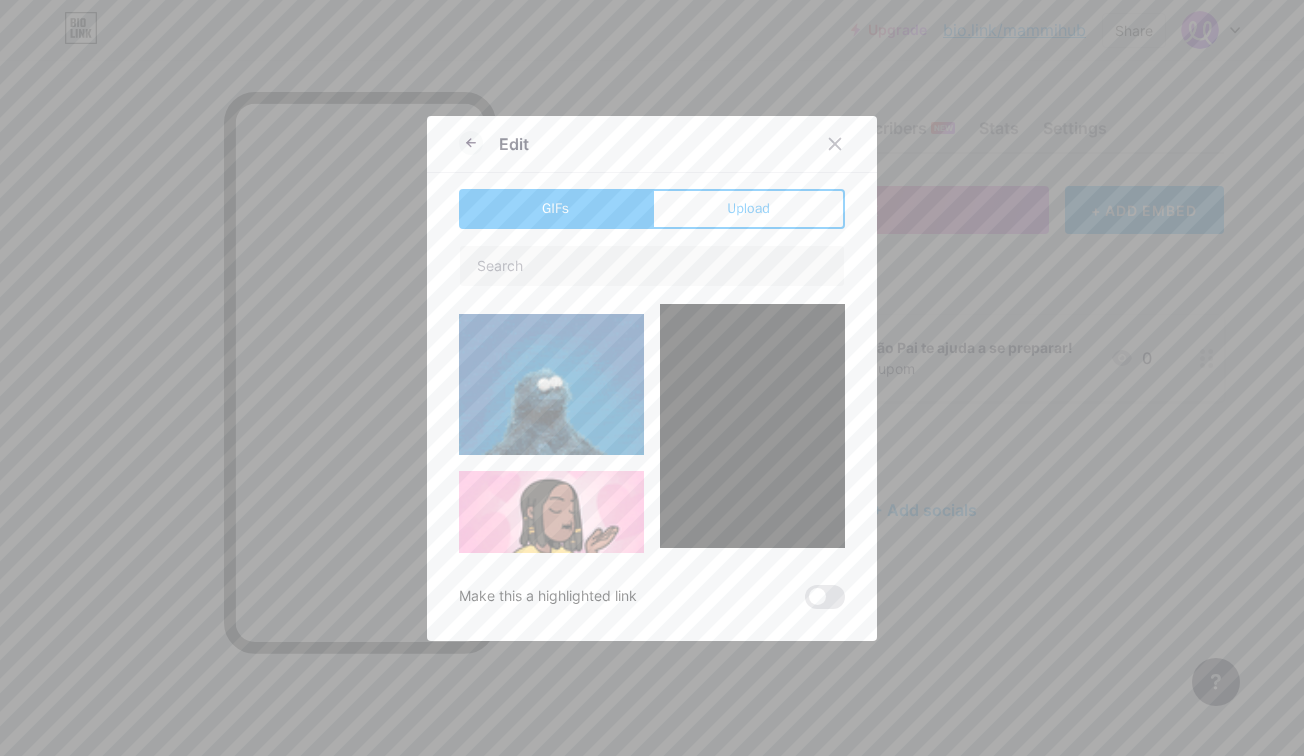 type on "Vai ser pai em breve? O Guia Missão Pai te ajuda a se preparar!" 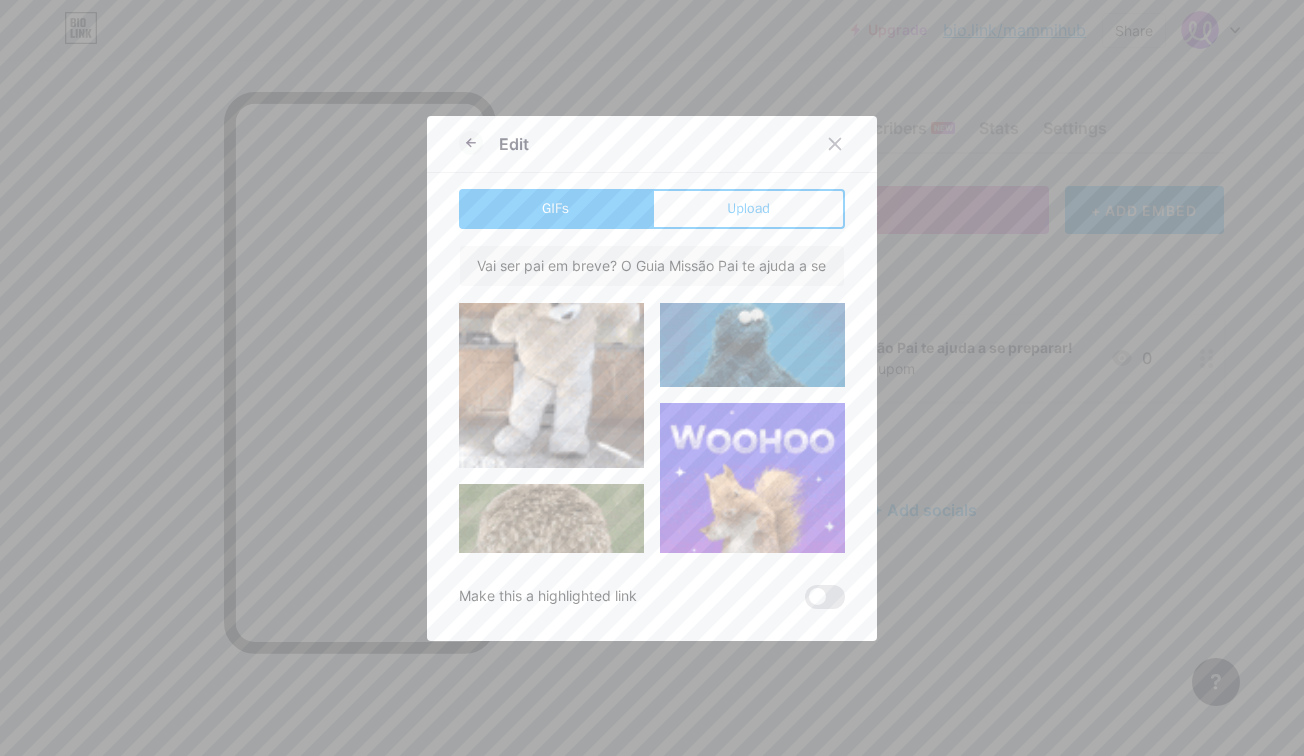 scroll, scrollTop: 0, scrollLeft: 0, axis: both 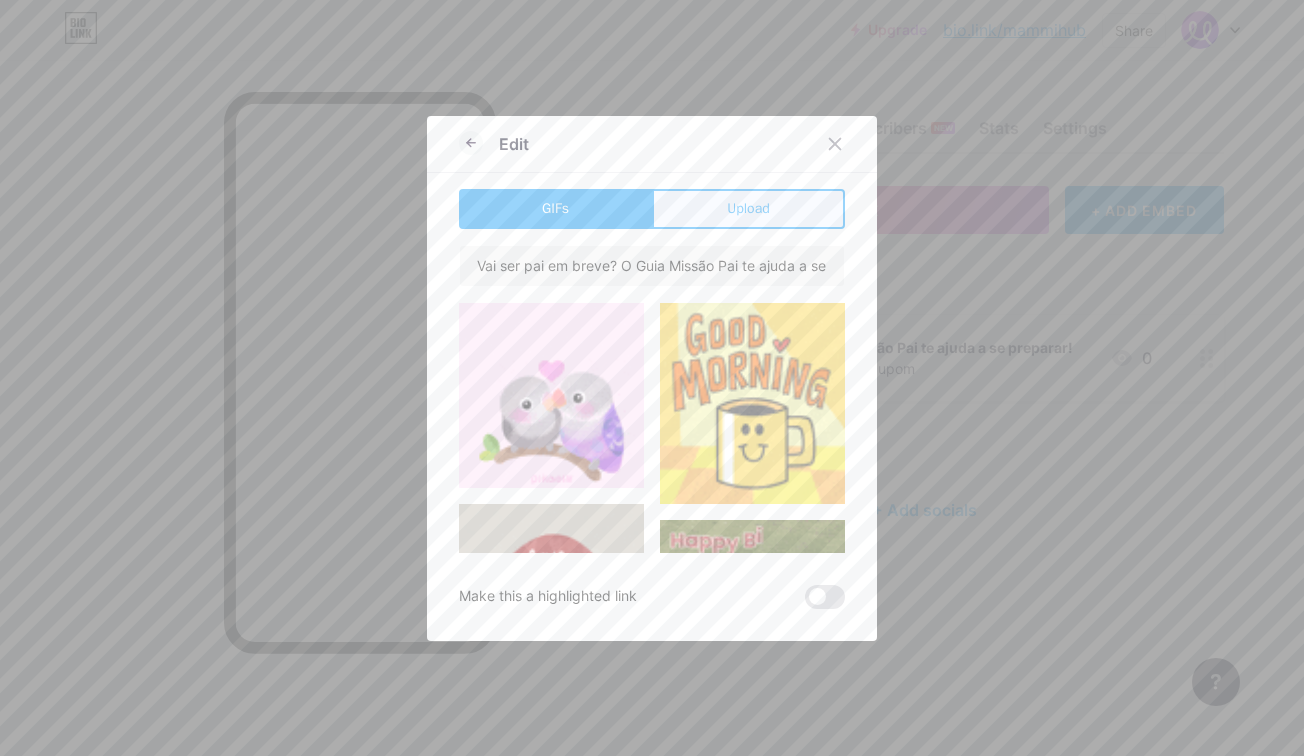 click on "Upload" at bounding box center (748, 208) 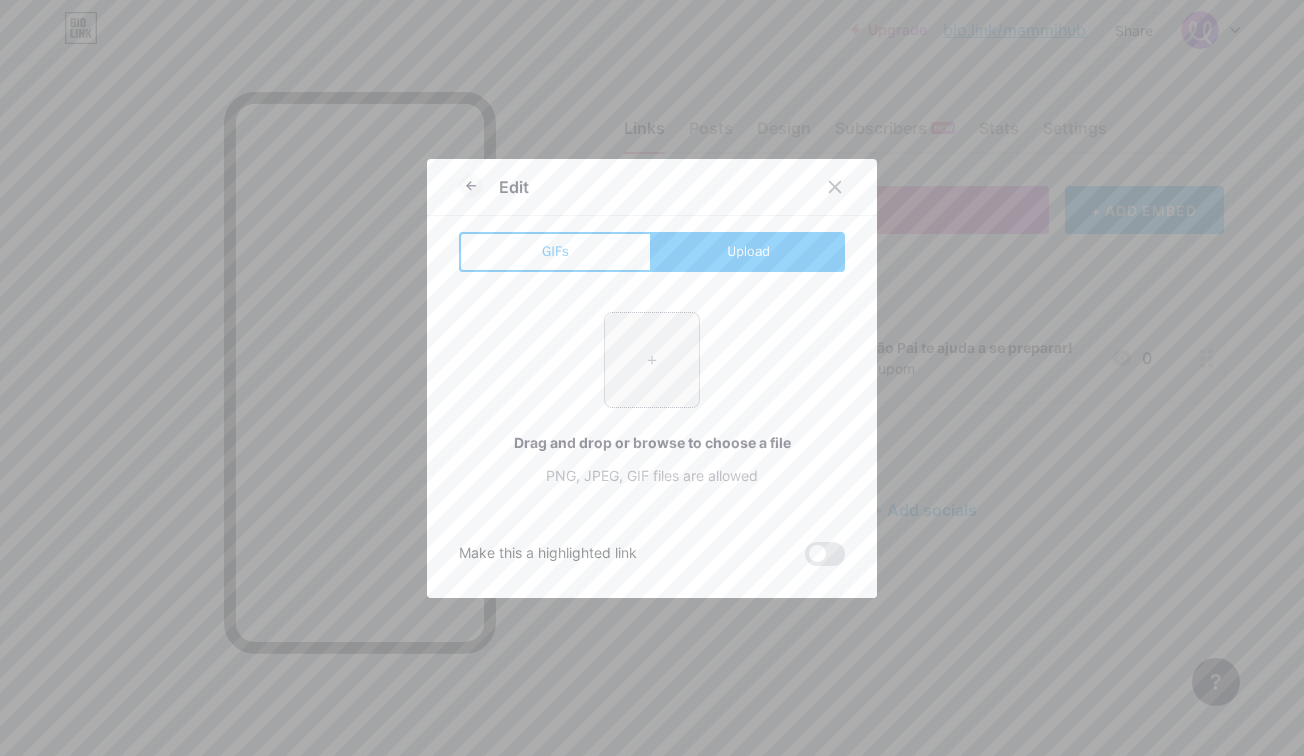 click at bounding box center (652, 360) 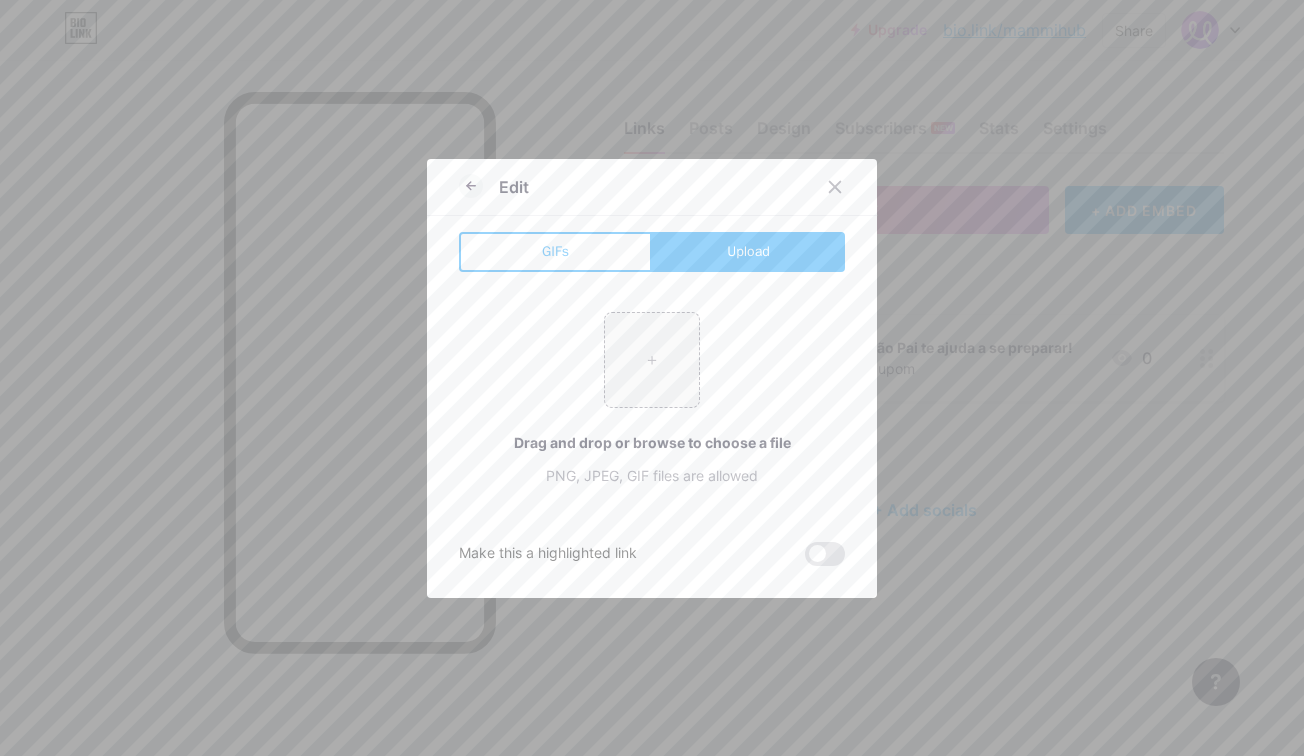type on "C:\fakepath\MammiHub_Logos-06.png" 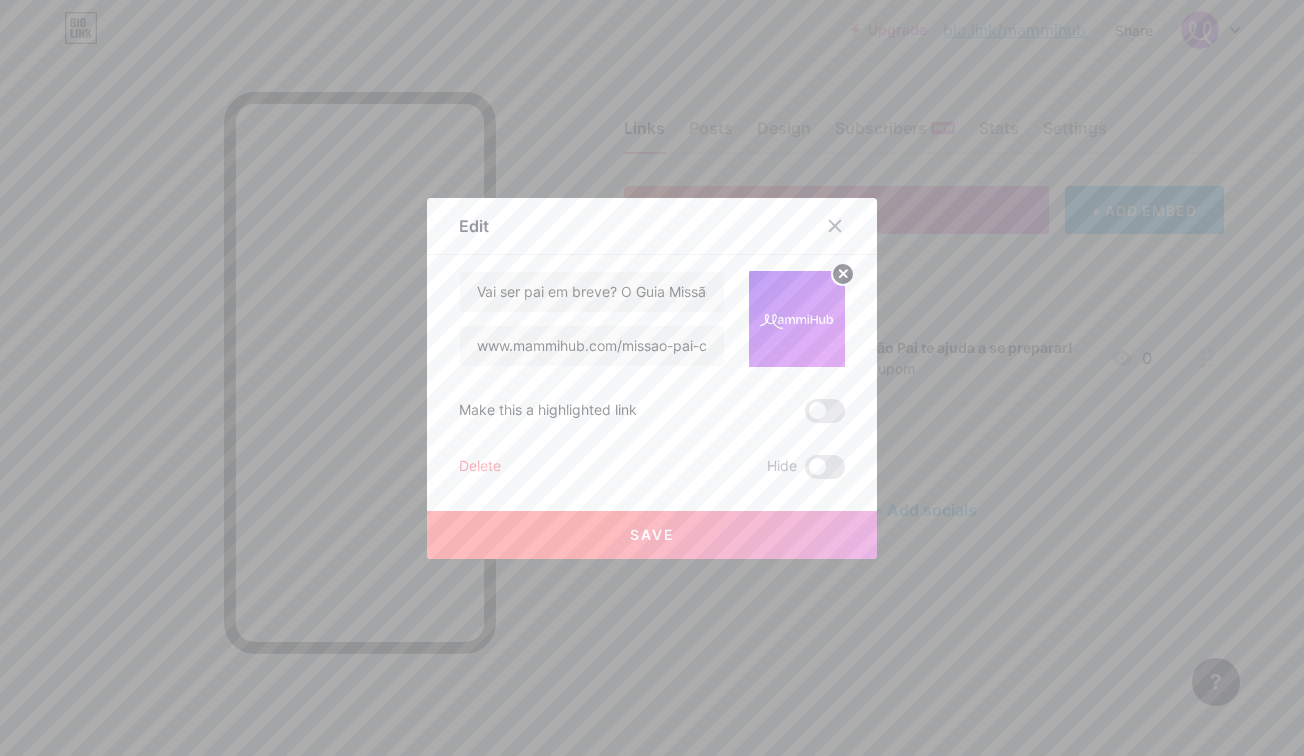 click on "Save" at bounding box center [652, 535] 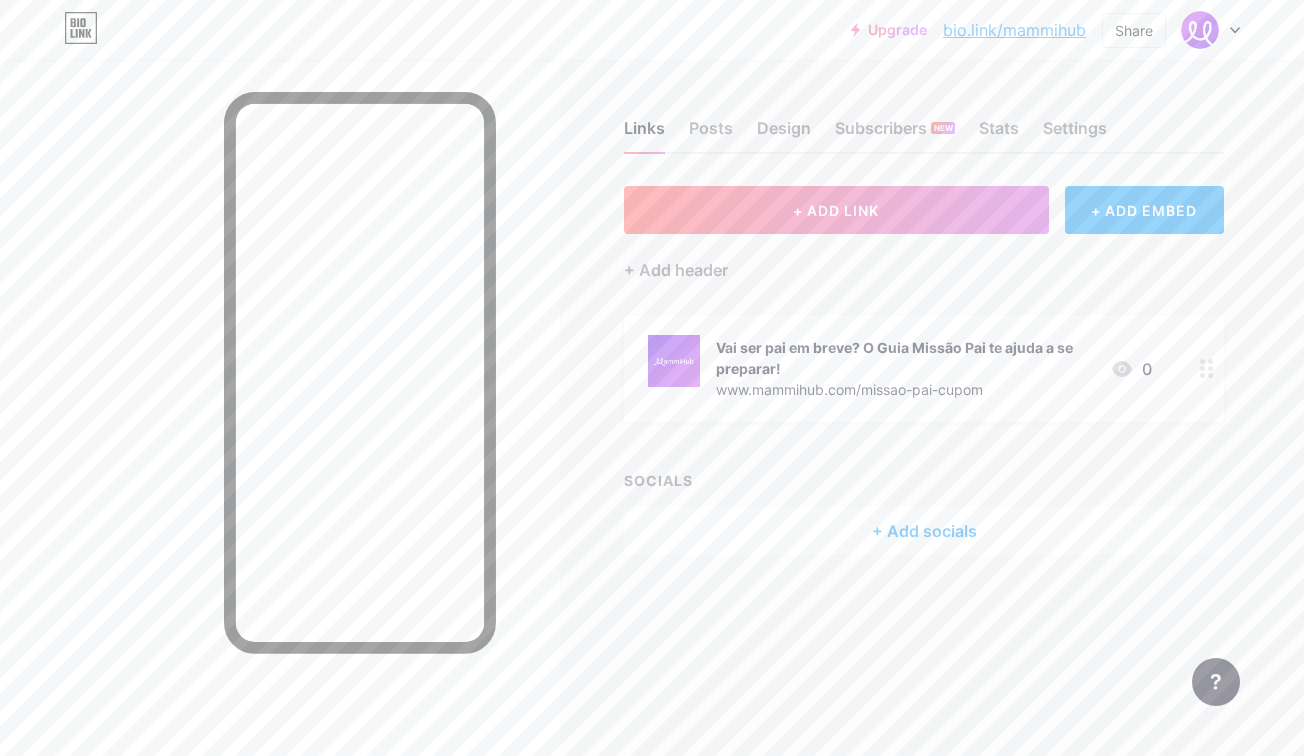 click on "Vai ser pai em breve? O Guia Missão Pai te ajuda a se preparar!" at bounding box center (905, 358) 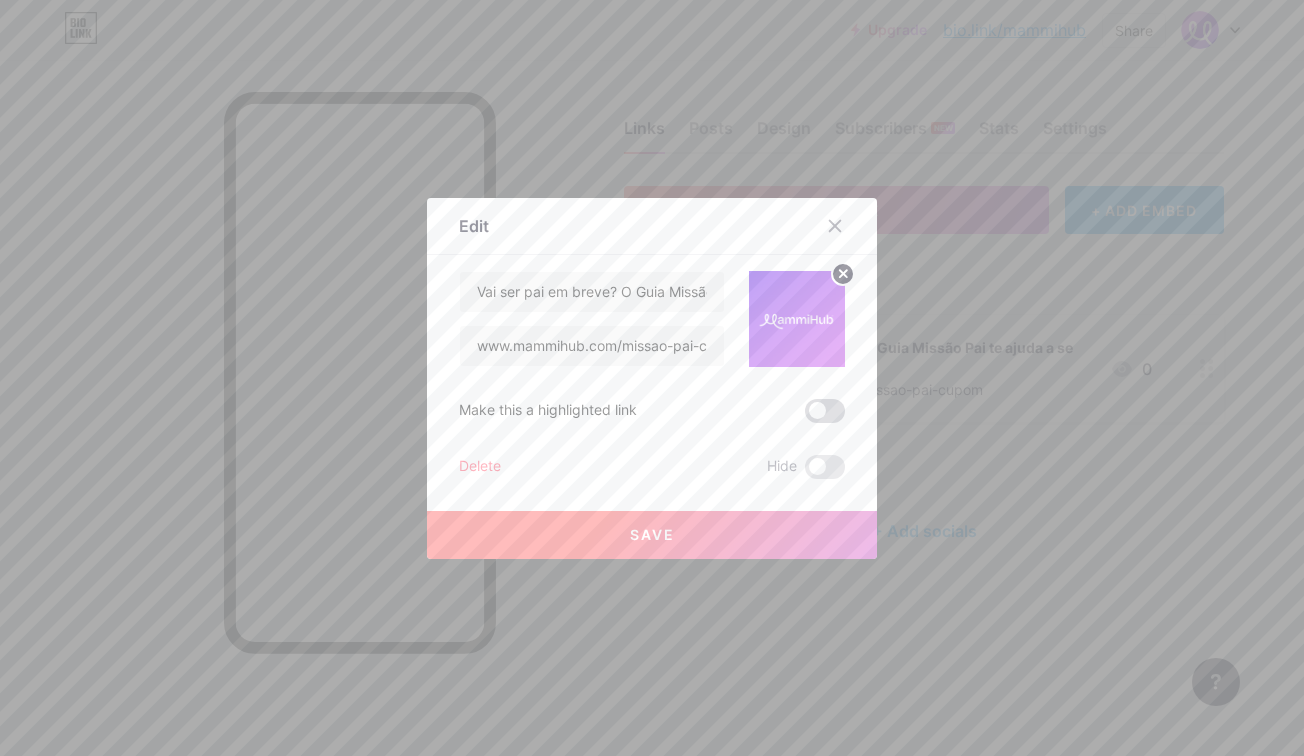 click at bounding box center (825, 411) 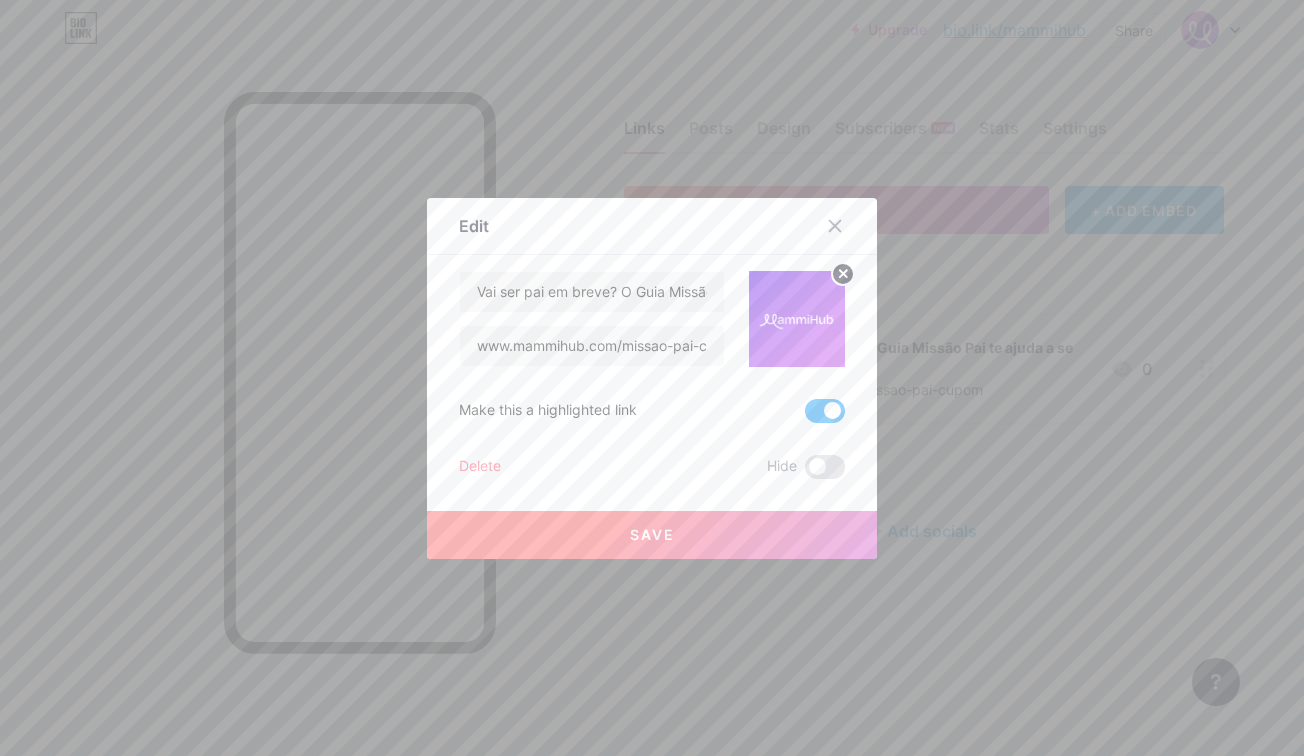 click on "Save" at bounding box center (652, 535) 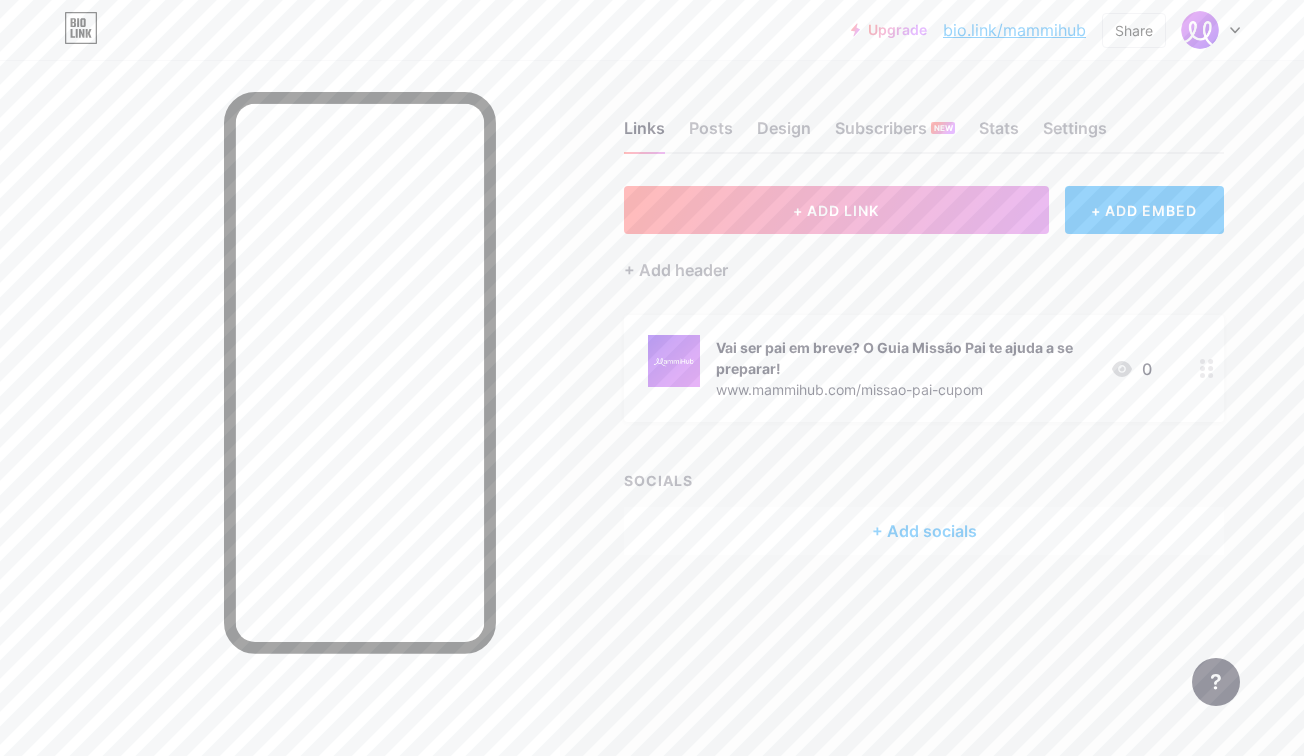 click on "Vai ser pai em breve? O Guia Missão Pai te ajuda a se preparar!" at bounding box center (905, 358) 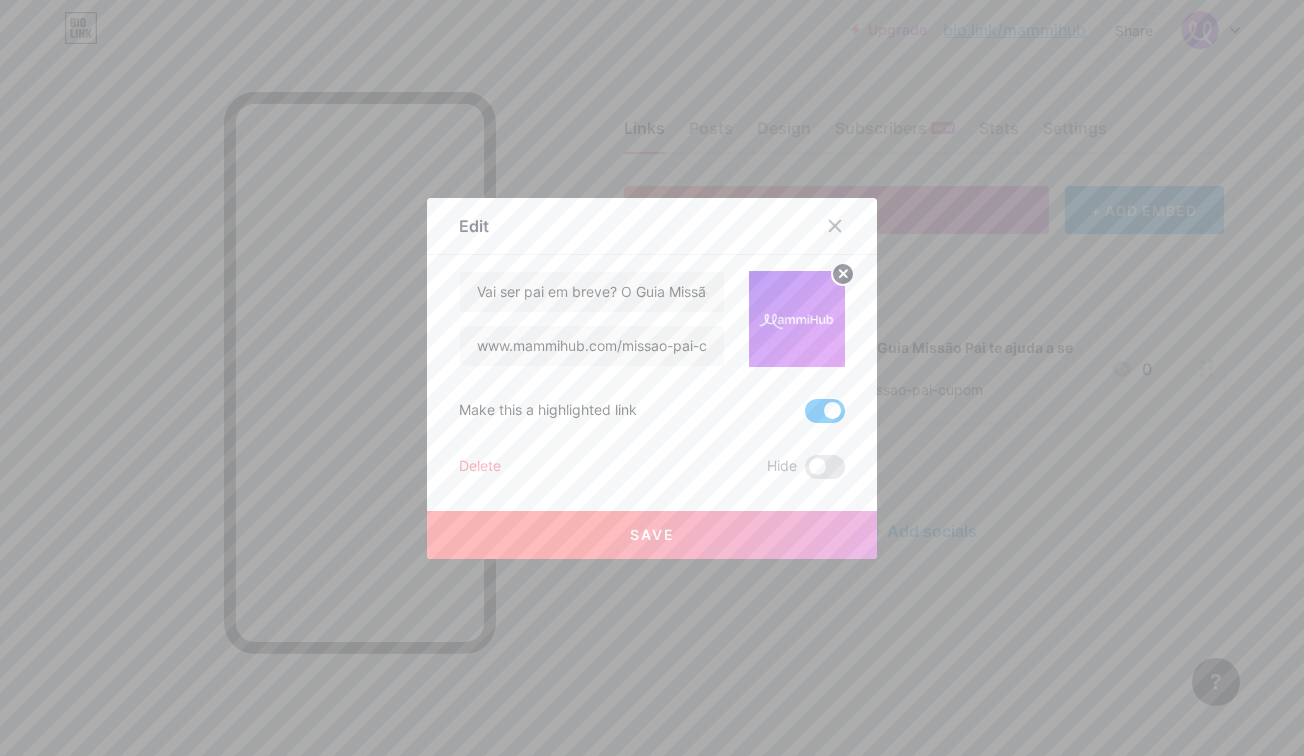 click at bounding box center (825, 411) 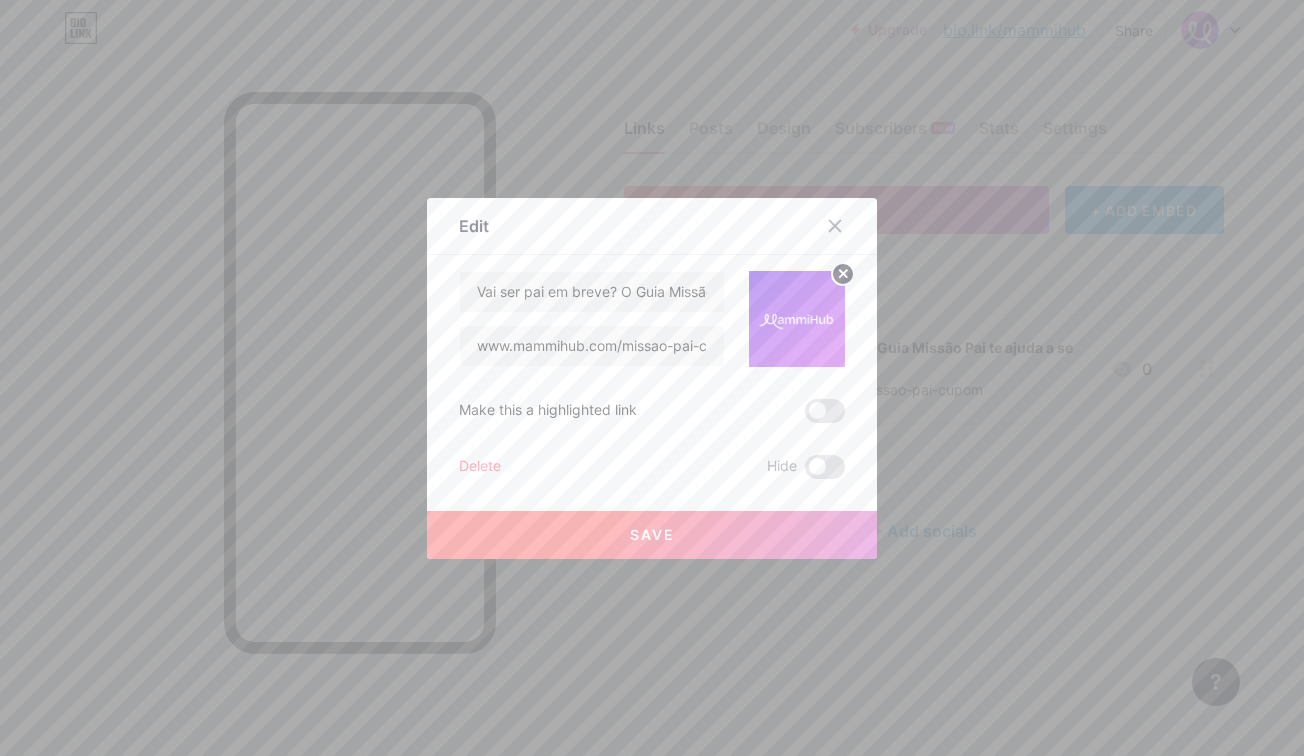 click on "Save" at bounding box center [652, 535] 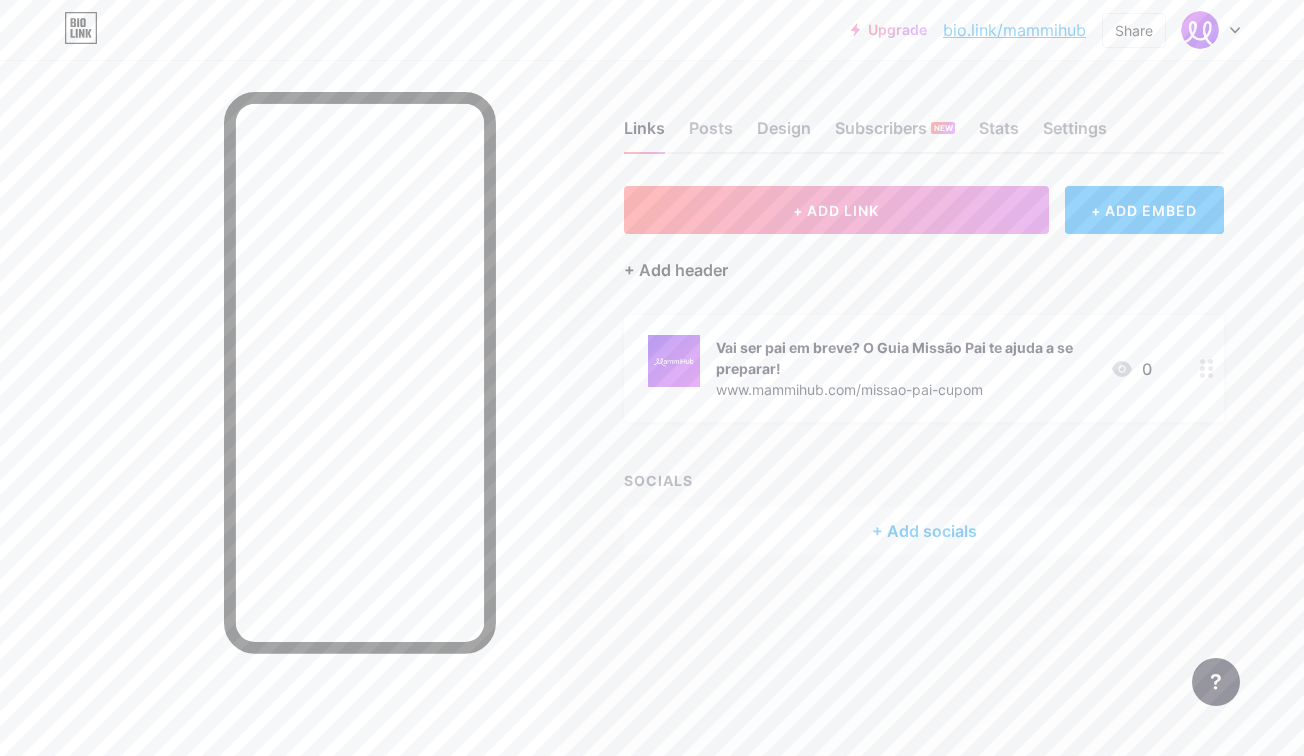 click on "+ Add header" at bounding box center (676, 270) 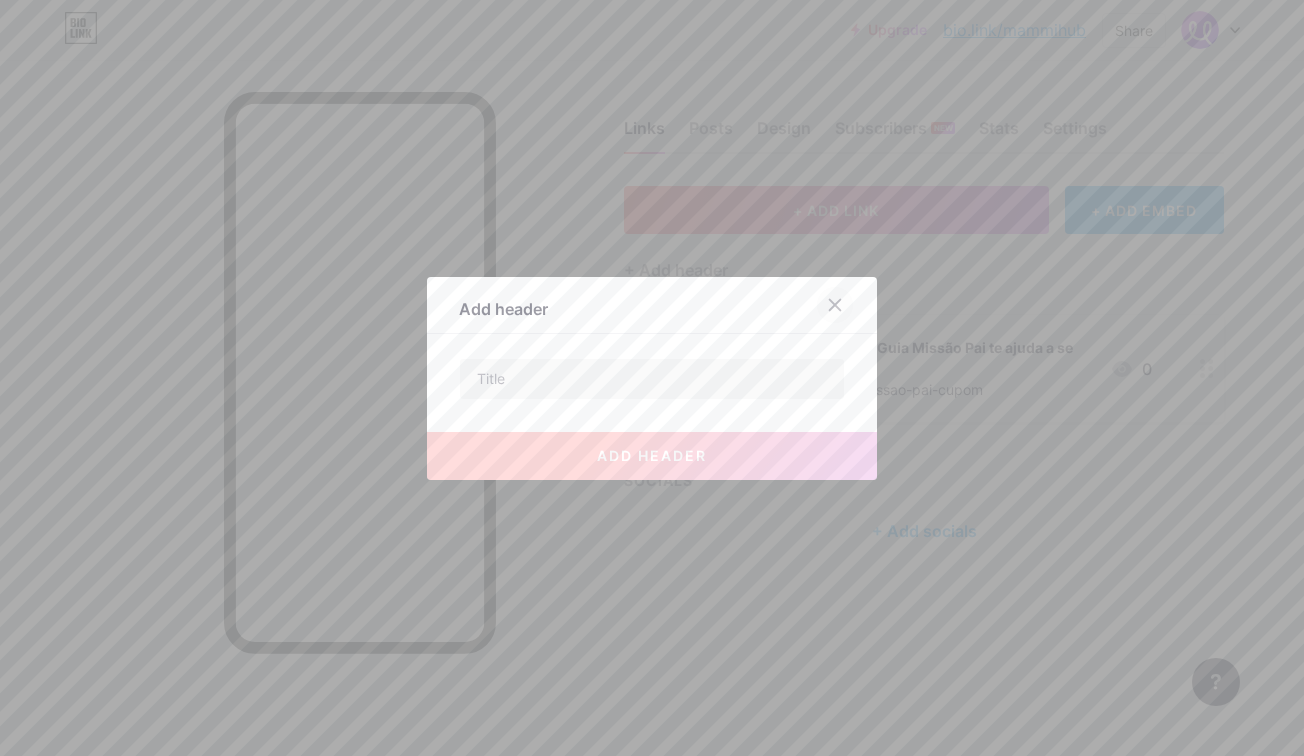 click 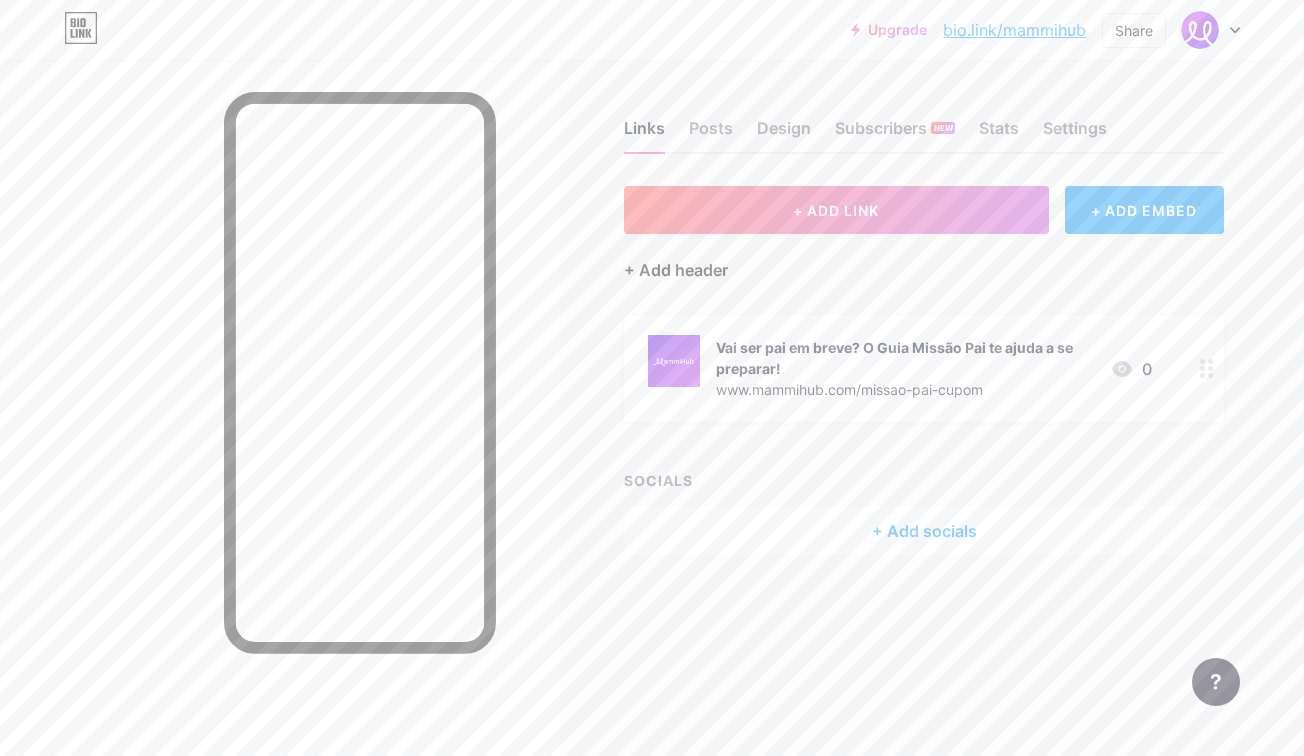 click on "+ Add header" at bounding box center [676, 270] 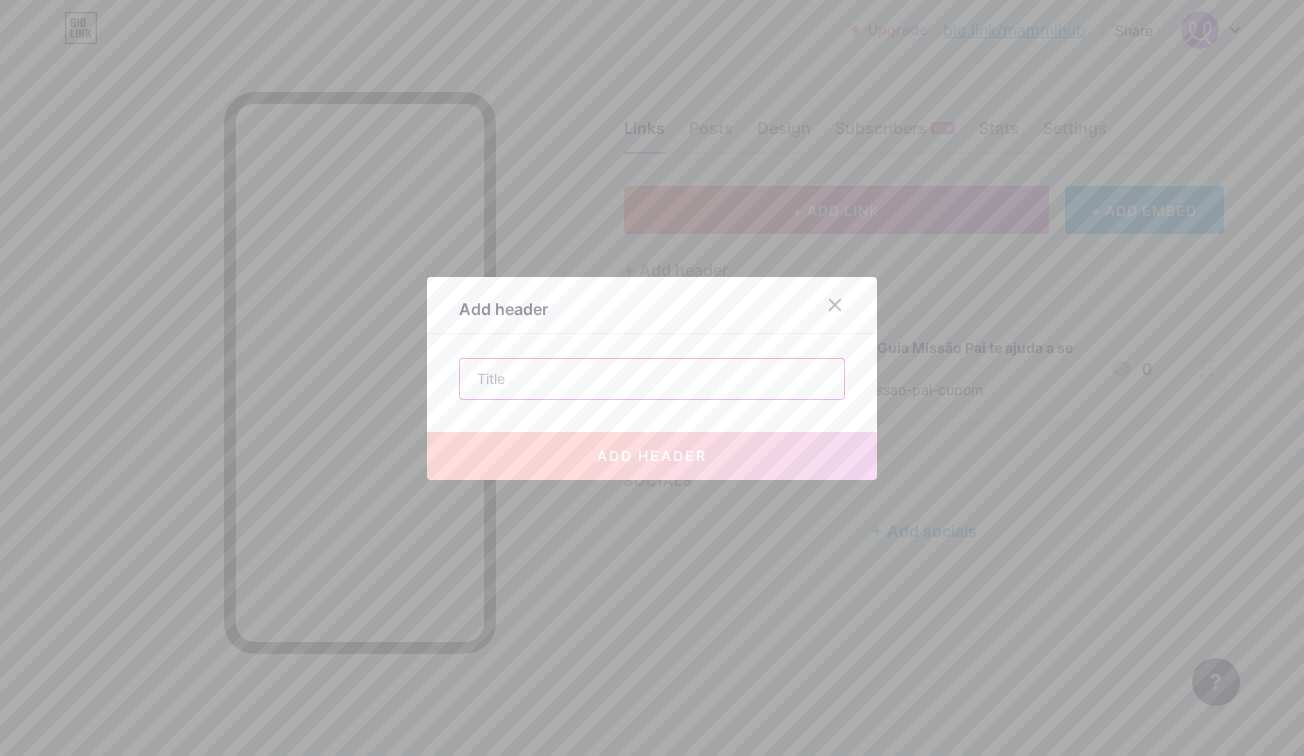 click at bounding box center (652, 379) 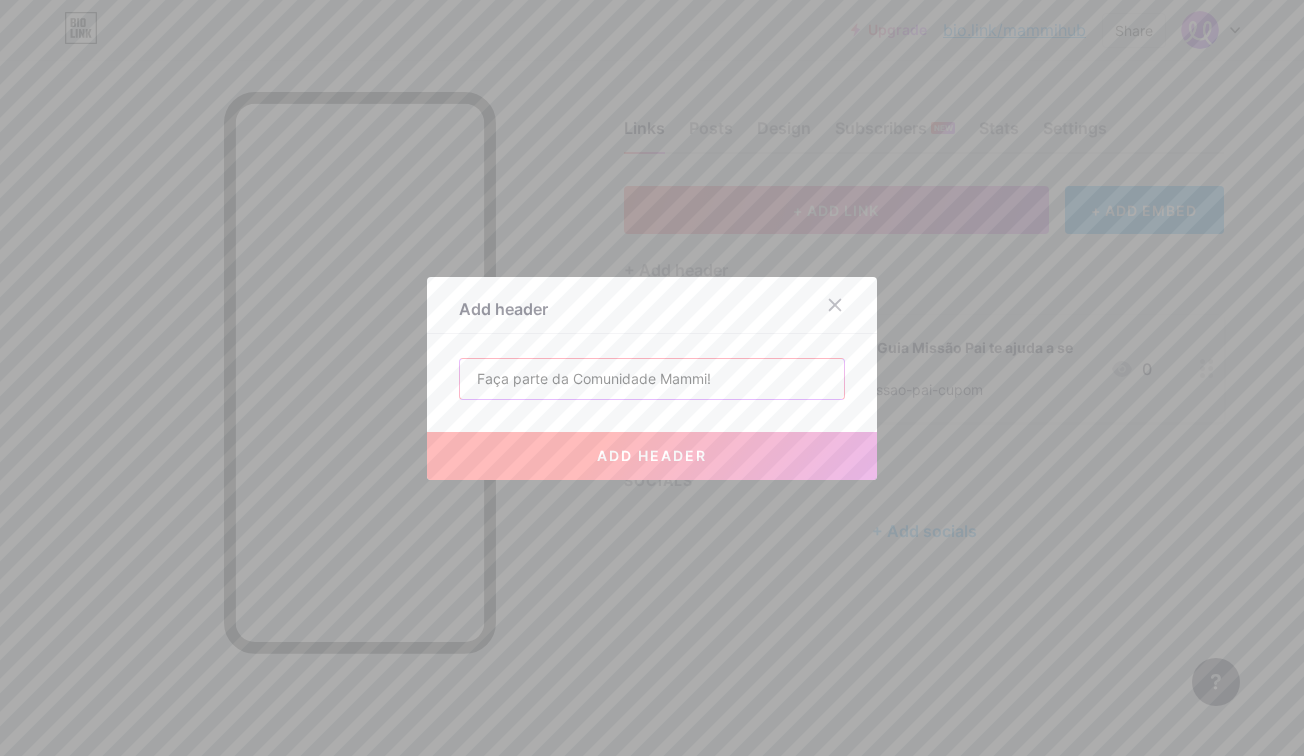 type on "Faça parte da Comunidade Mammi!" 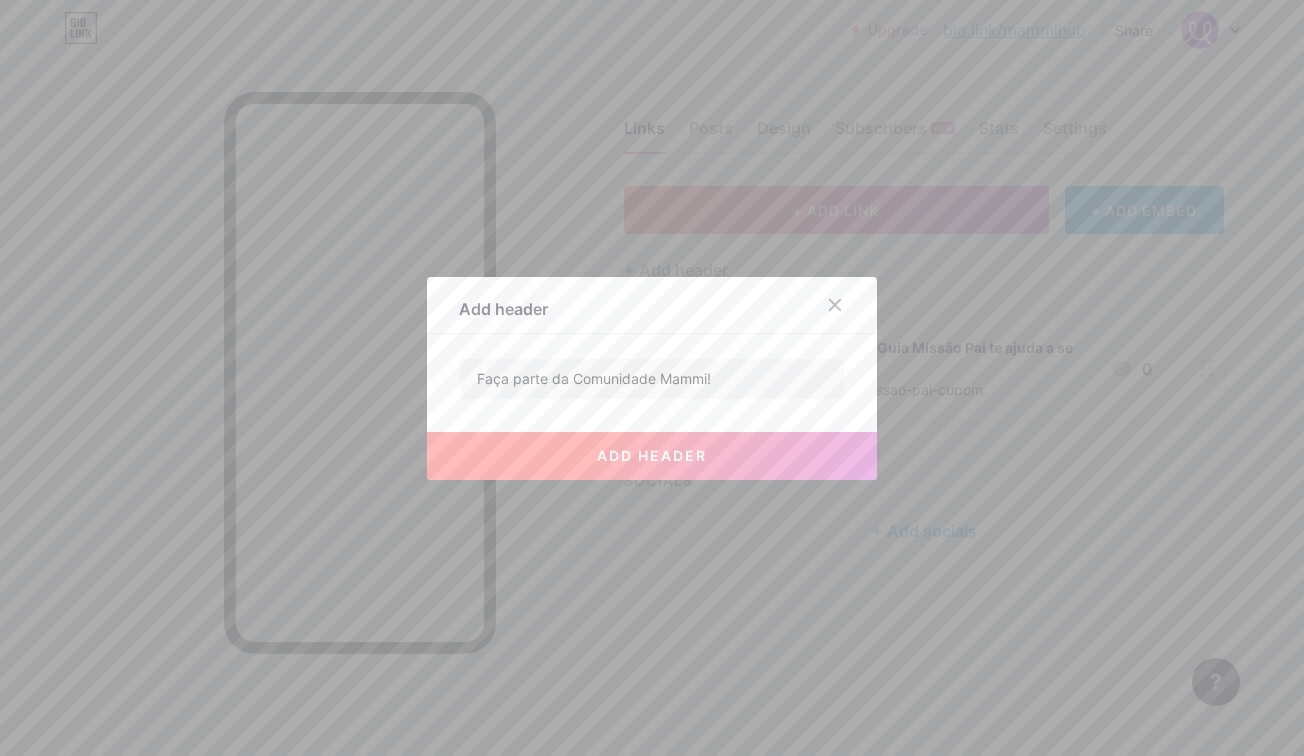 click on "add header" at bounding box center [652, 455] 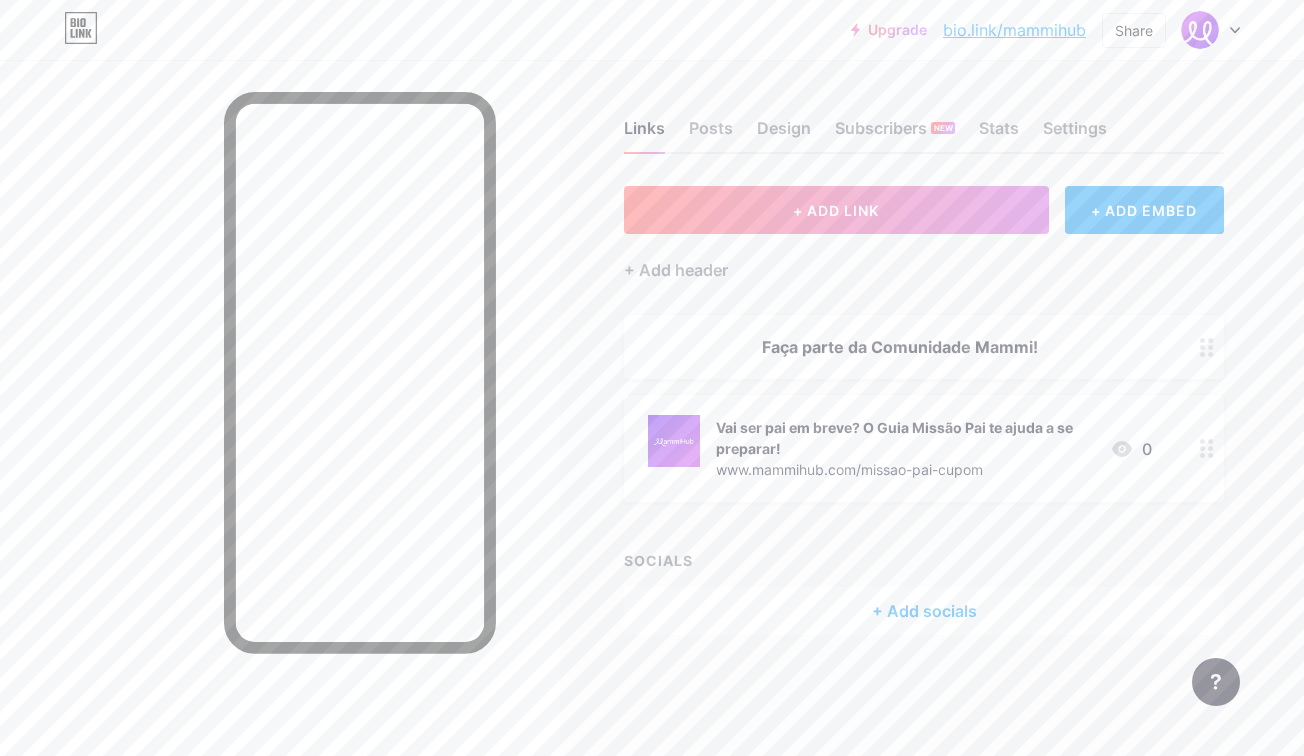 click at bounding box center (1207, 347) 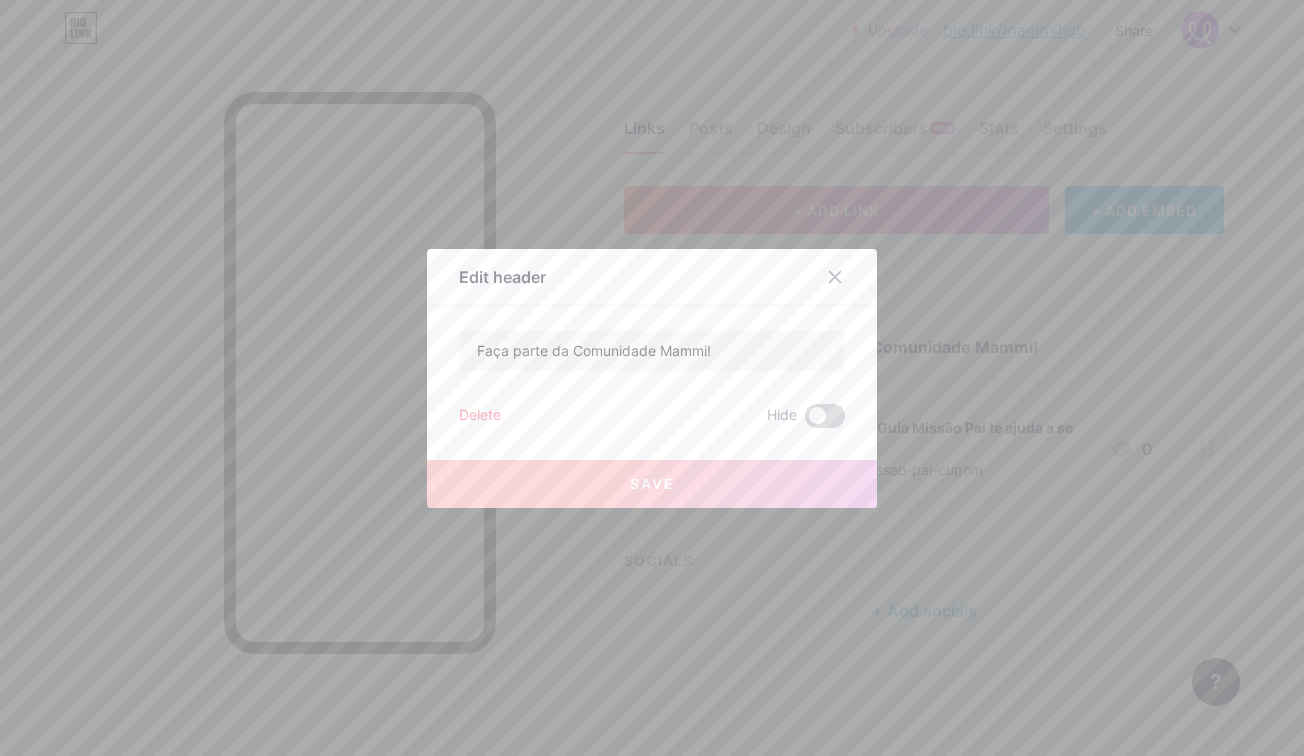click at bounding box center [825, 416] 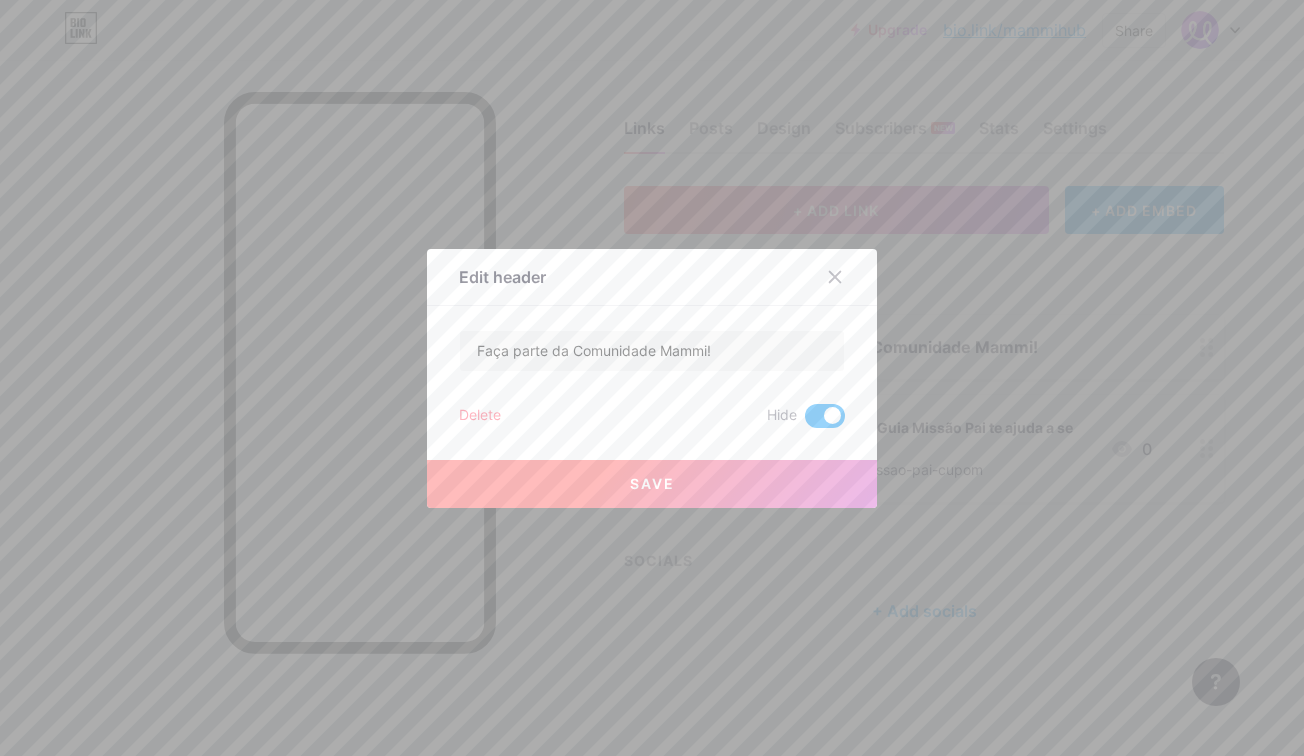 click on "Save" at bounding box center (652, 484) 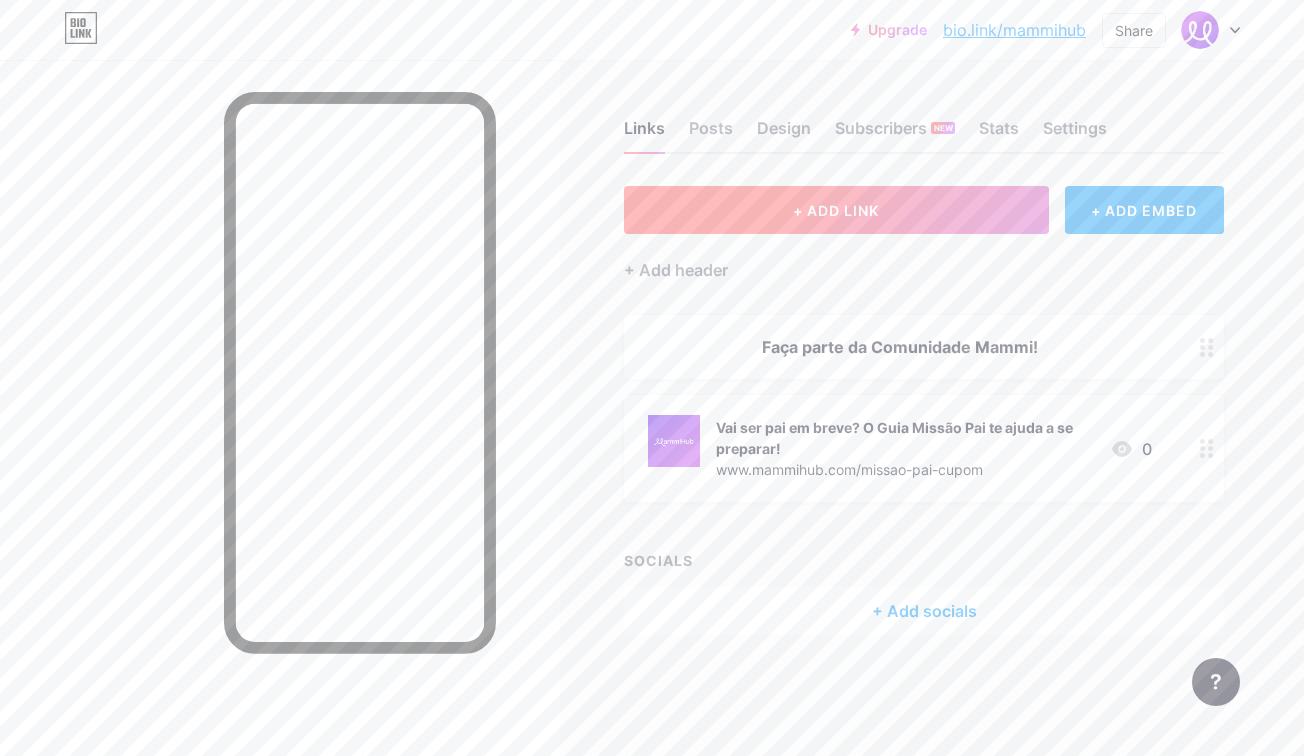 click on "+ ADD LINK" at bounding box center [836, 210] 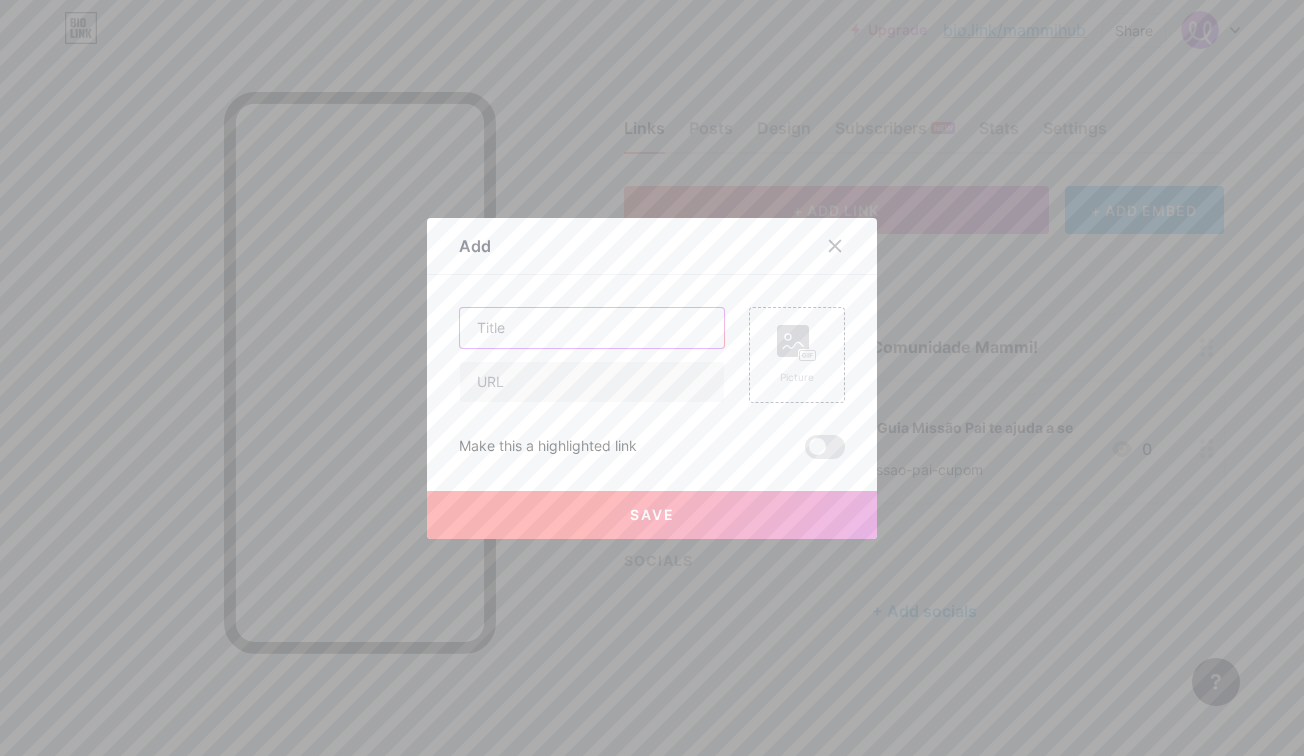 click at bounding box center (592, 328) 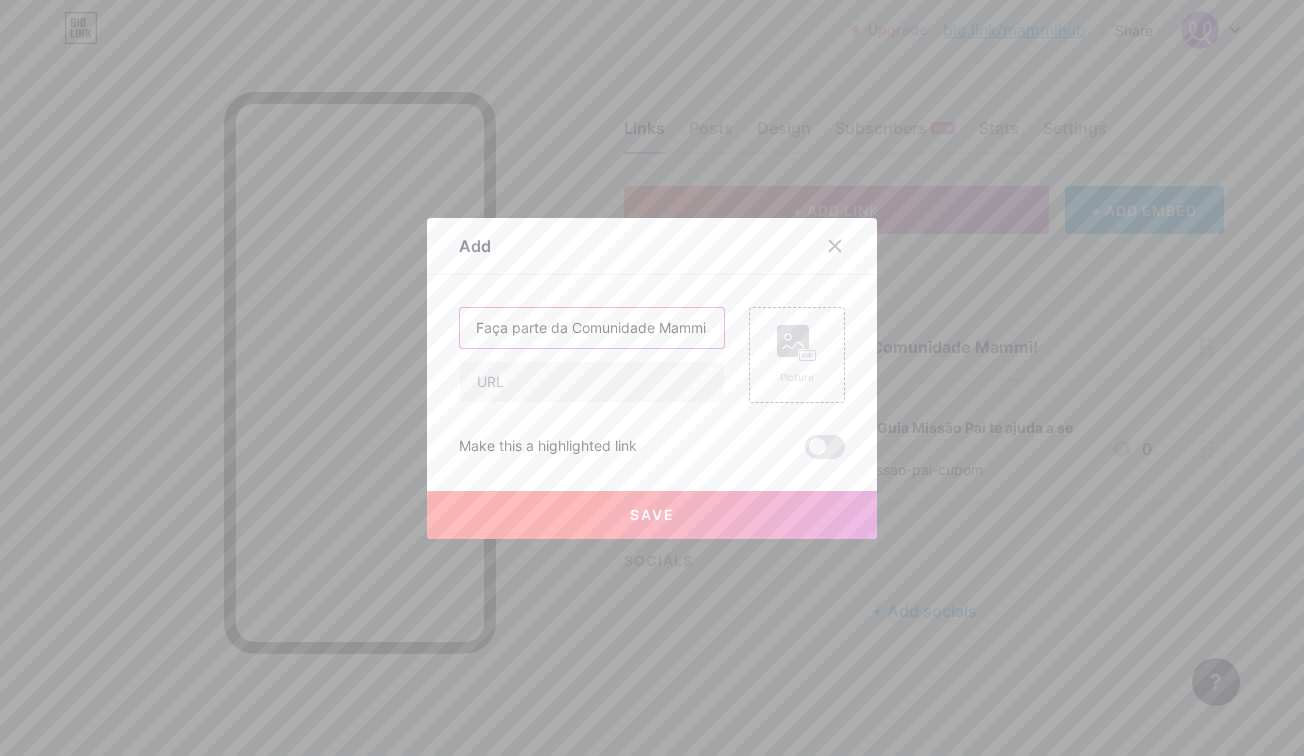 scroll, scrollTop: 0, scrollLeft: 5, axis: horizontal 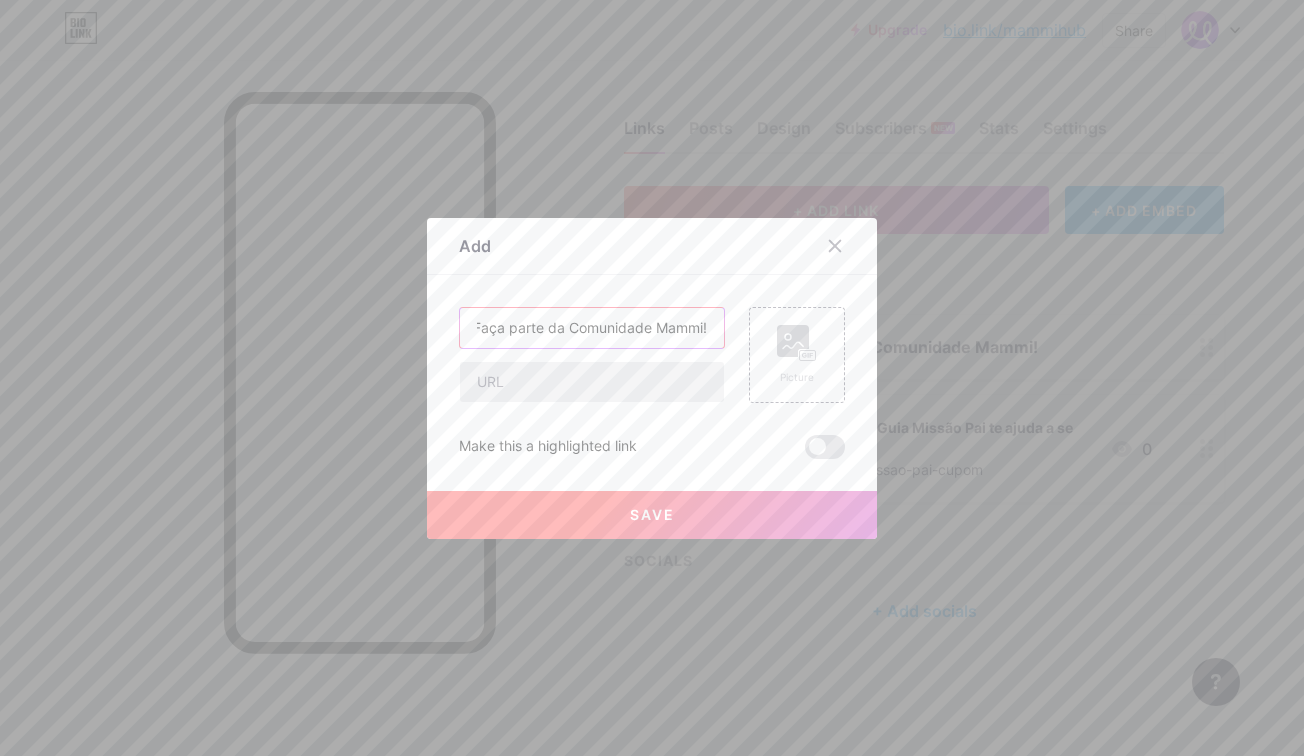 type on "Faça parte da Comunidade Mammi!" 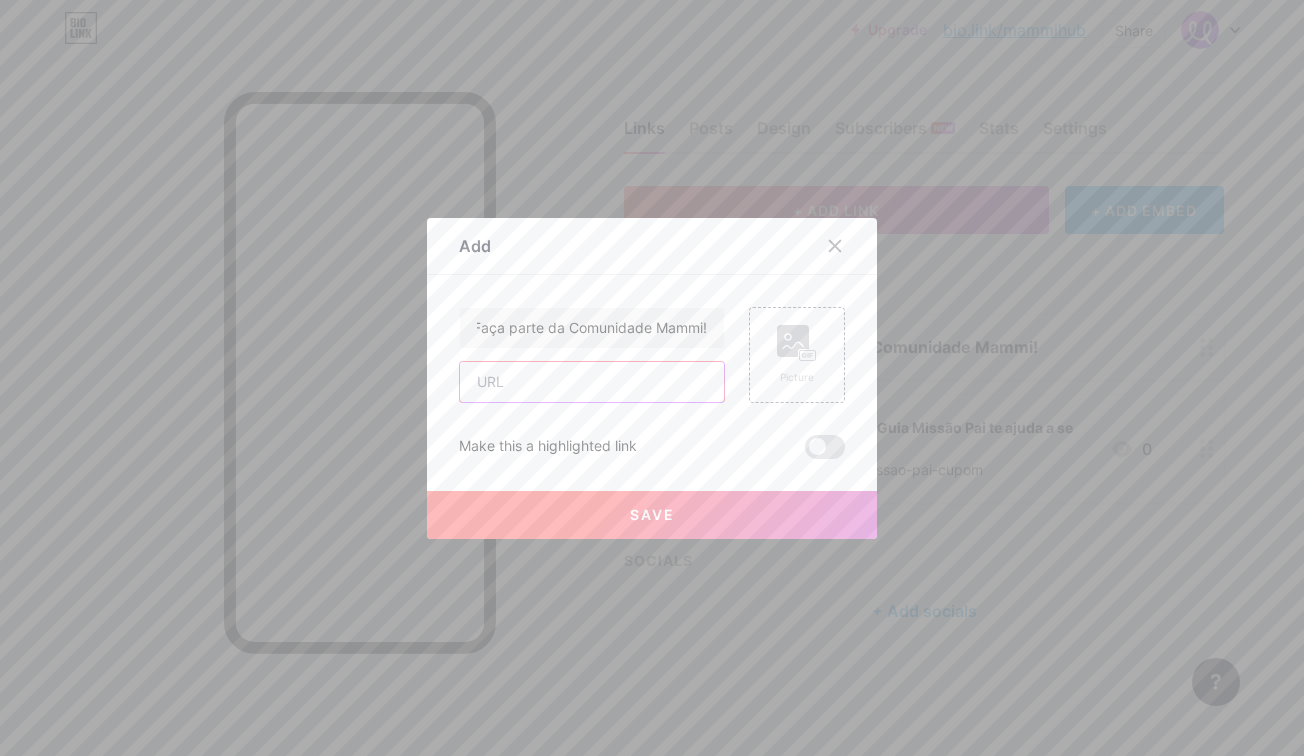 click at bounding box center [592, 382] 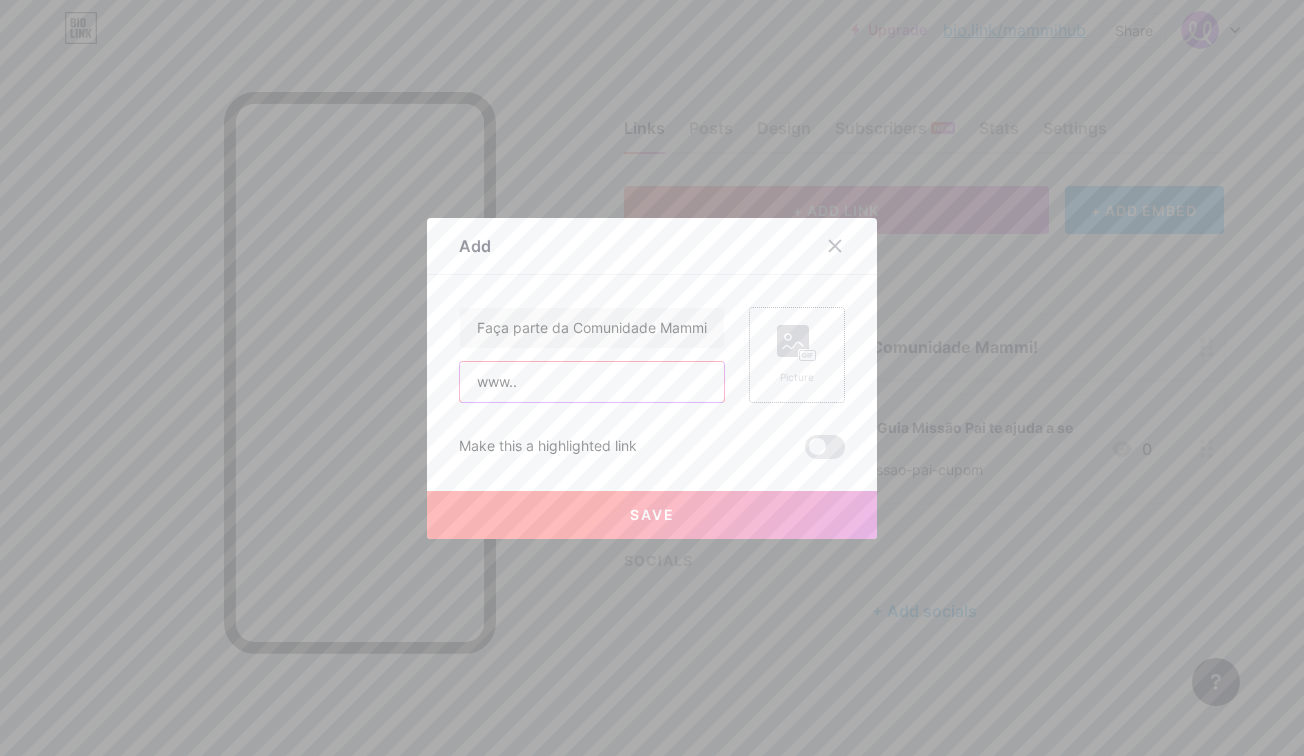 type on "www.." 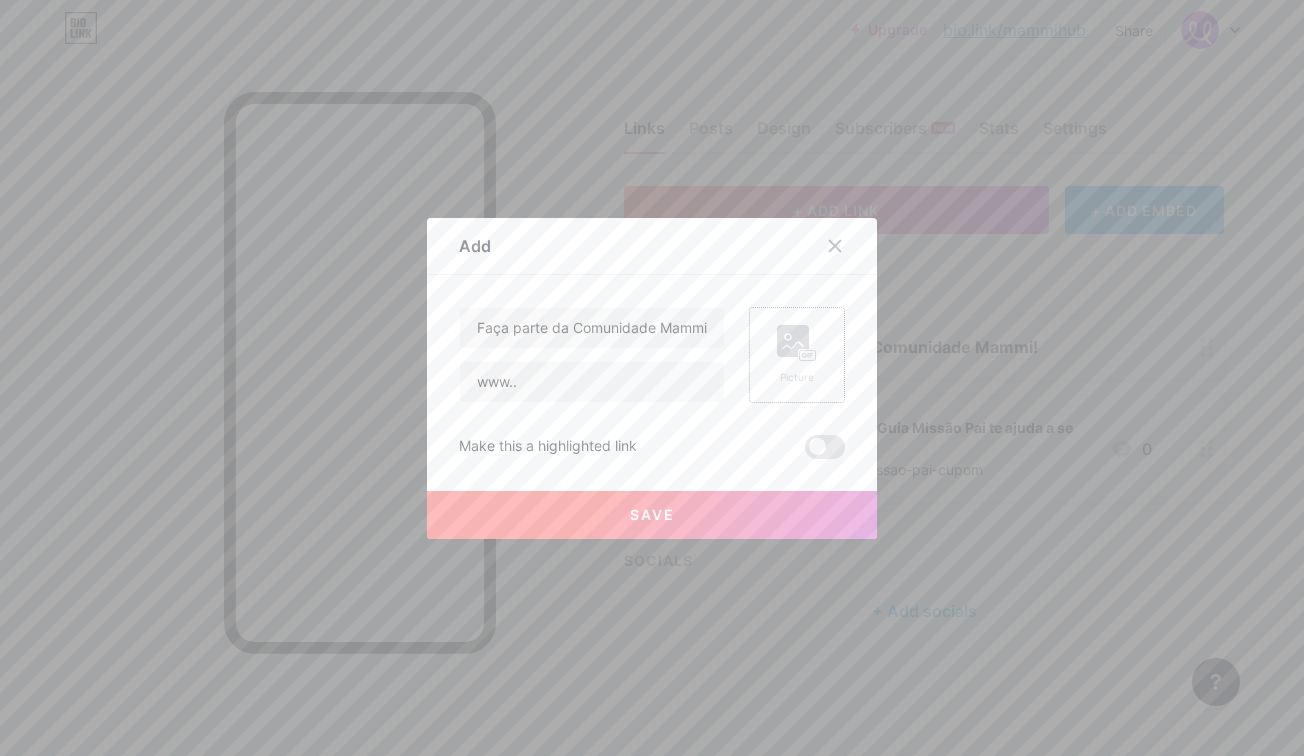 click on "Picture" at bounding box center [797, 355] 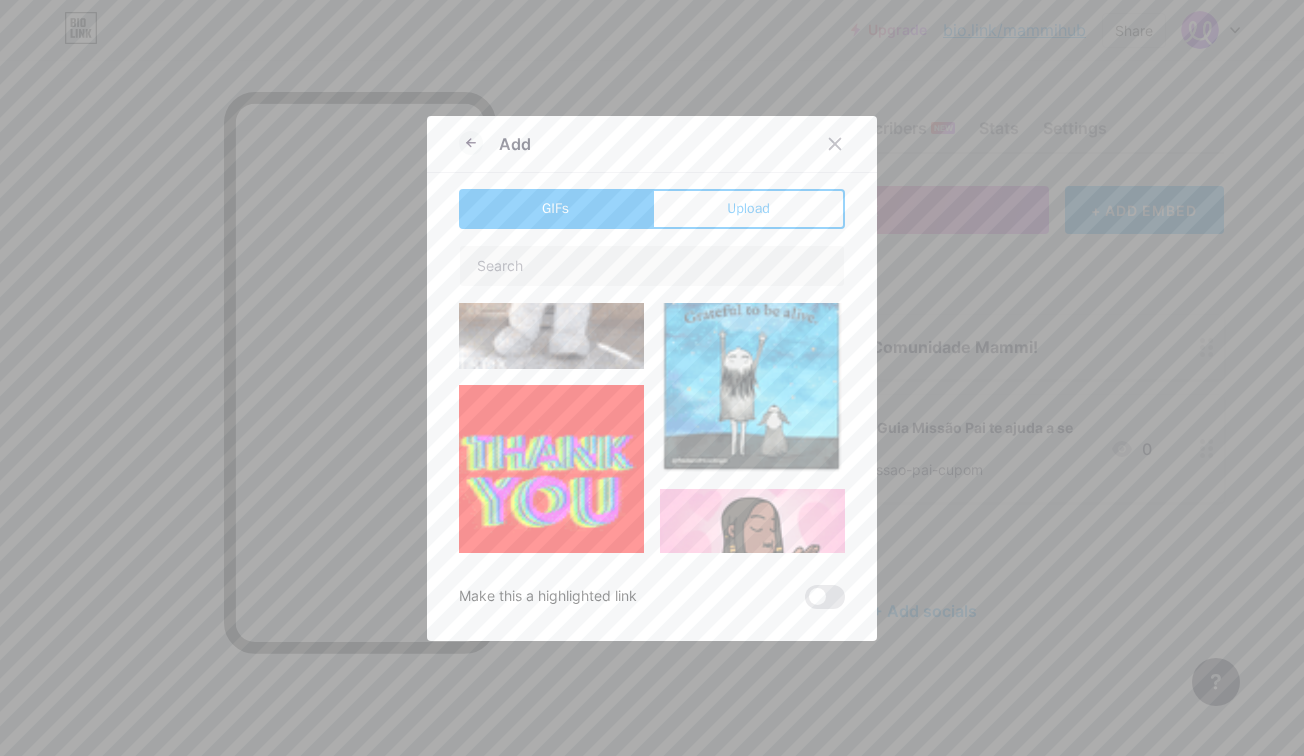 scroll, scrollTop: 504, scrollLeft: 0, axis: vertical 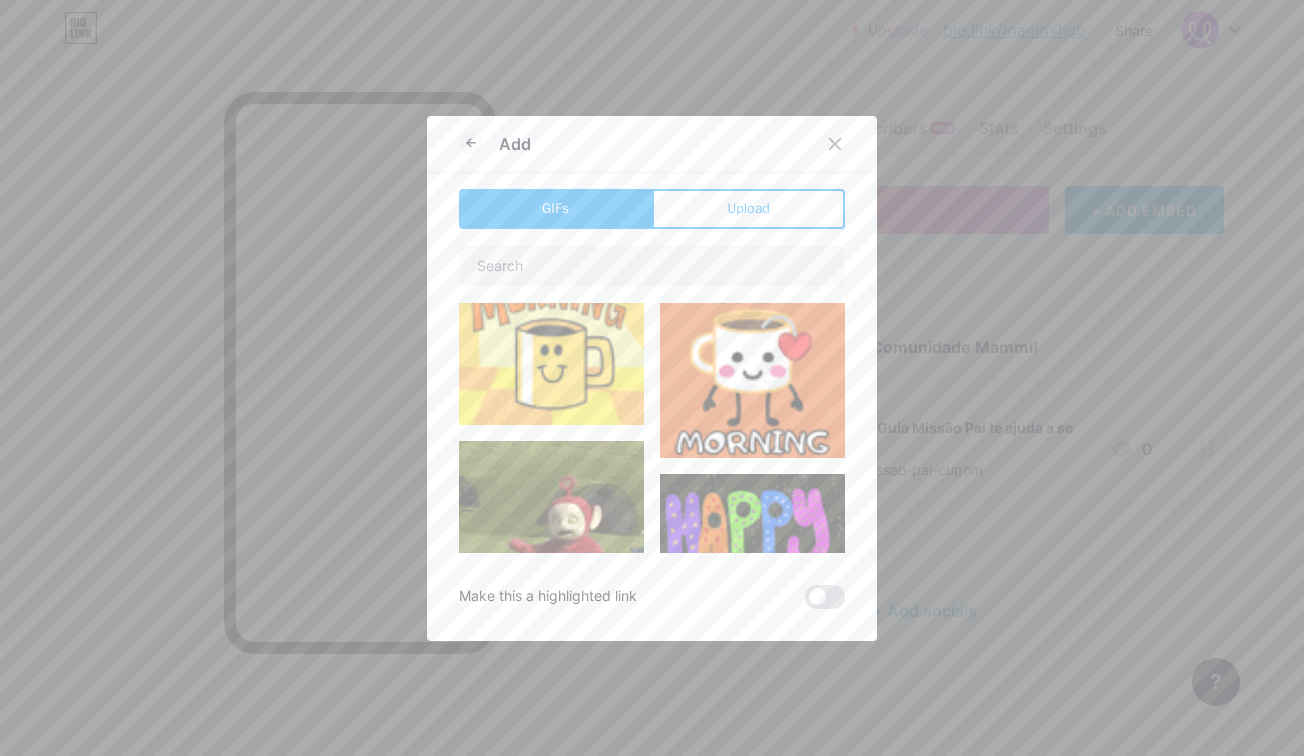 type on "Faça parte da Comunidade Mammi!" 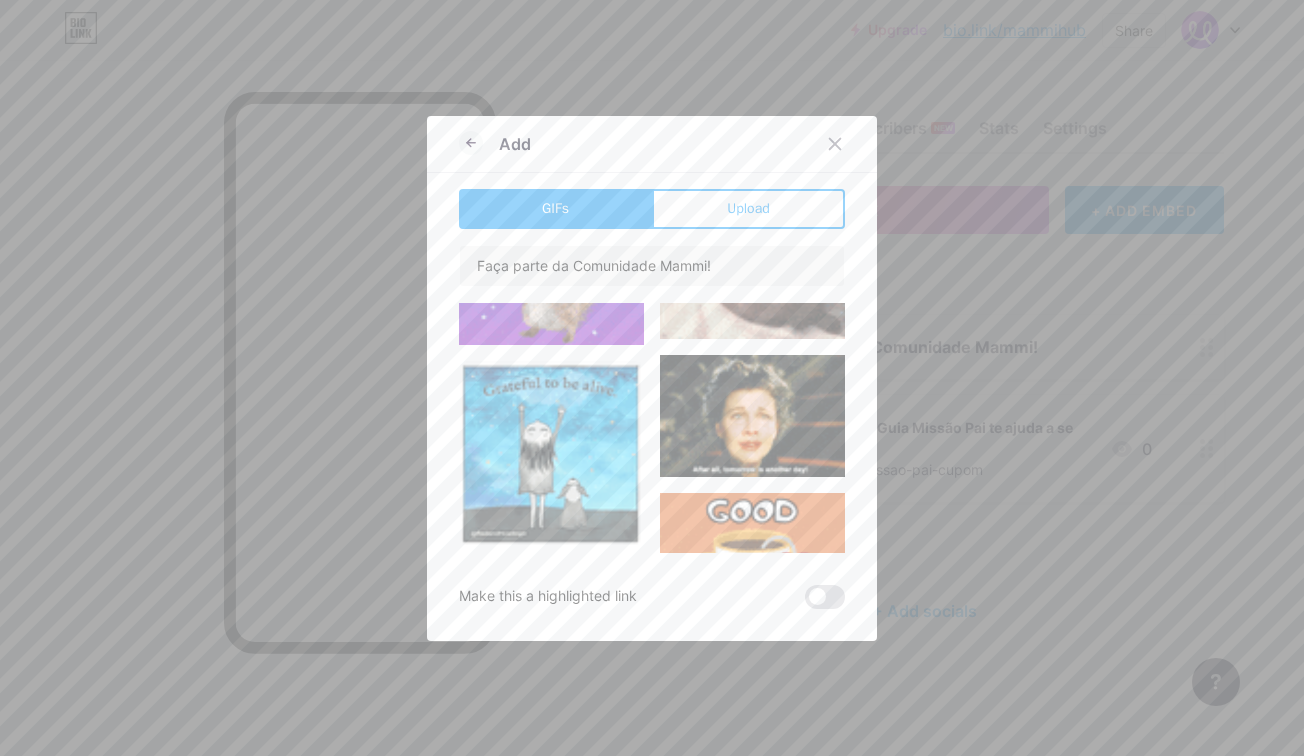 scroll, scrollTop: 2168, scrollLeft: 0, axis: vertical 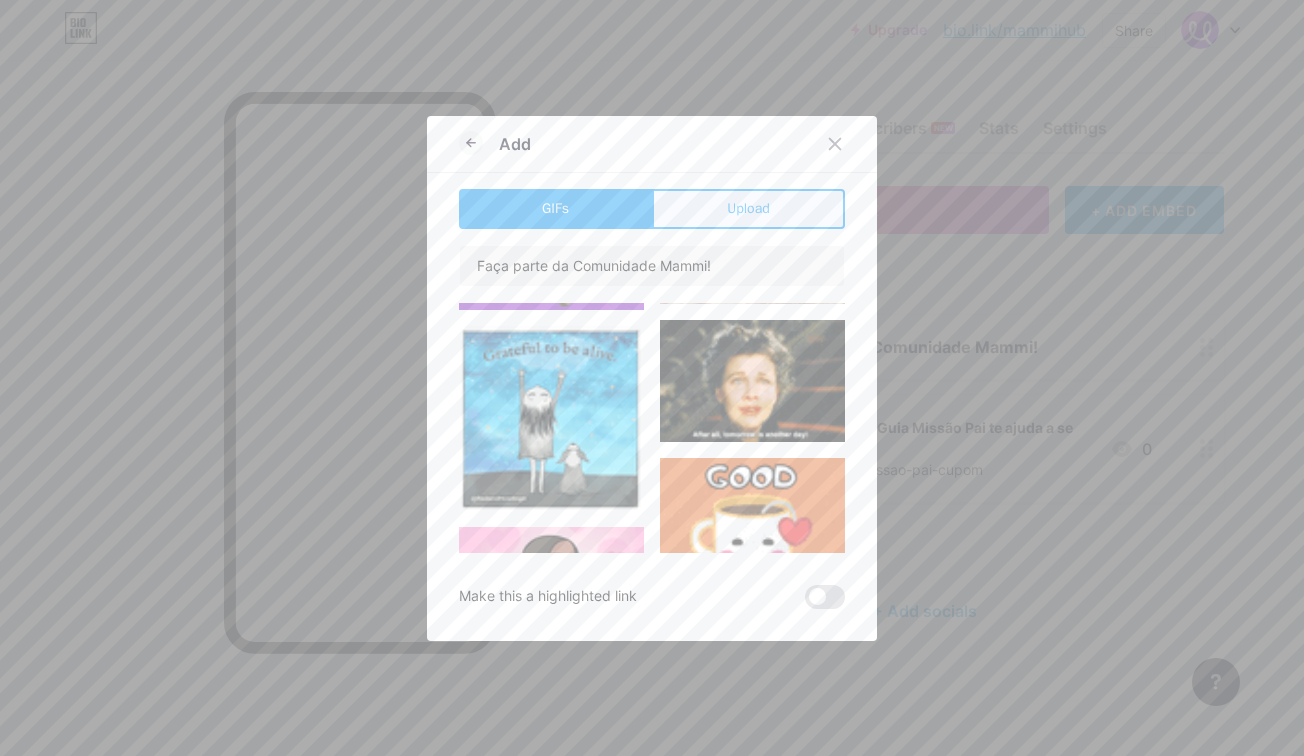 click on "Upload" at bounding box center [748, 208] 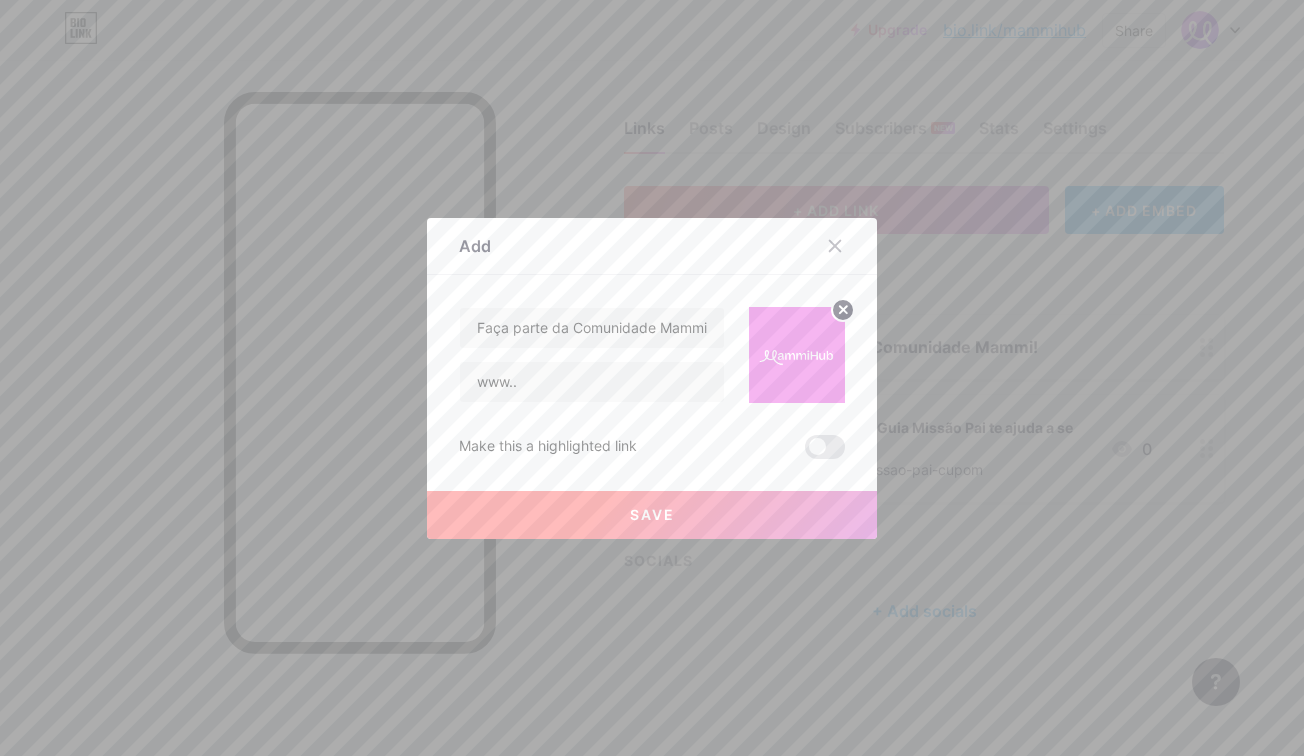 click on "Save" at bounding box center (652, 515) 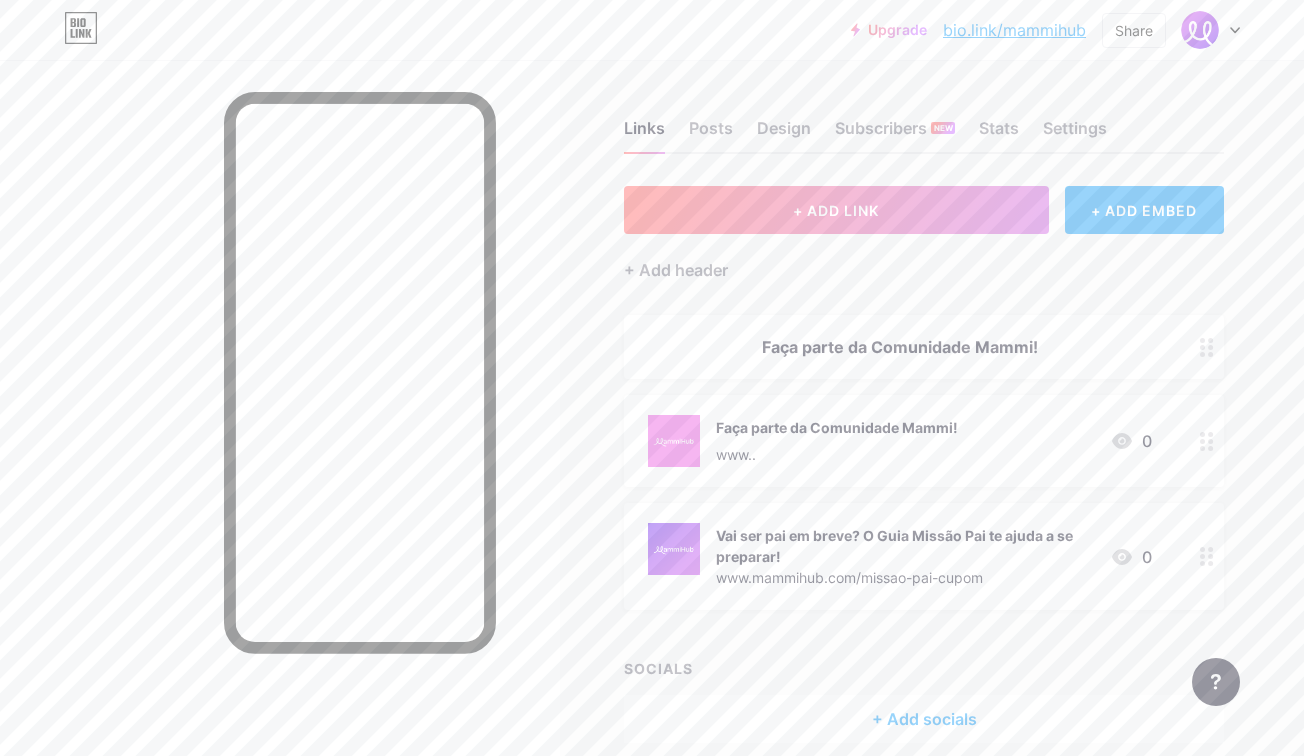 drag, startPoint x: 768, startPoint y: 552, endPoint x: 1040, endPoint y: 525, distance: 273.3368 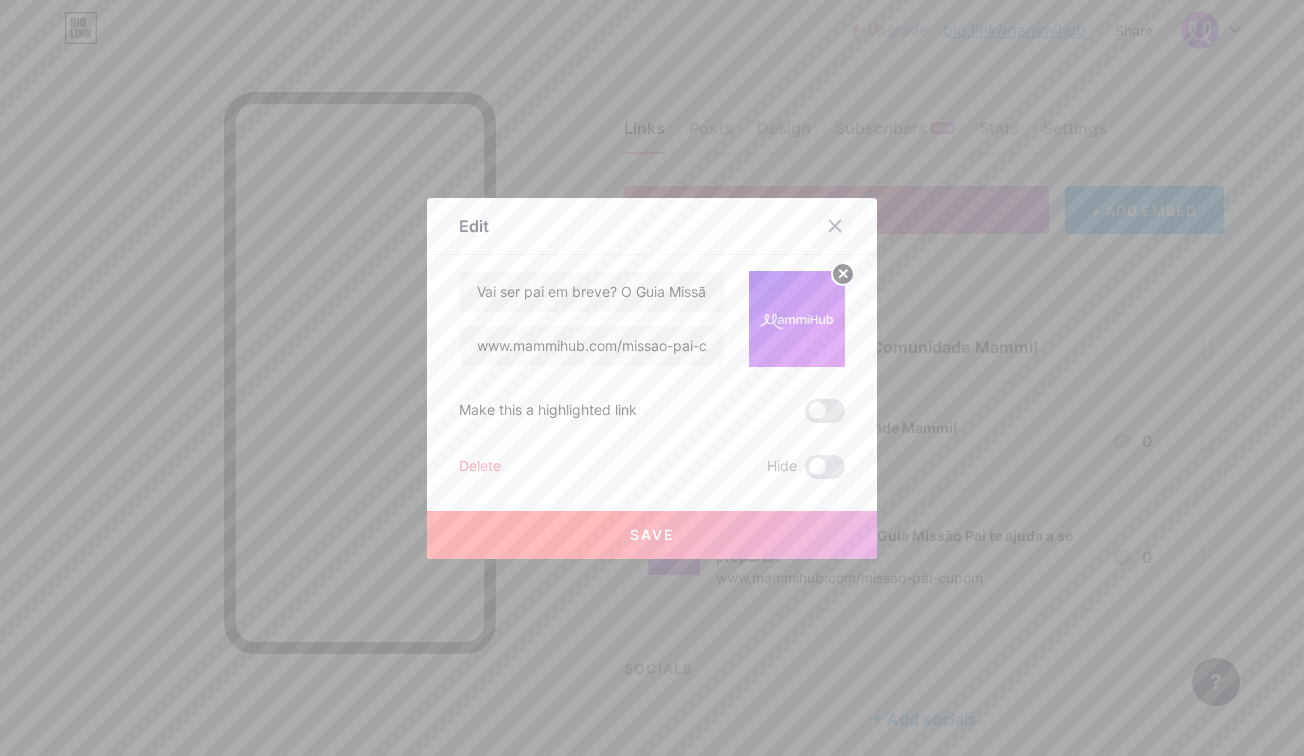 click 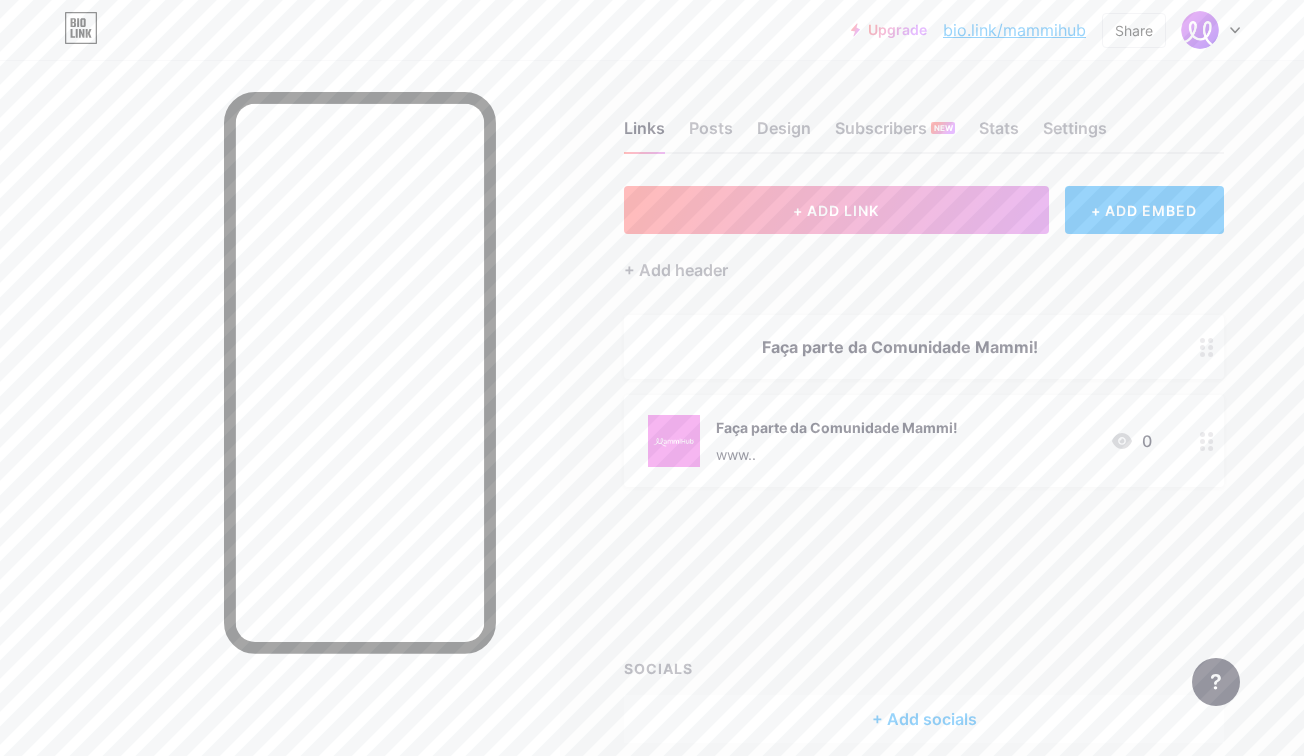 type 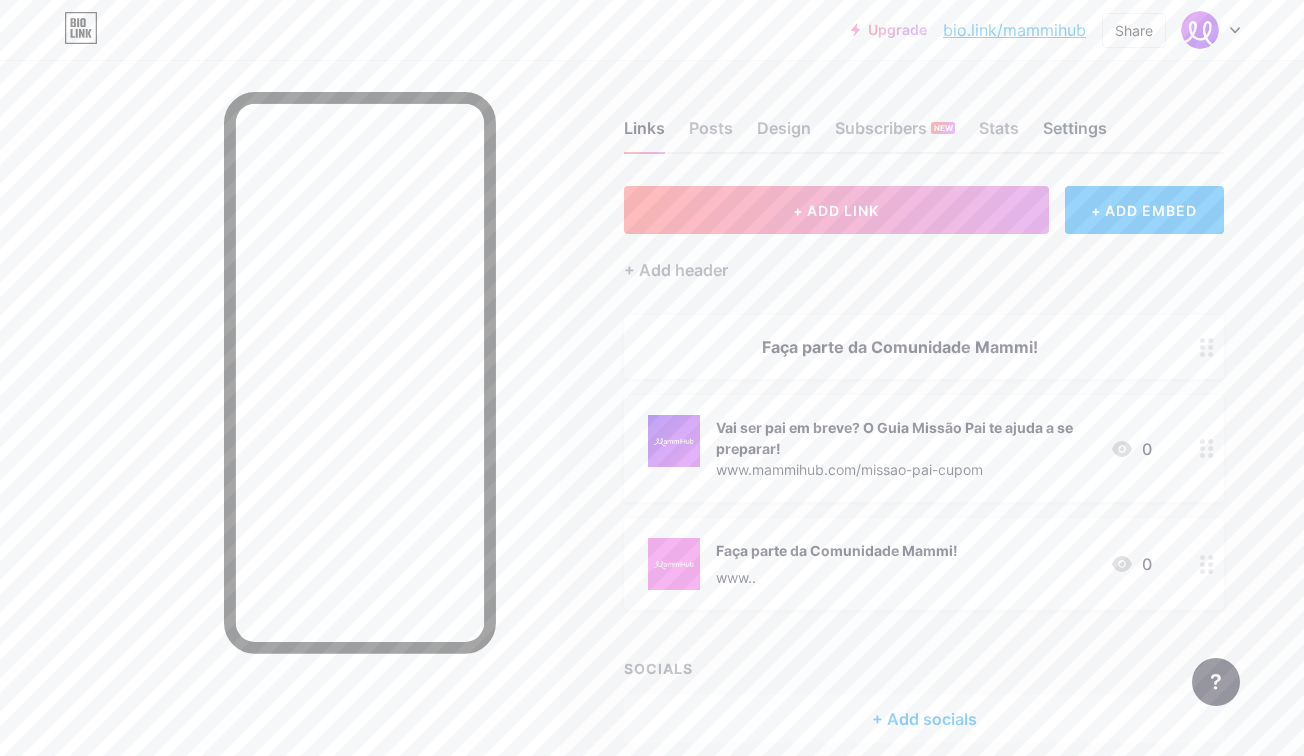 click on "Settings" at bounding box center [1075, 134] 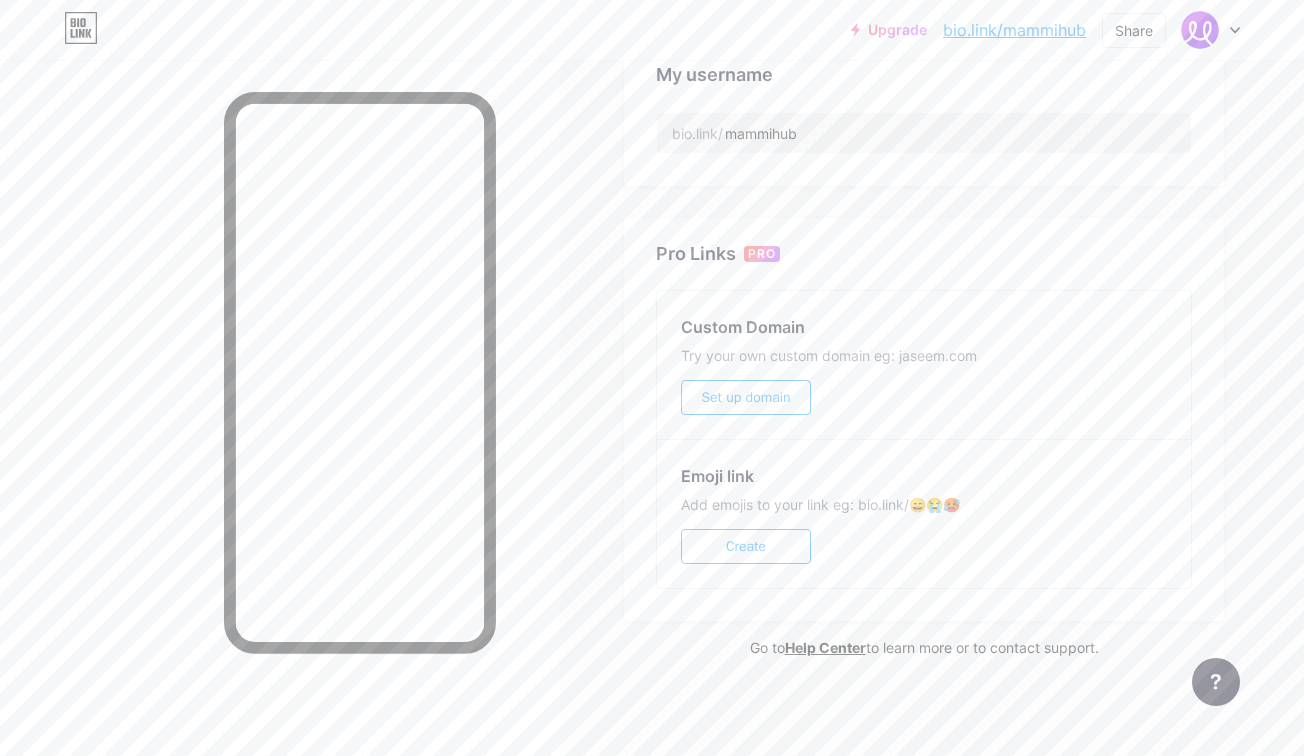 scroll, scrollTop: 0, scrollLeft: 0, axis: both 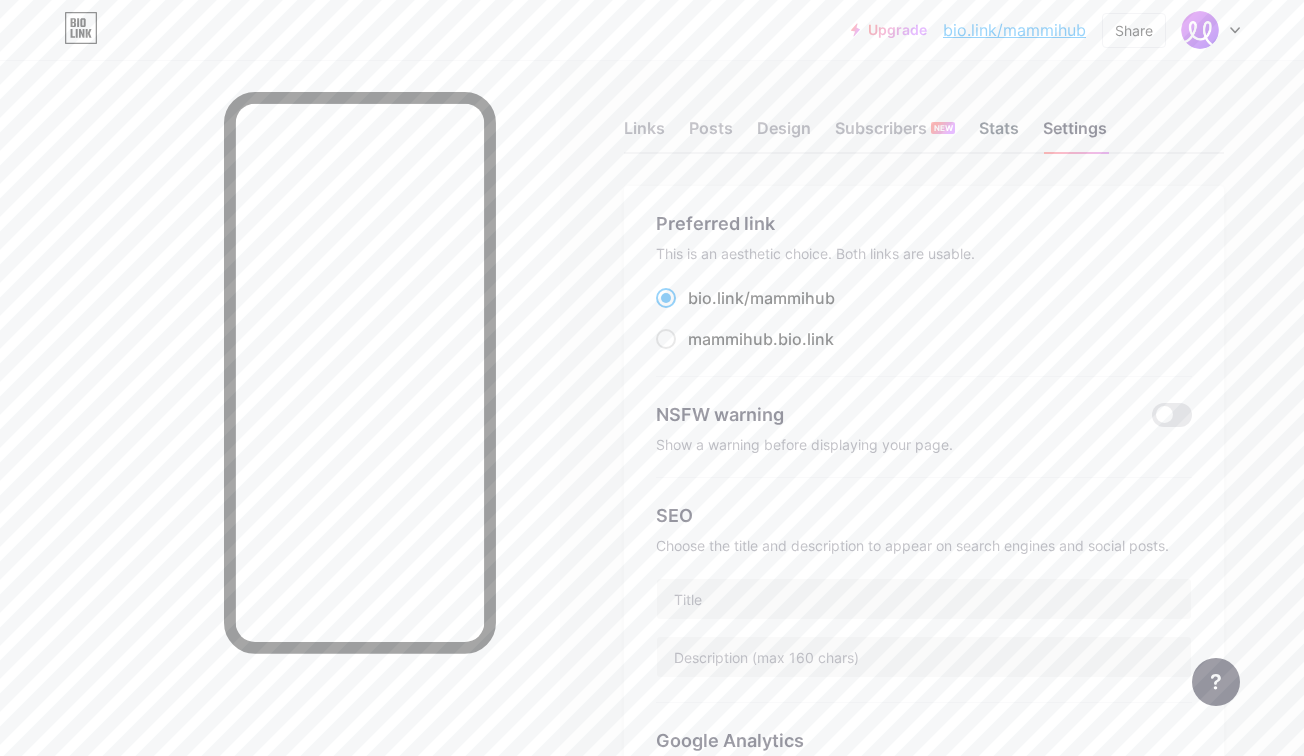click on "Stats" at bounding box center (999, 134) 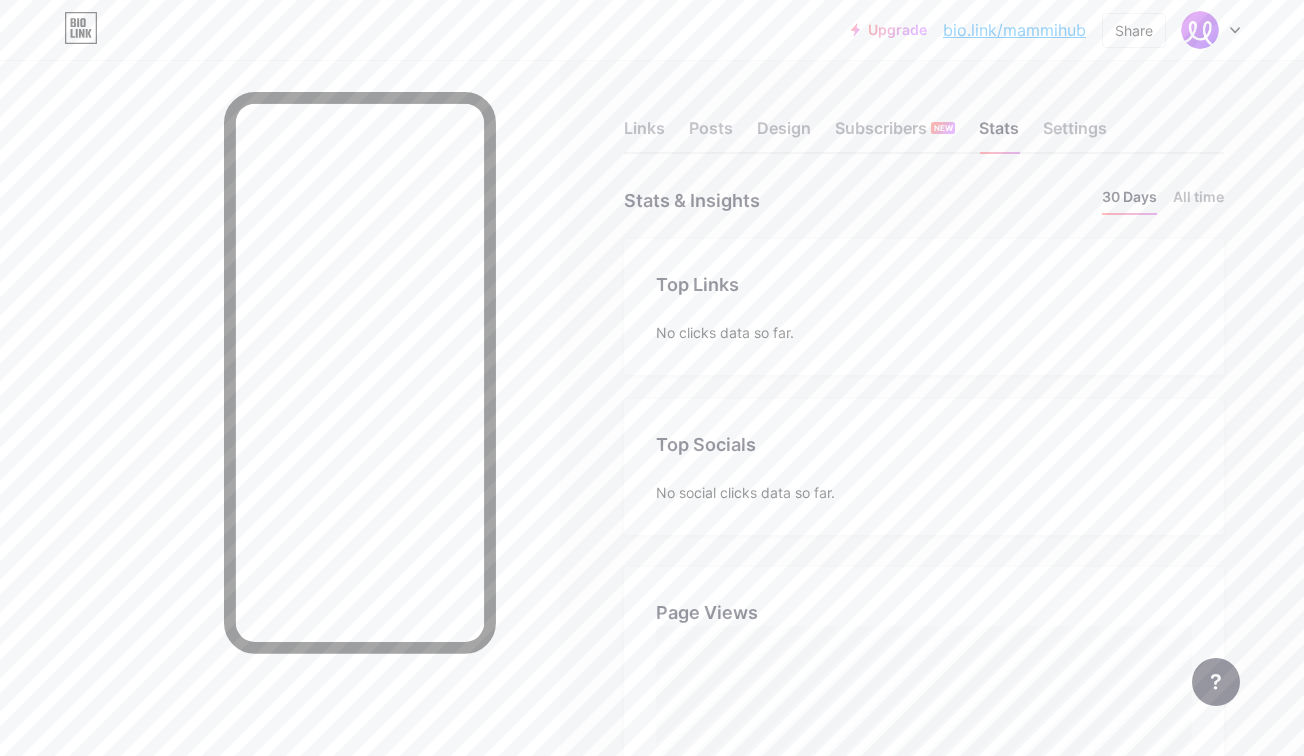 scroll, scrollTop: 999244, scrollLeft: 998696, axis: both 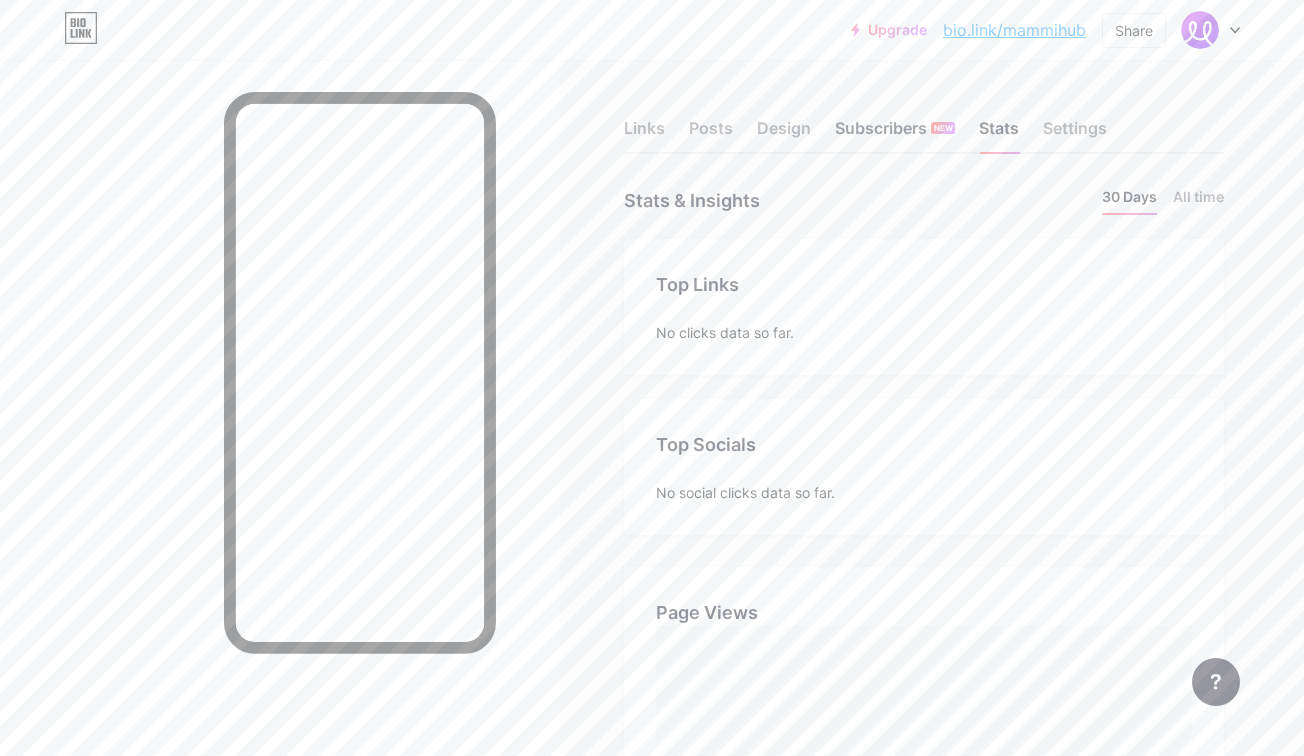 click on "Subscribers
NEW" at bounding box center [895, 134] 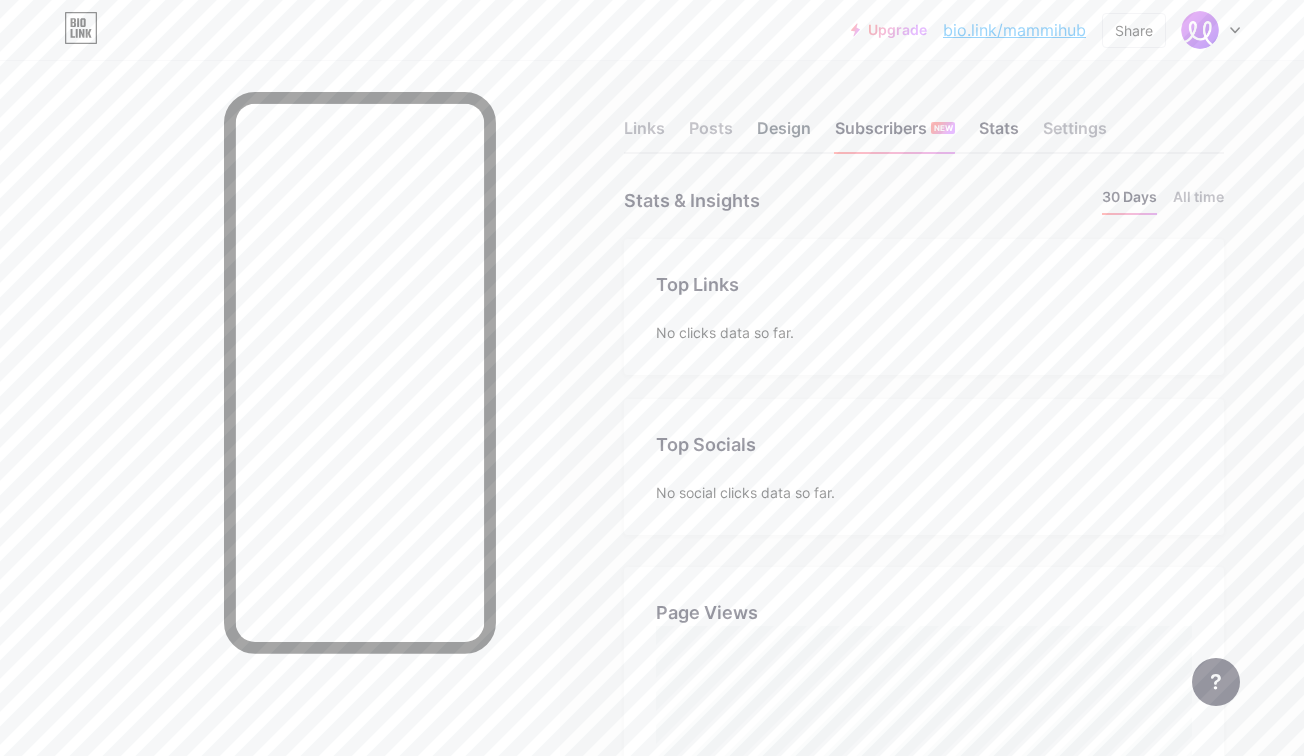click on "Design" at bounding box center [784, 134] 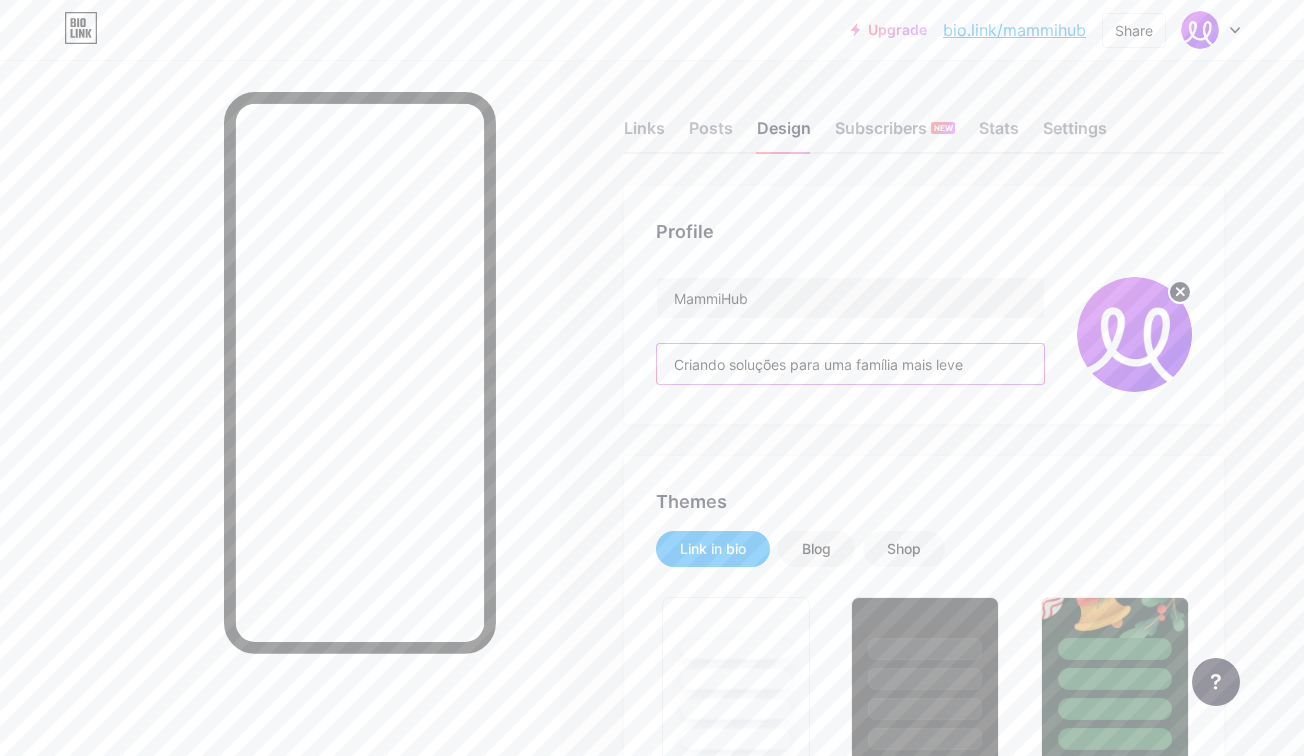 click on "Criando soluções para uma família mais leve" at bounding box center [850, 364] 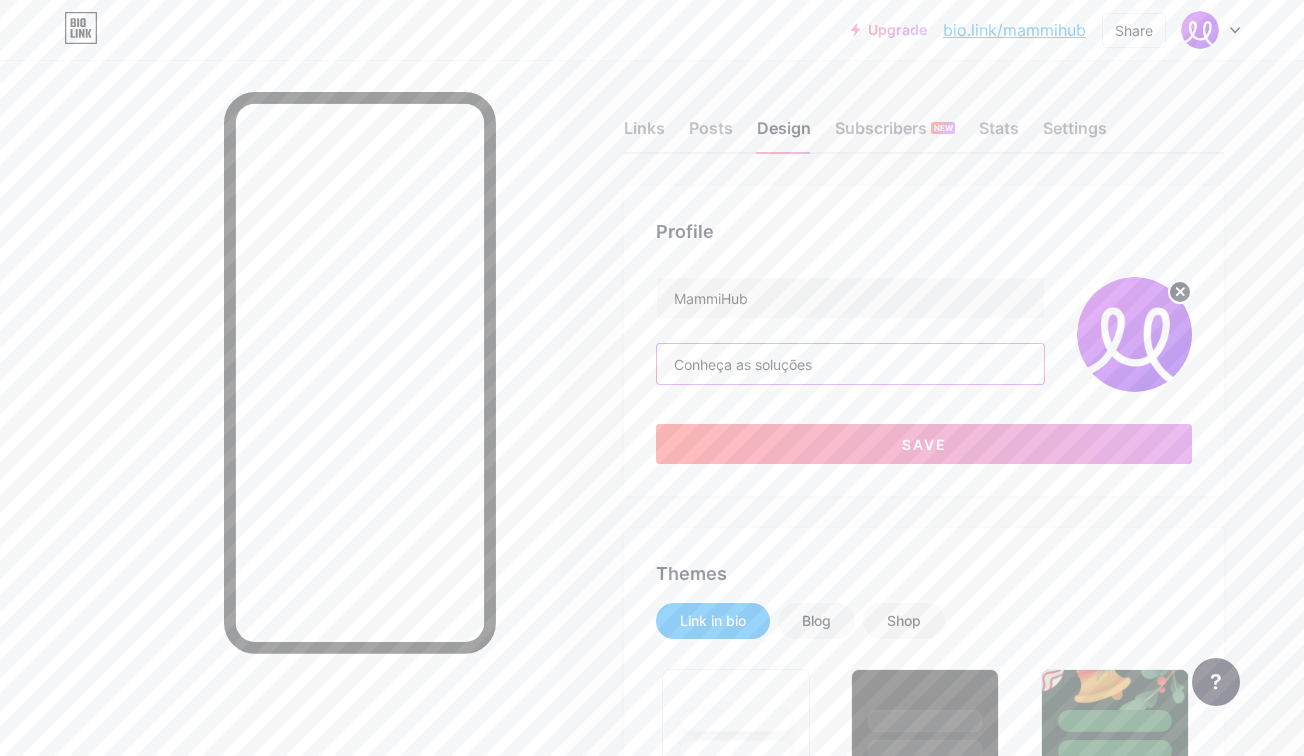 click on "Conheça as soluções" at bounding box center (850, 364) 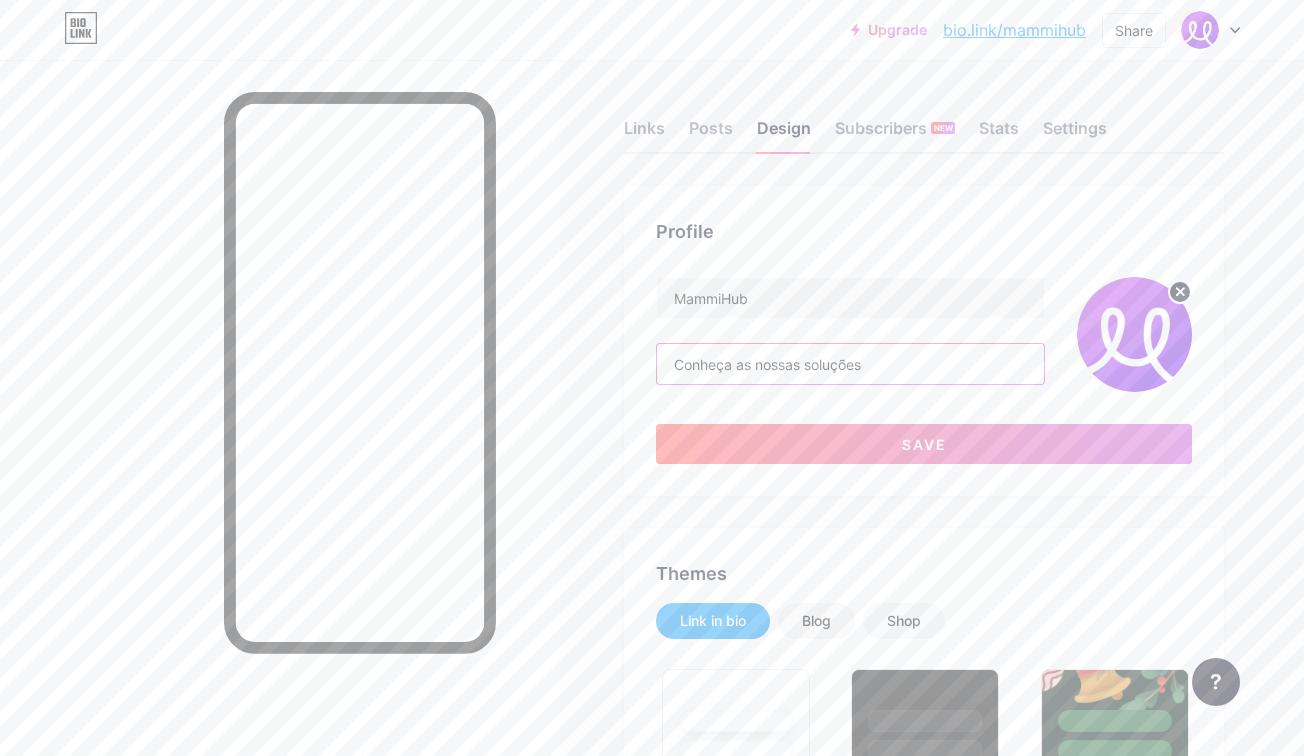 click on "Conheça as nossas soluções" at bounding box center (850, 364) 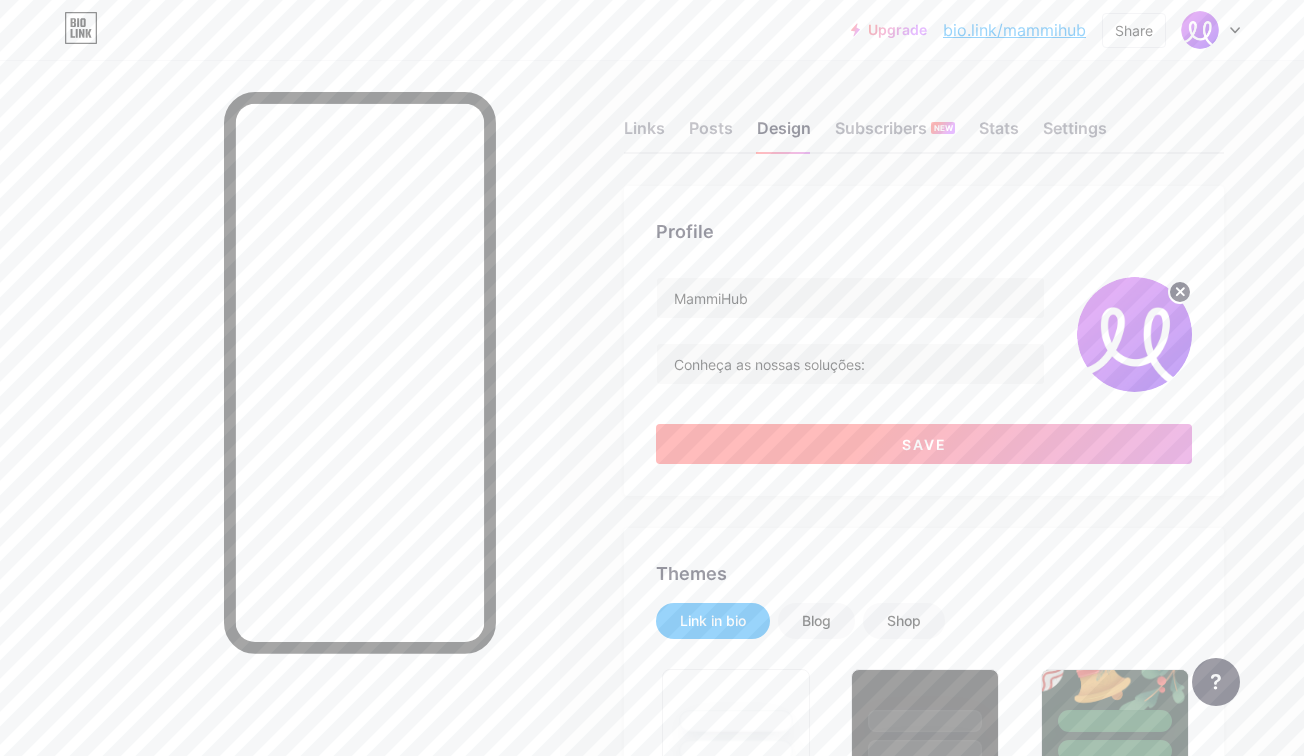 click on "Save" at bounding box center [924, 444] 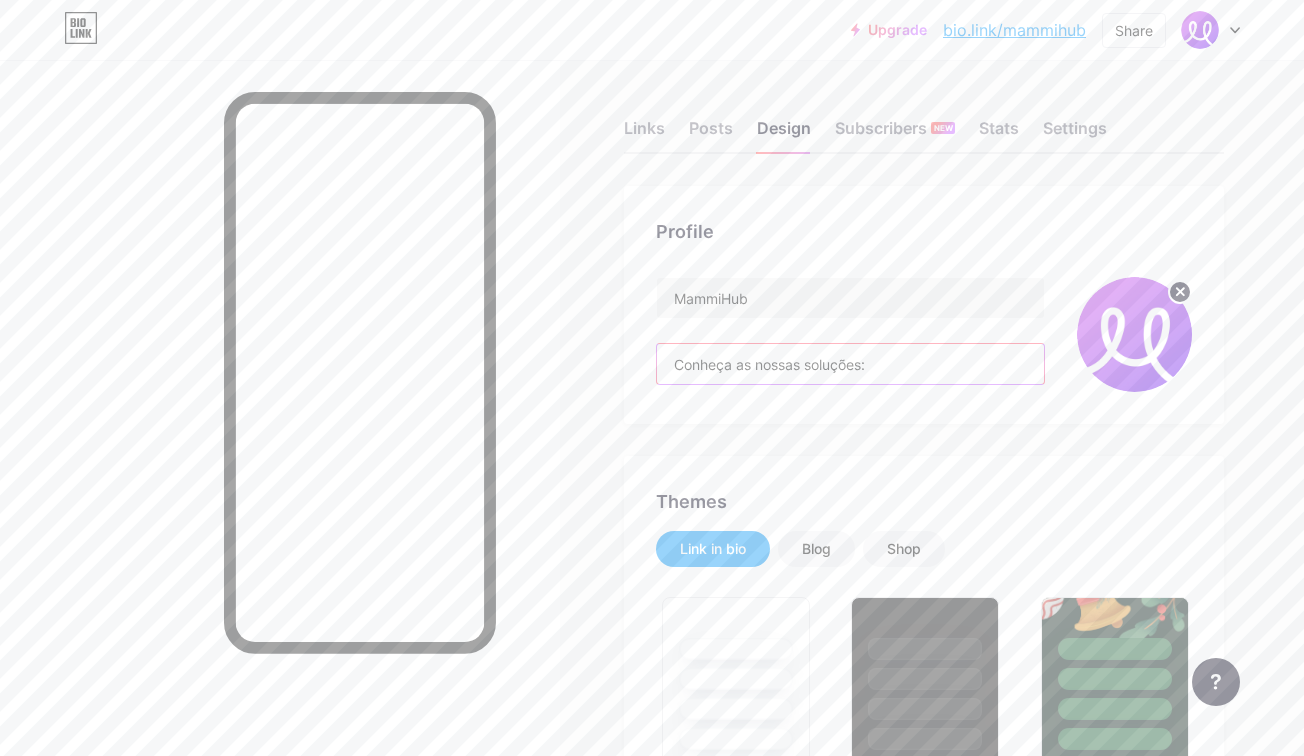 click on "Conheça as nossas soluções:" at bounding box center [850, 364] 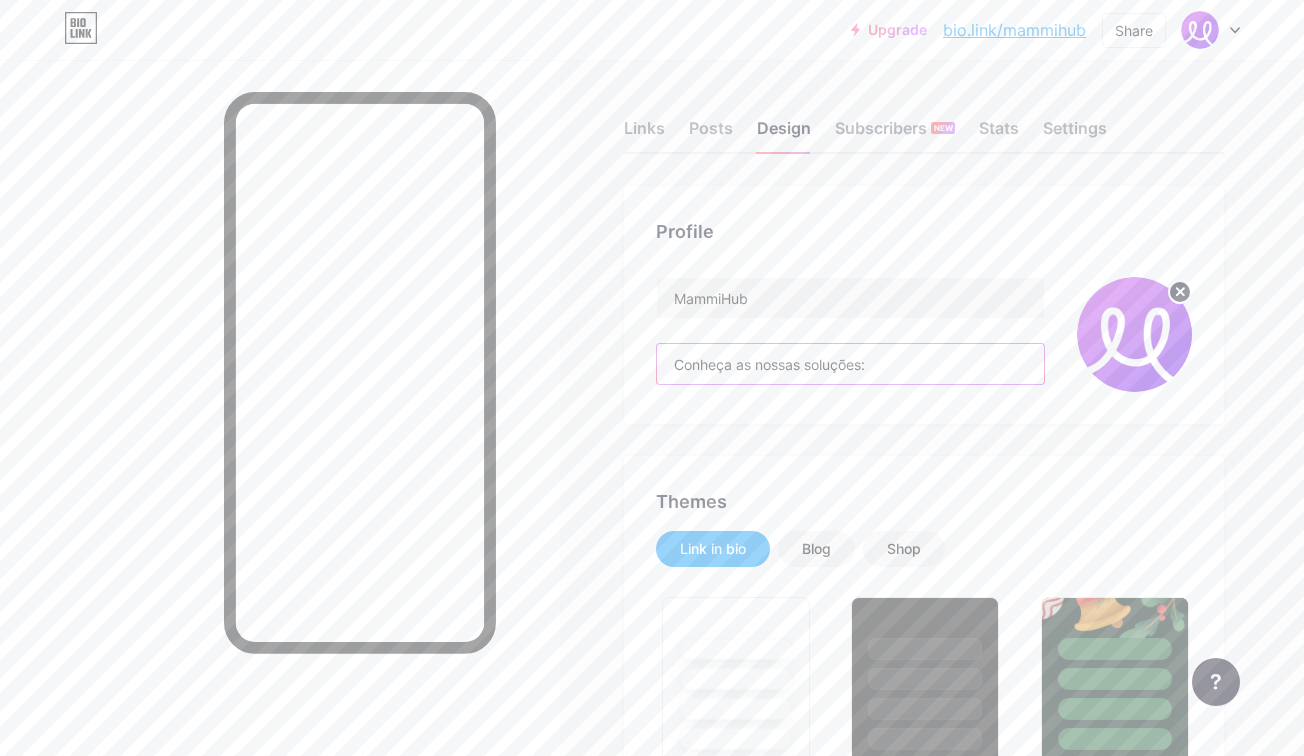 drag, startPoint x: 921, startPoint y: 367, endPoint x: 875, endPoint y: 365, distance: 46.043457 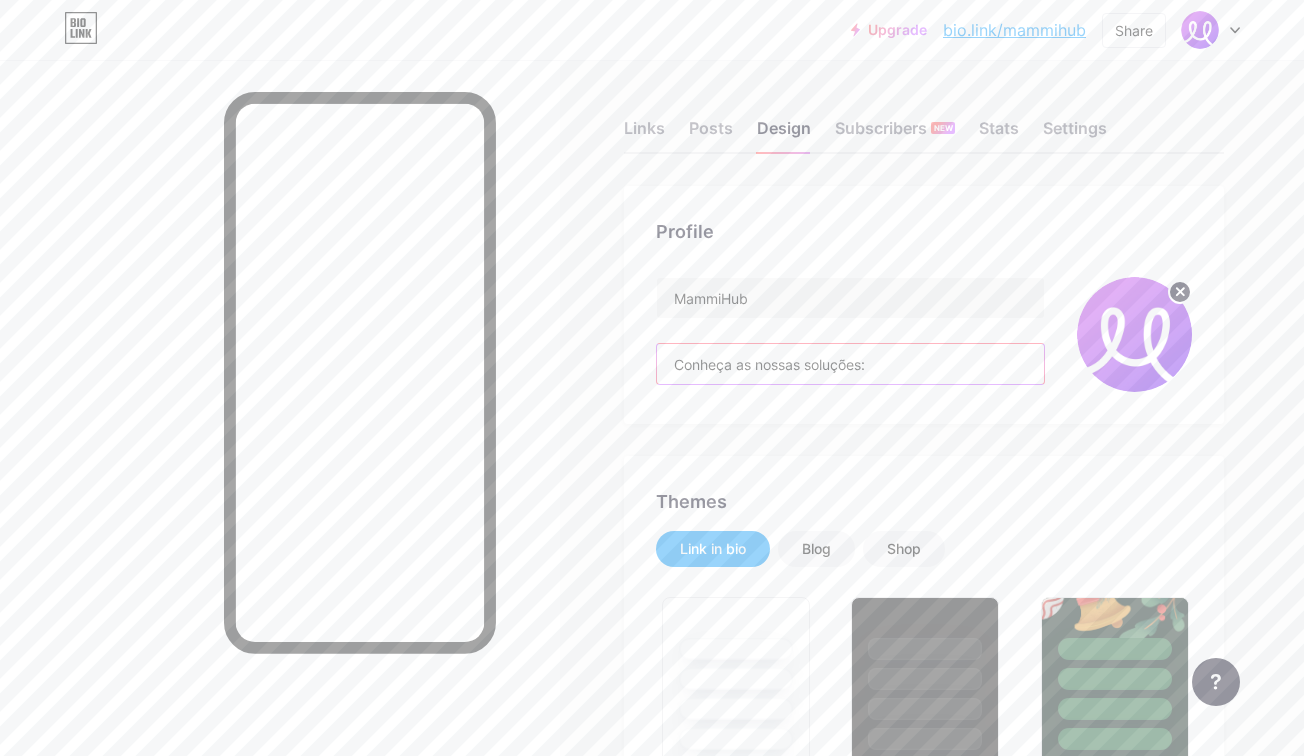 click on "Conheça as nossas soluções:" at bounding box center (850, 364) 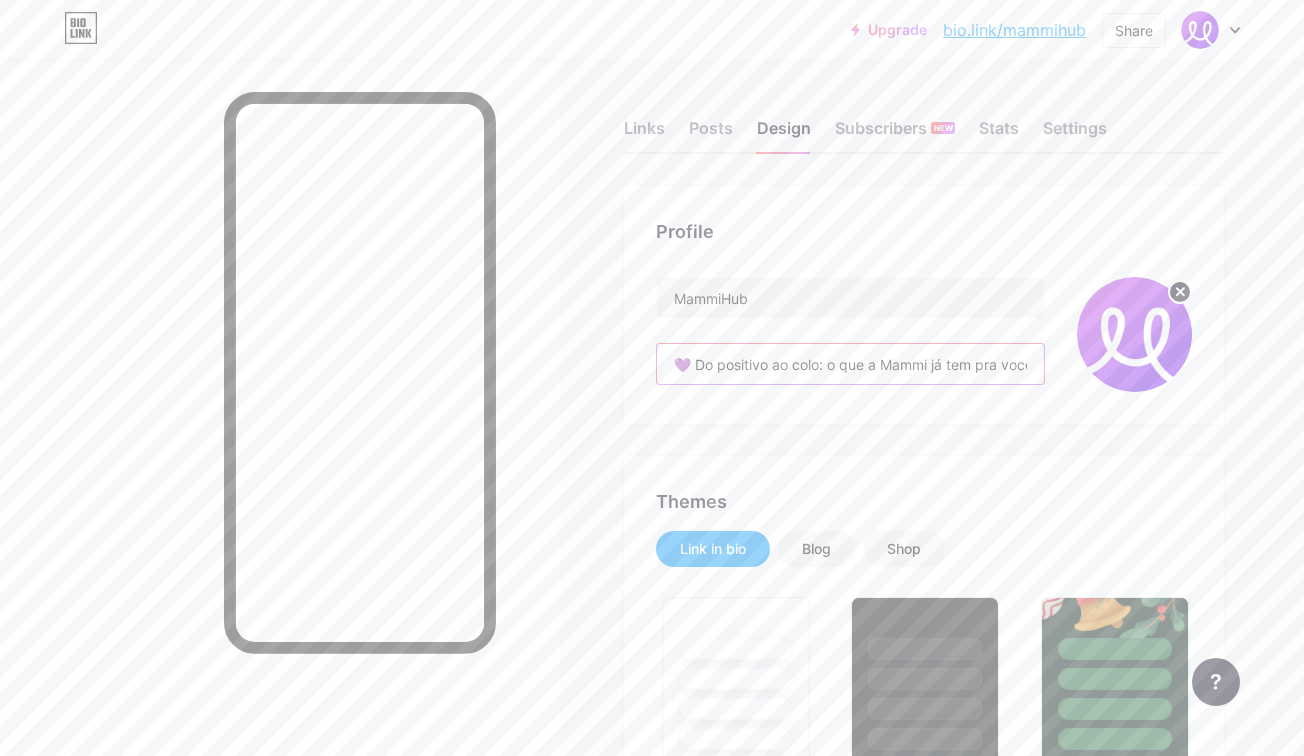 scroll, scrollTop: 0, scrollLeft: 9, axis: horizontal 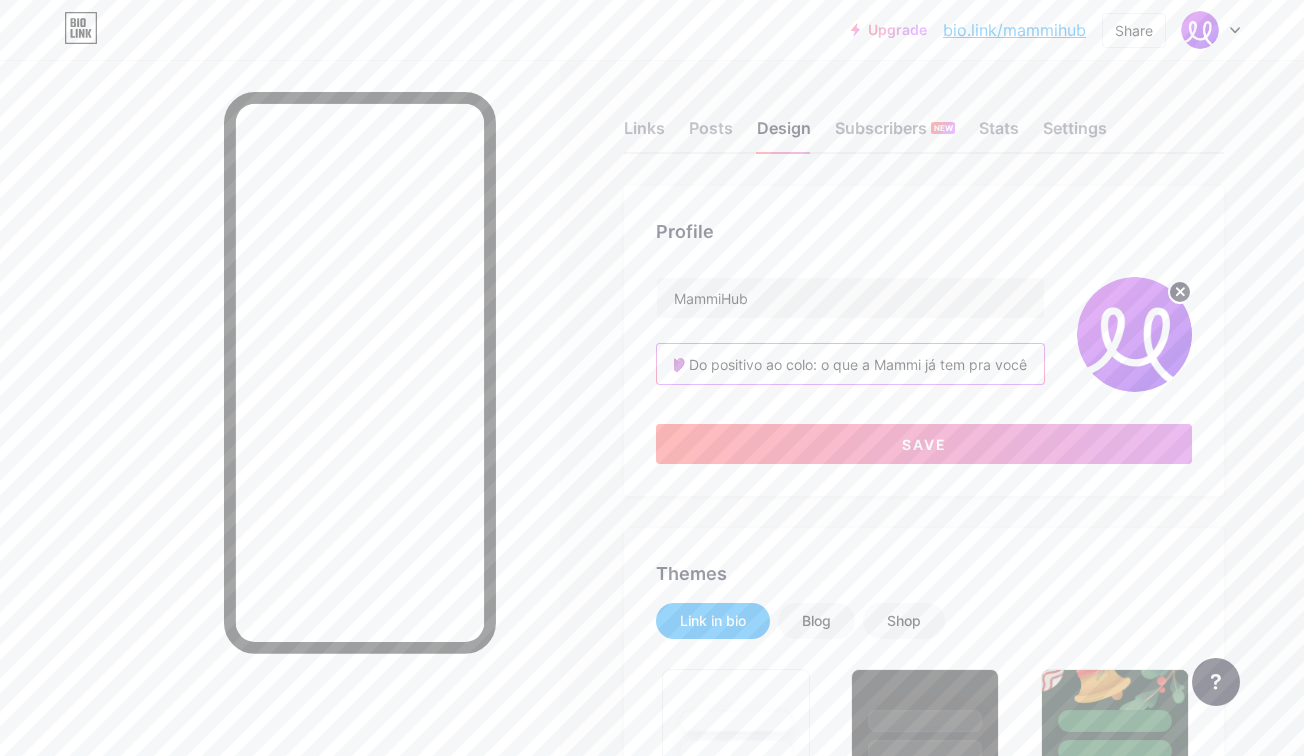 drag, startPoint x: 825, startPoint y: 366, endPoint x: 1019, endPoint y: 380, distance: 194.5045 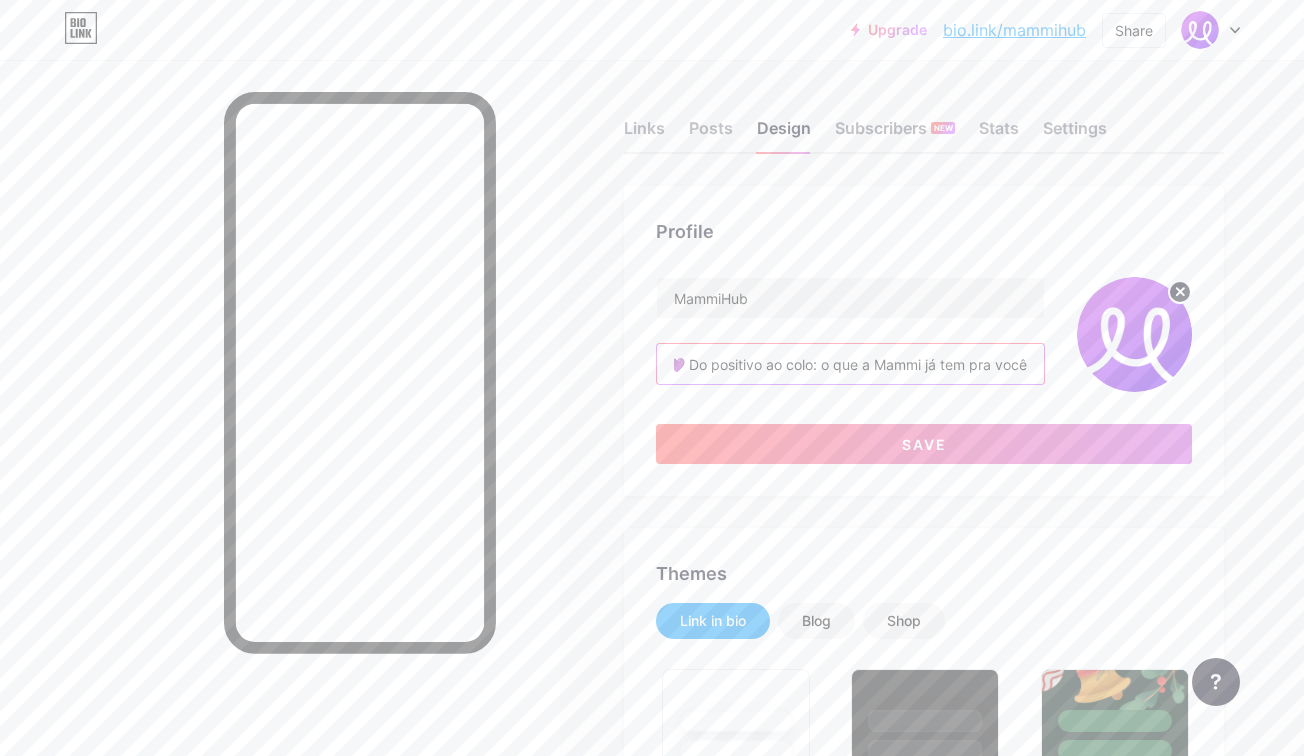 drag, startPoint x: 821, startPoint y: 369, endPoint x: 859, endPoint y: 372, distance: 38.118237 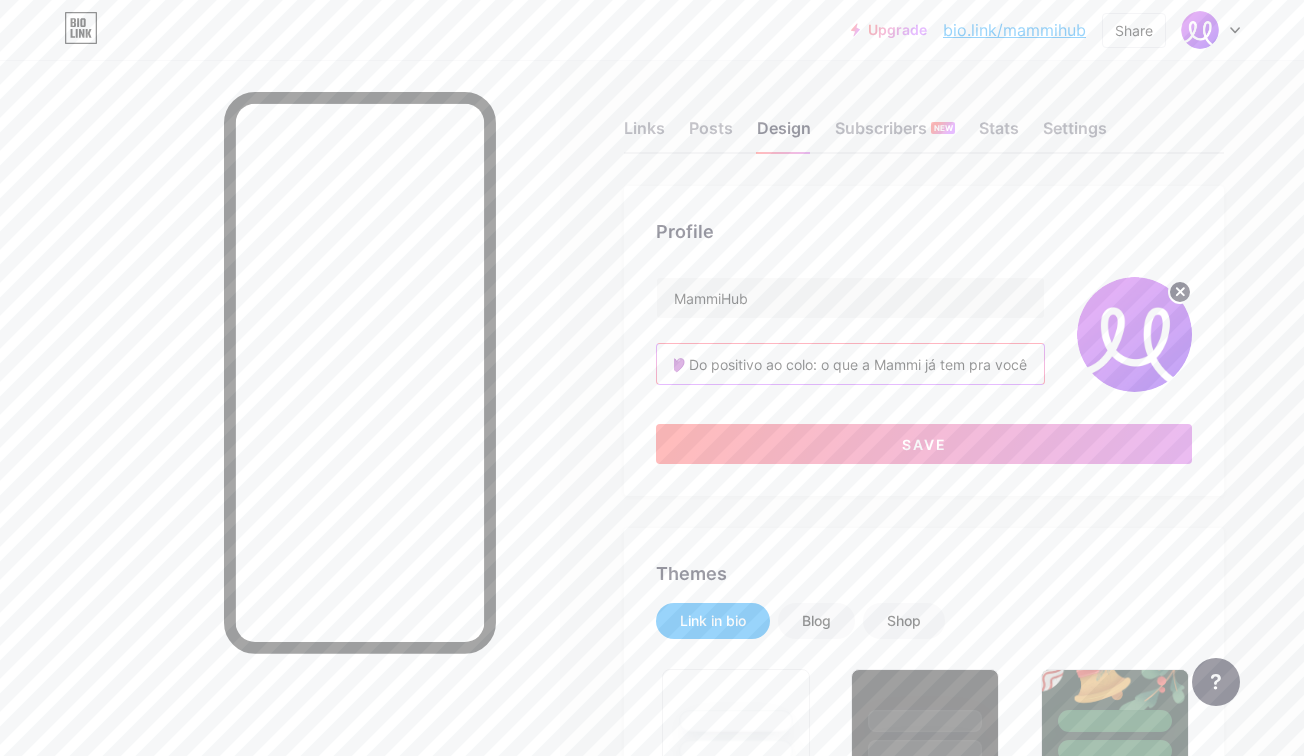 click on "💜 Do positivo ao colo: o que a Mammi já tem pra você" at bounding box center (850, 364) 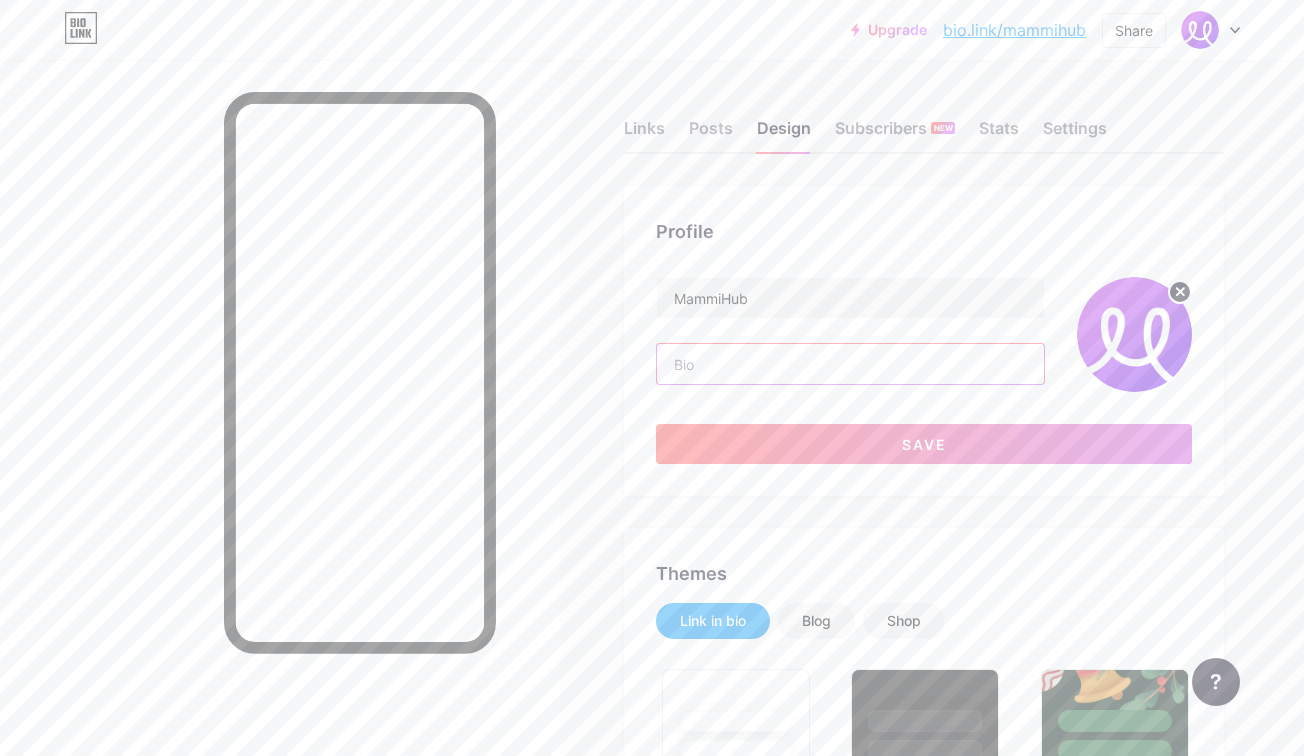 scroll, scrollTop: 0, scrollLeft: 0, axis: both 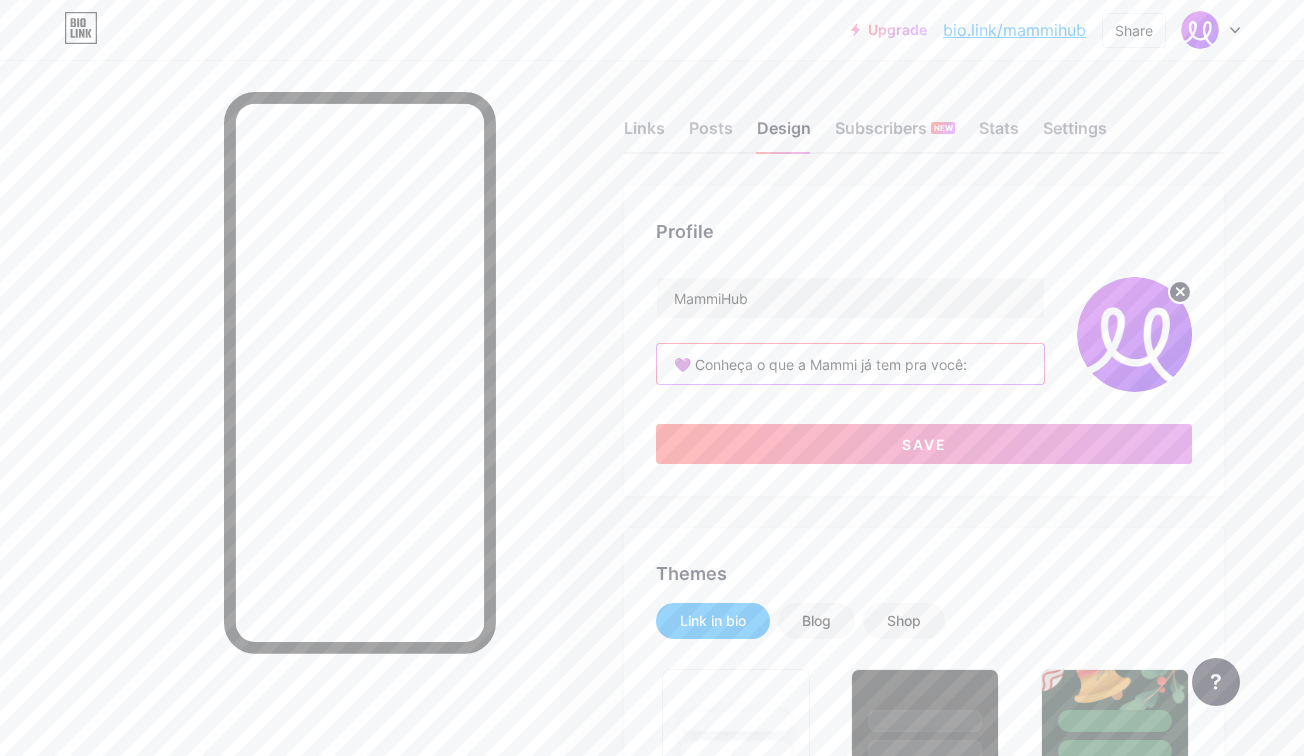 click on "💜 Conheça o que a Mammi já tem pra você:" at bounding box center [850, 364] 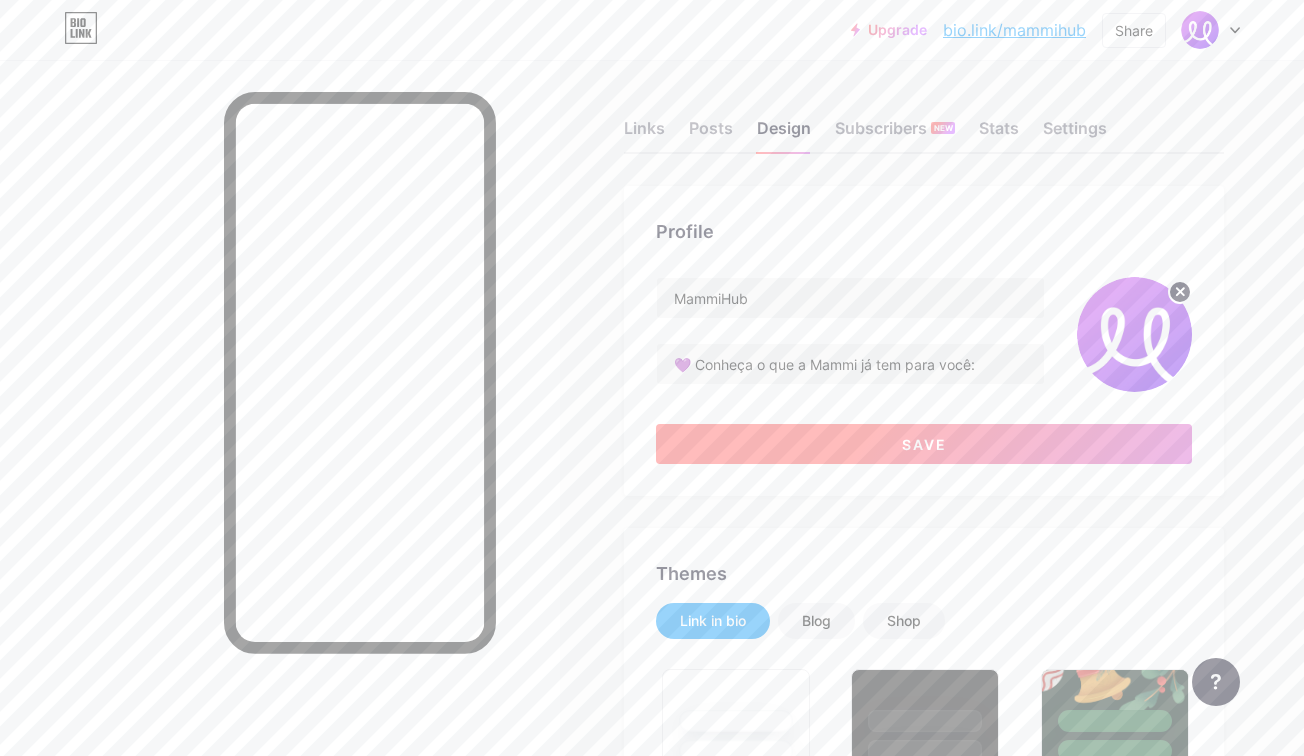 click on "Save" at bounding box center (924, 444) 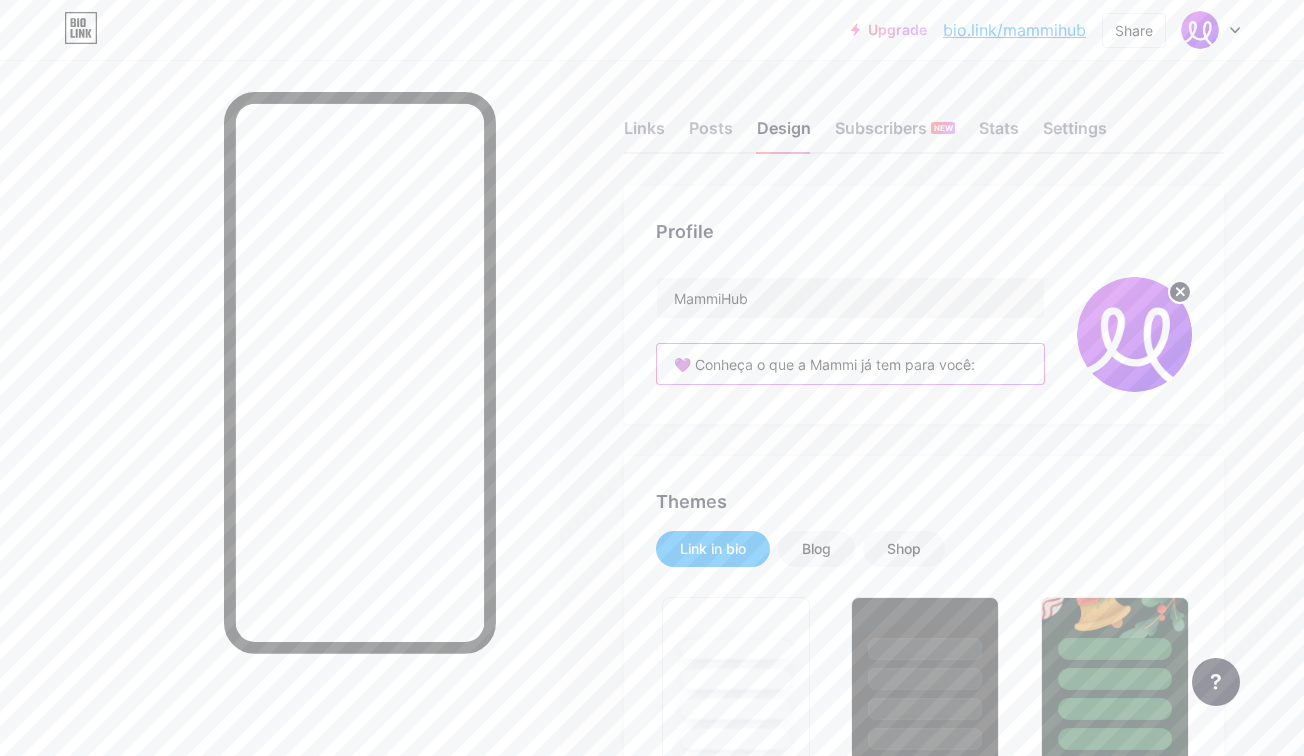 drag, startPoint x: 879, startPoint y: 368, endPoint x: 901, endPoint y: 368, distance: 22 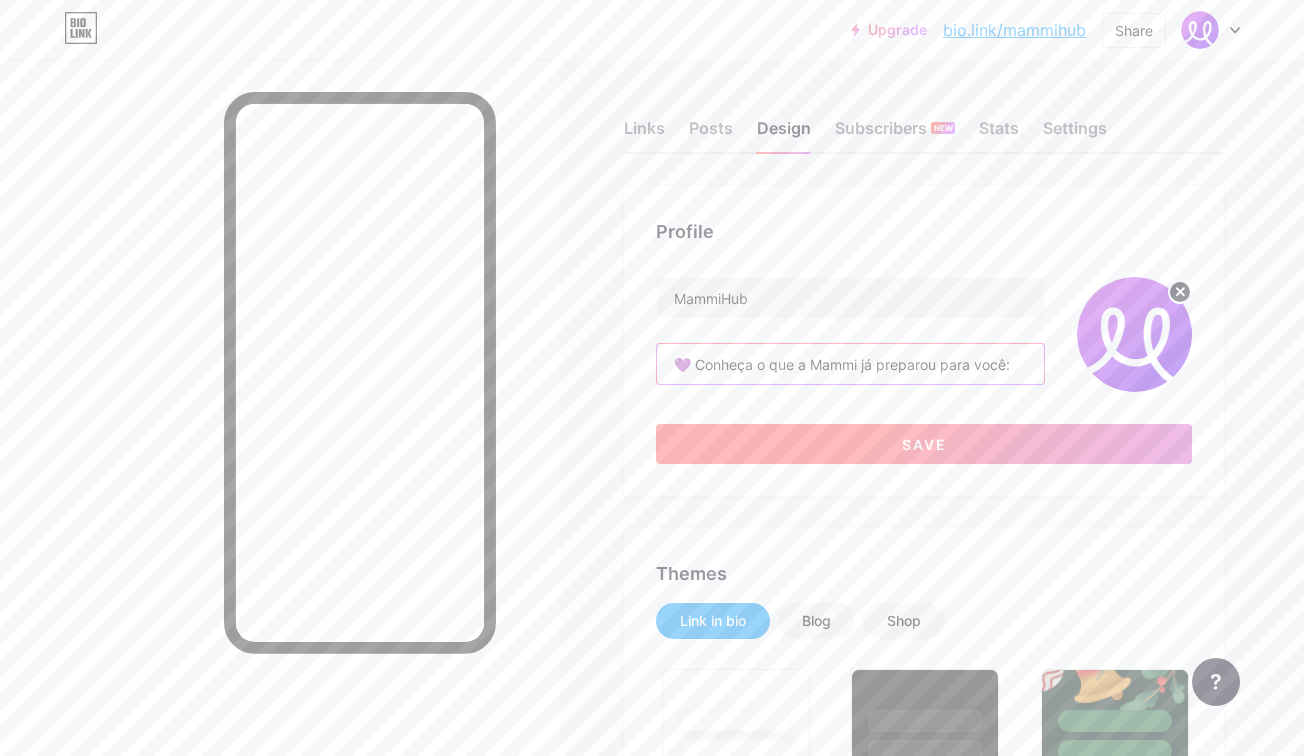 type on "💜 Conheça o que a Mammi já preparou para você:" 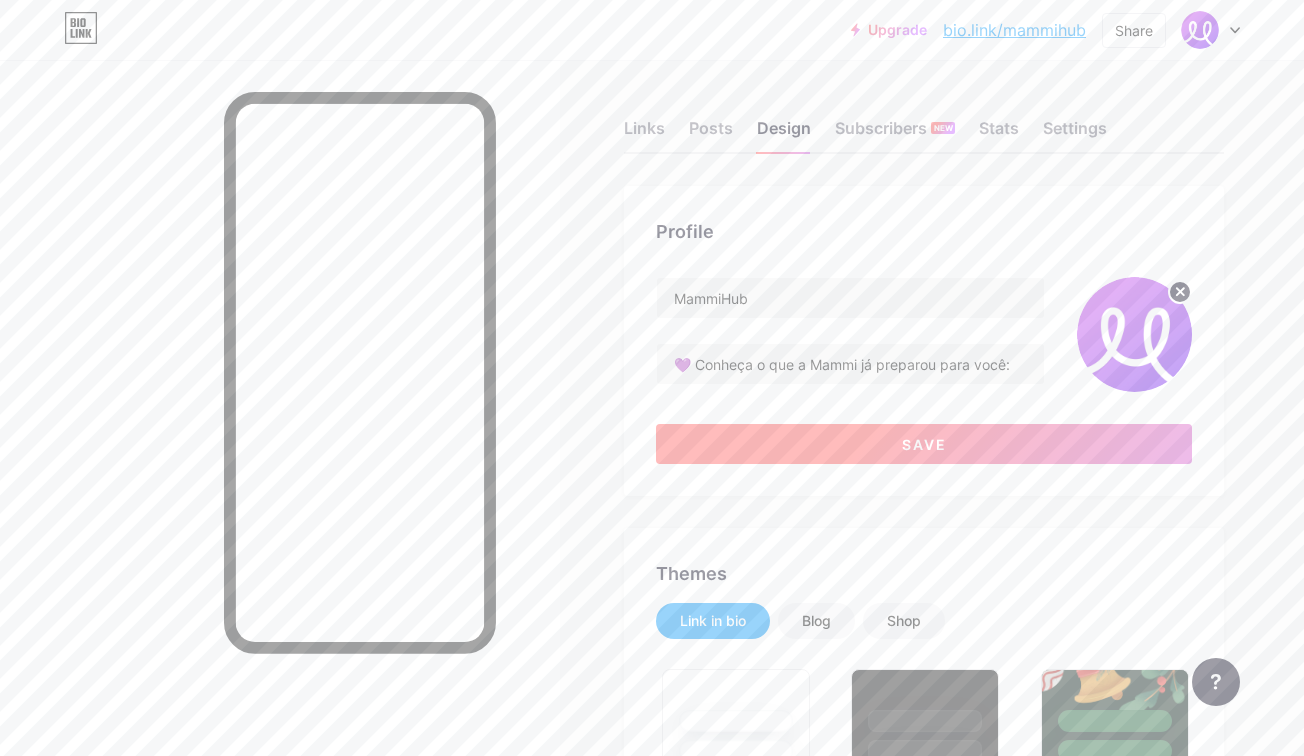 click on "Save" at bounding box center (924, 444) 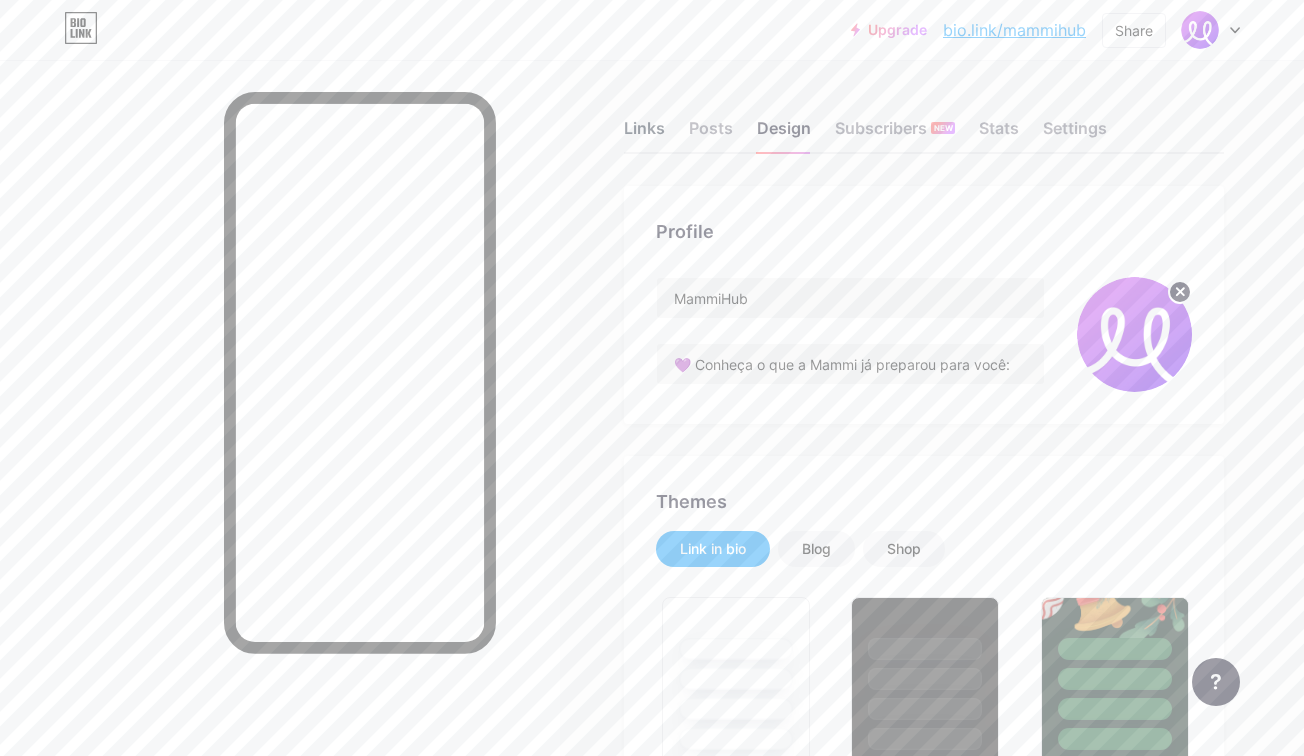 click on "Links" at bounding box center [644, 134] 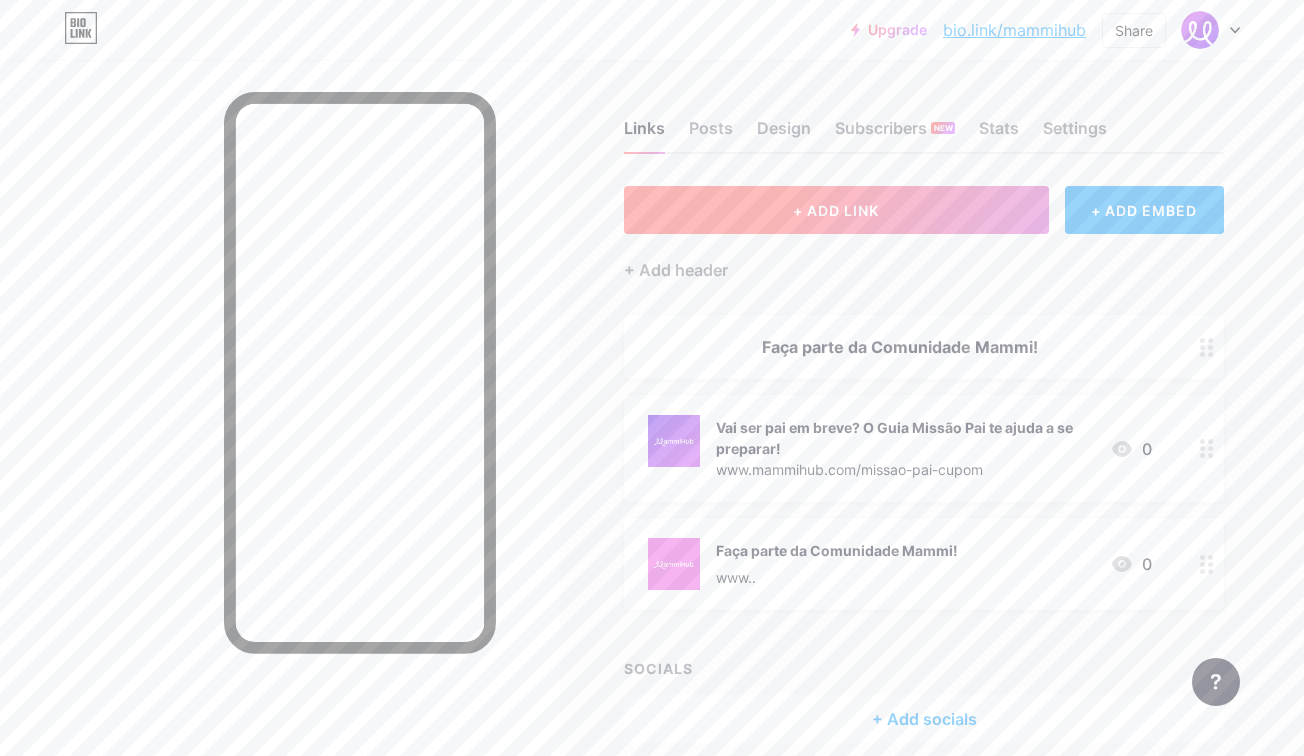 click on "+ ADD LINK" at bounding box center (836, 210) 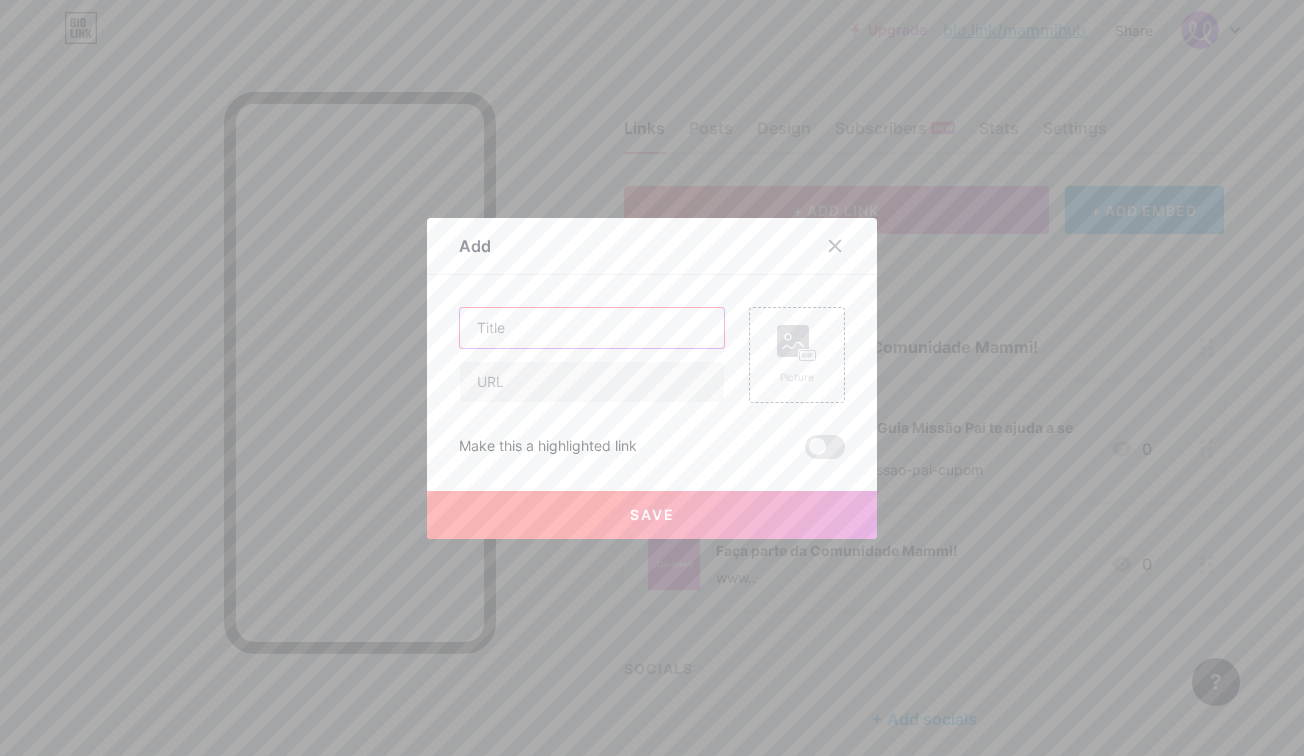click at bounding box center (592, 328) 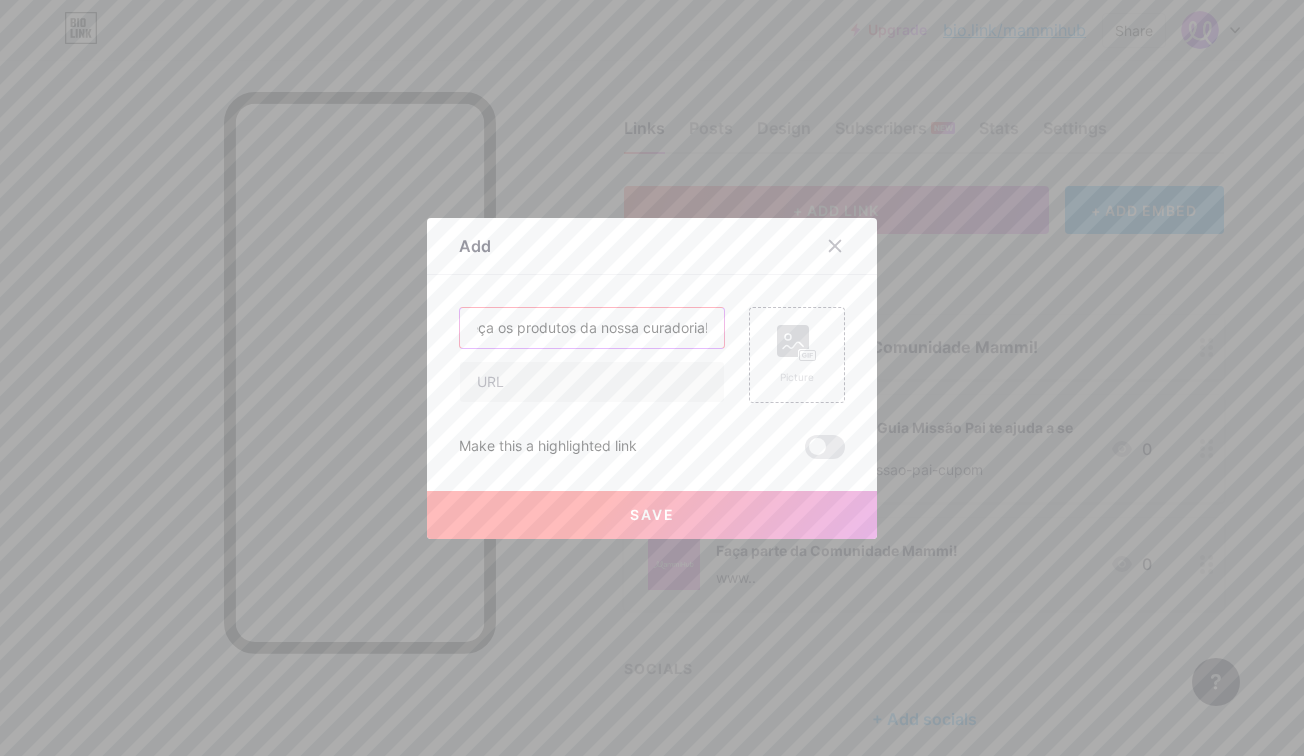 scroll, scrollTop: 0, scrollLeft: 45, axis: horizontal 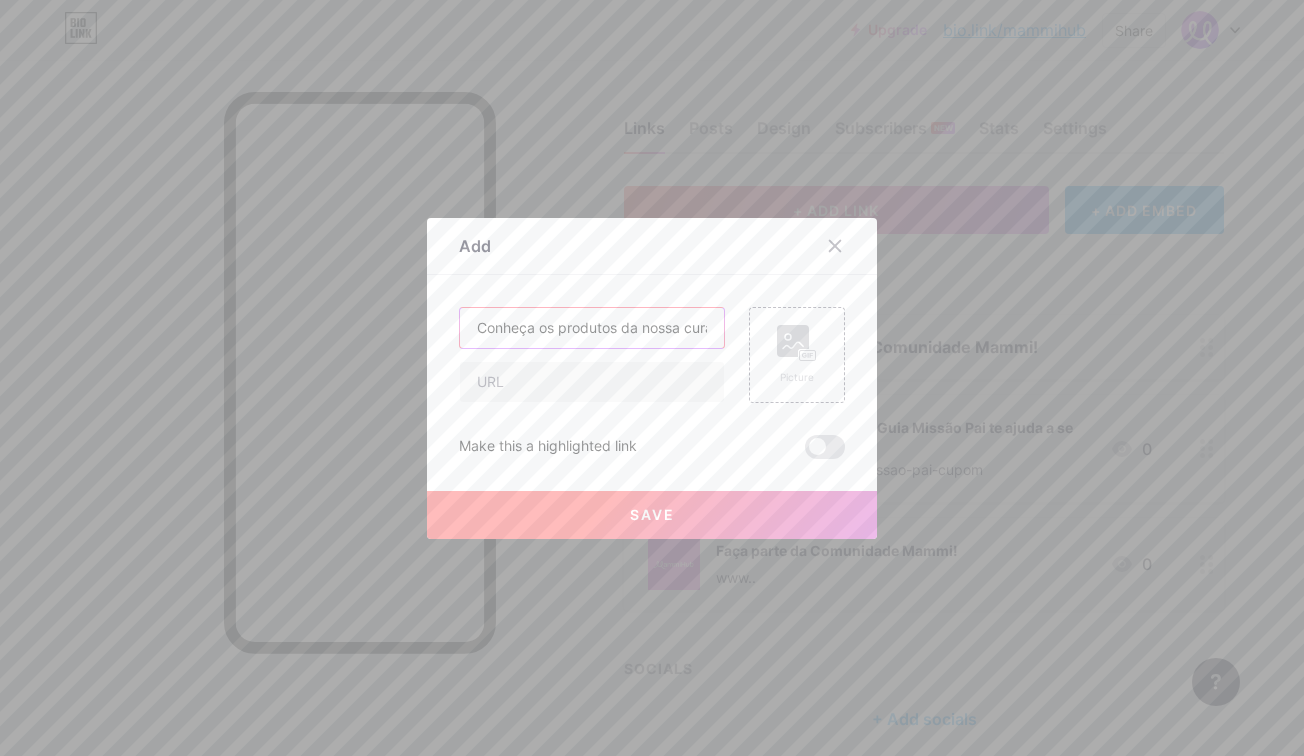 drag, startPoint x: 526, startPoint y: 333, endPoint x: 429, endPoint y: 330, distance: 97.04638 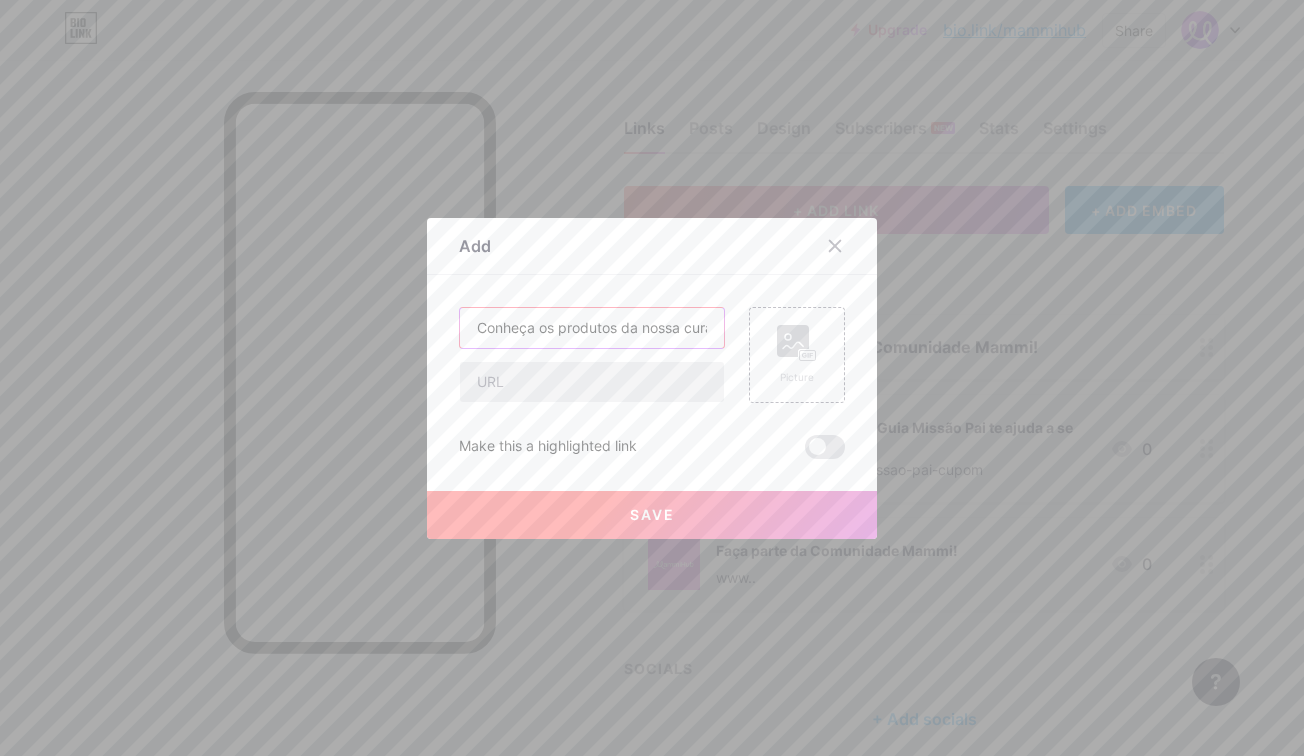 type on "Conheça os produtos da nossa curadoria!" 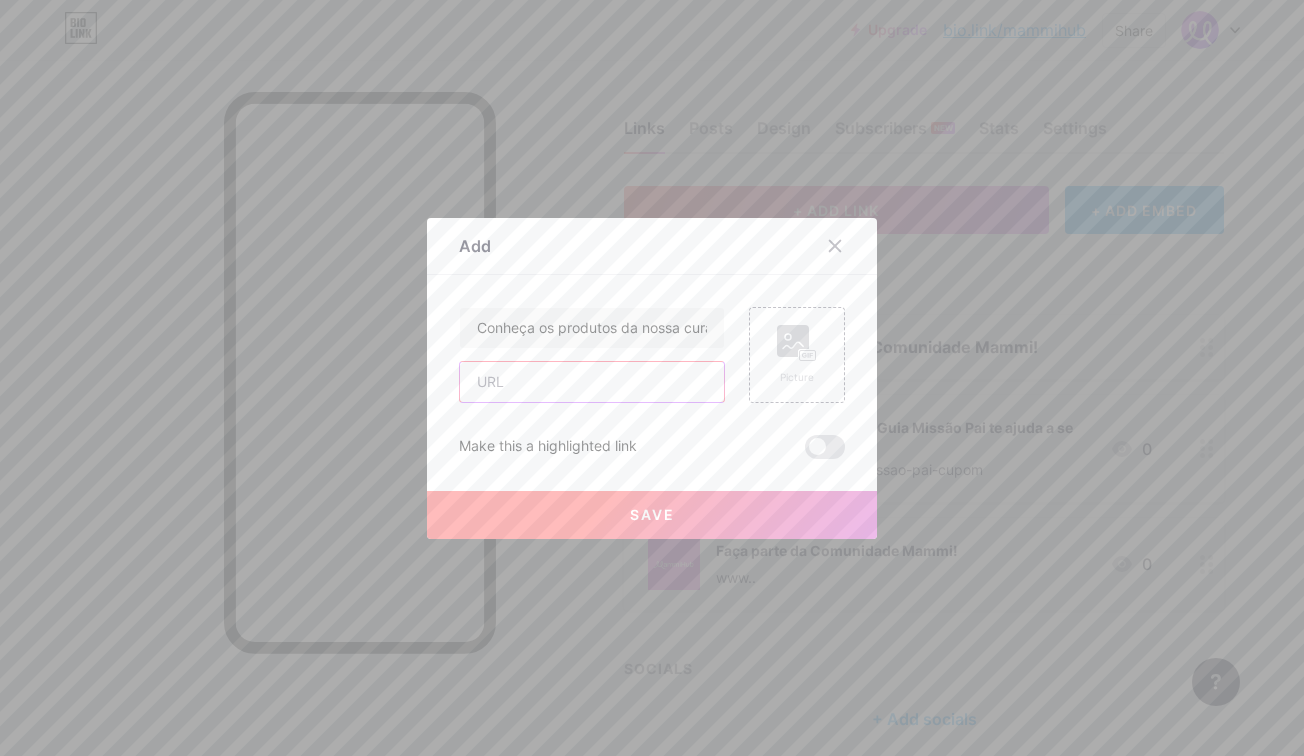 click at bounding box center [592, 382] 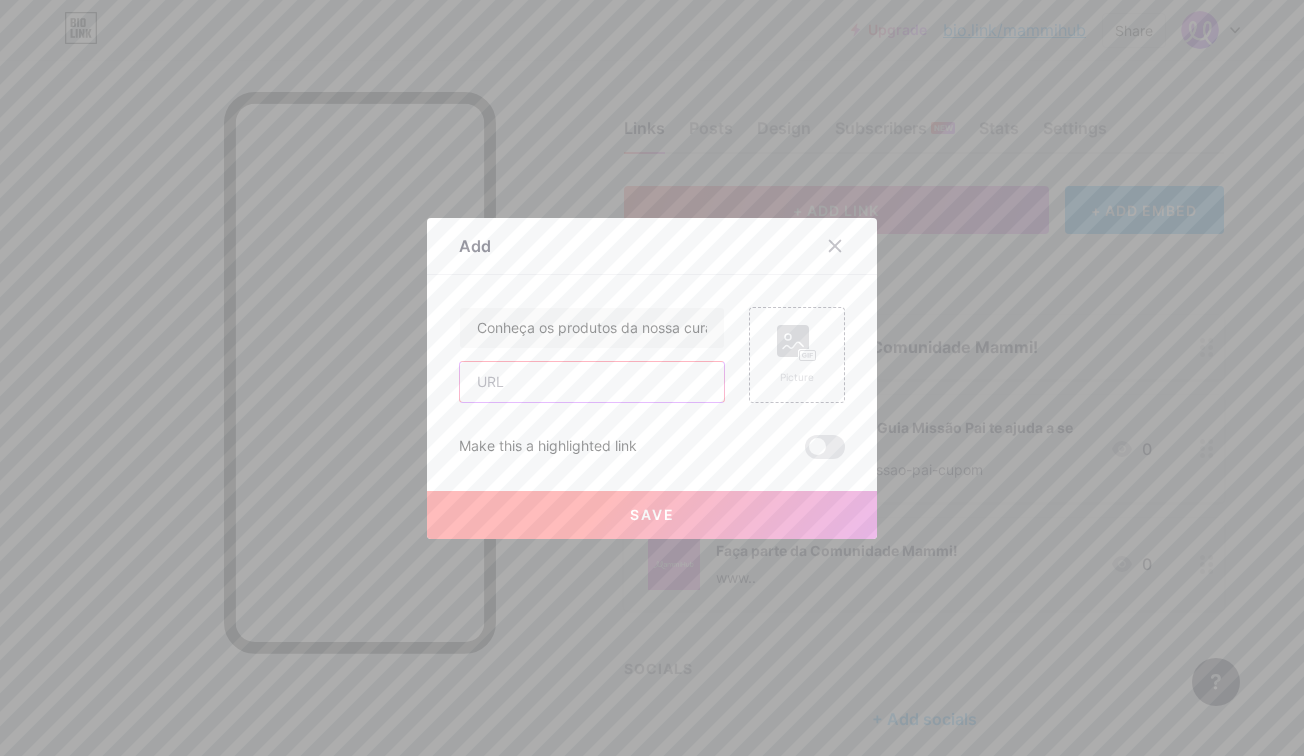type on "www.." 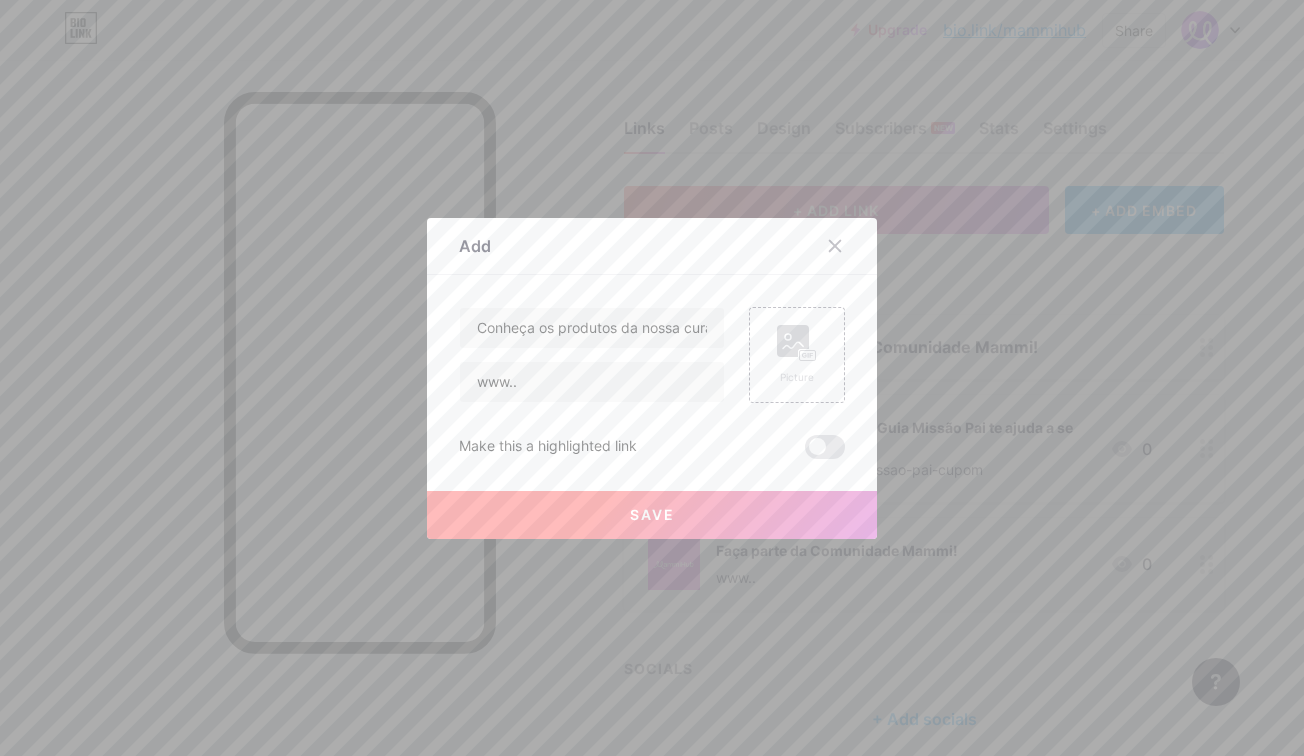 click on "Save" at bounding box center [652, 515] 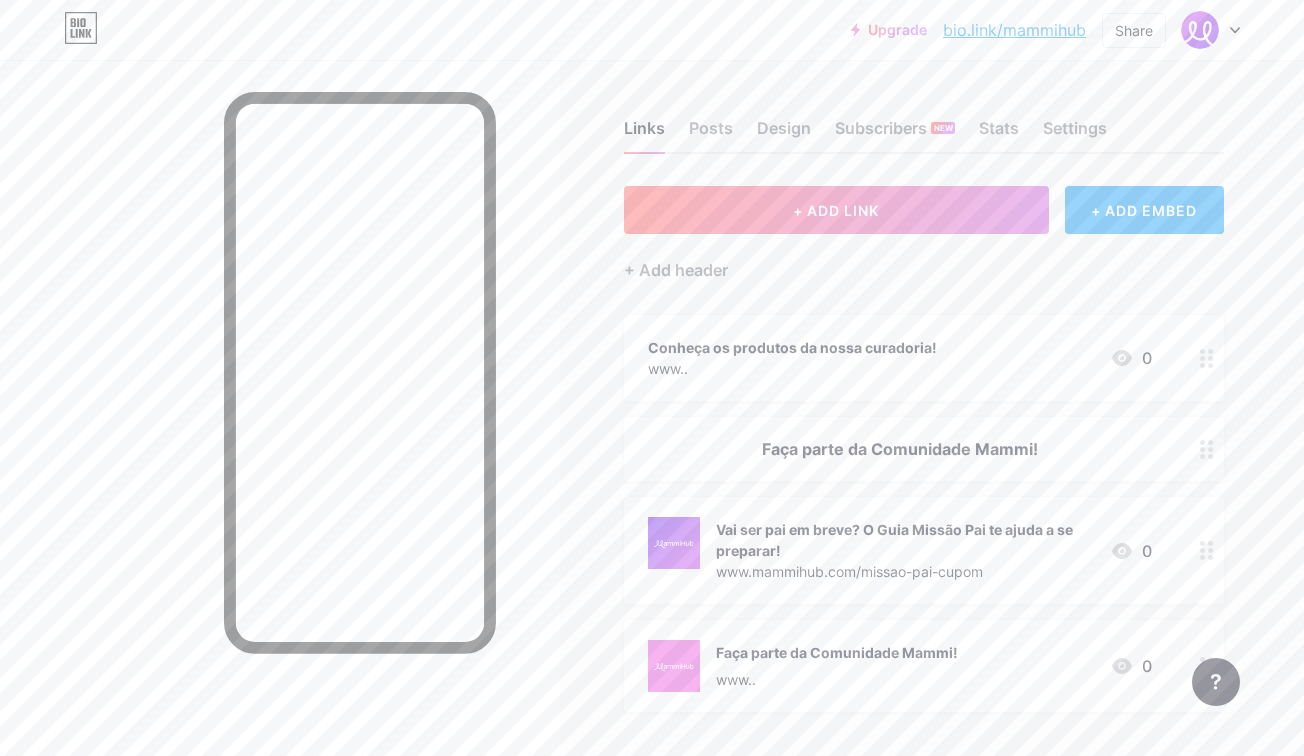 drag, startPoint x: 929, startPoint y: 397, endPoint x: 934, endPoint y: 524, distance: 127.09839 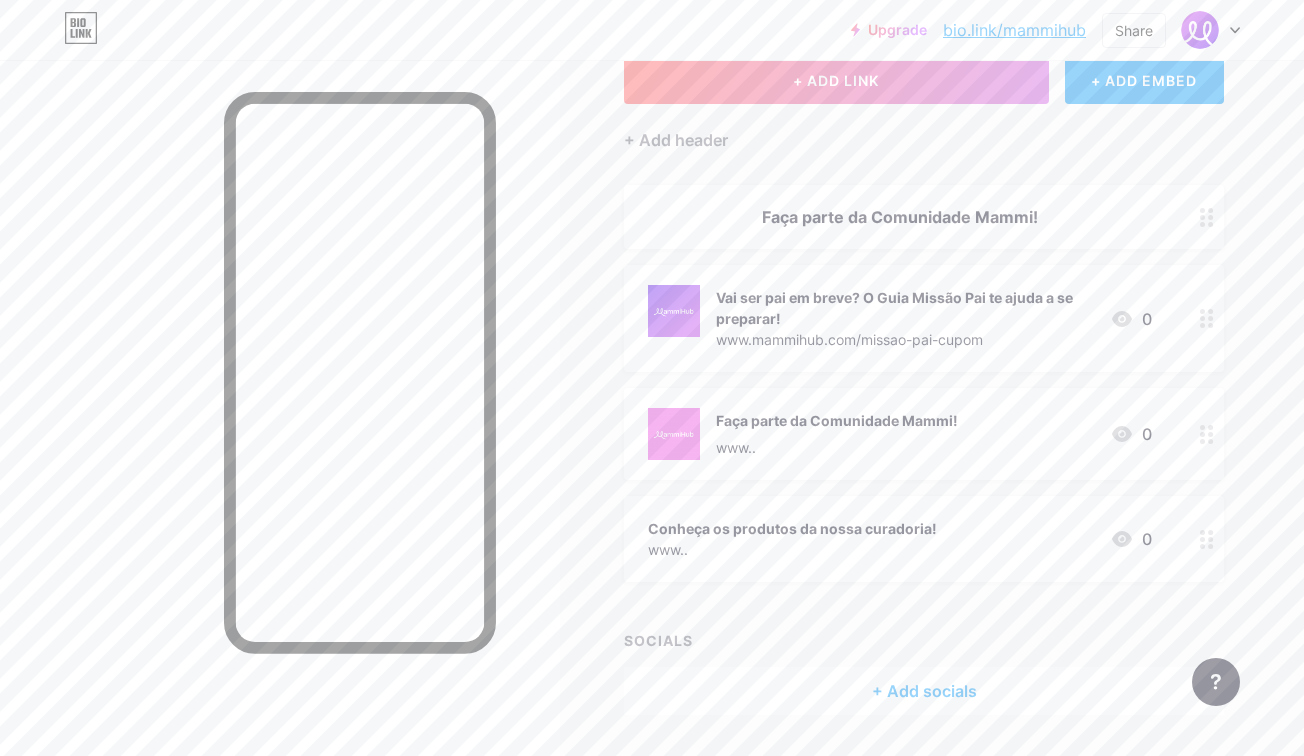scroll, scrollTop: 131, scrollLeft: 0, axis: vertical 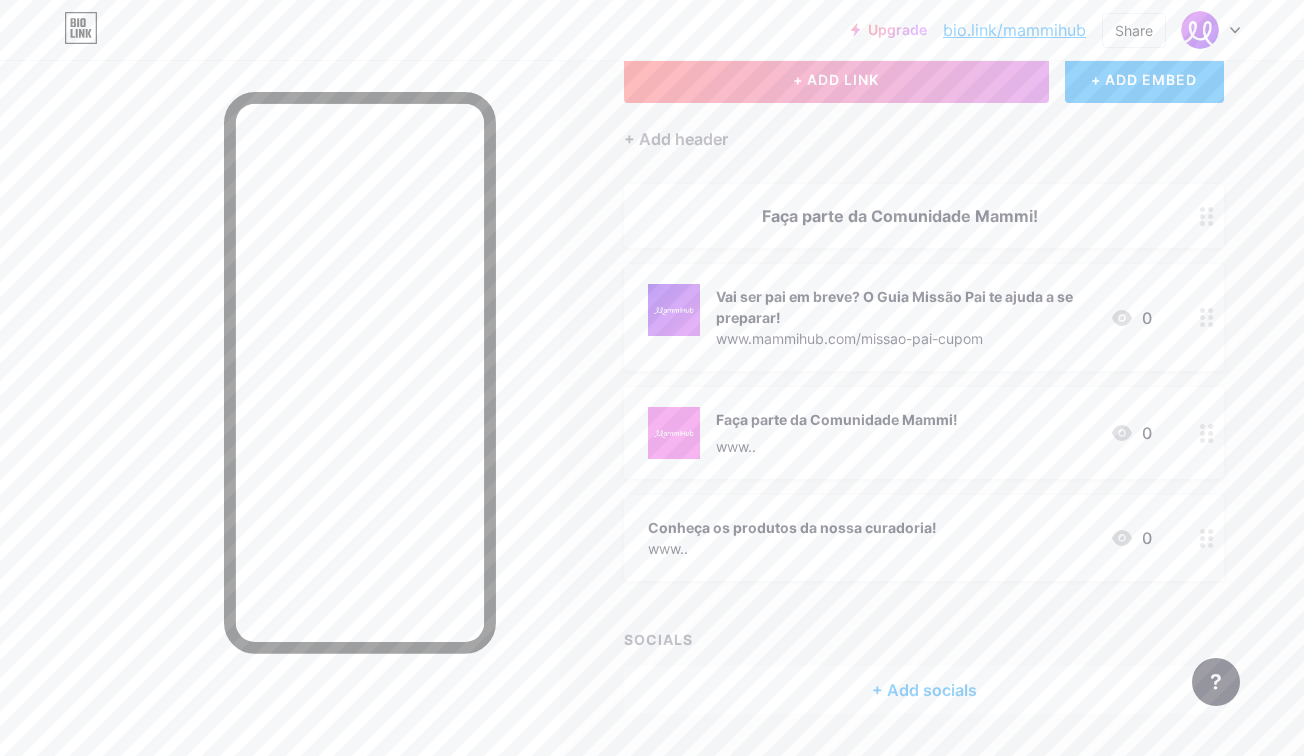 click on "www.." at bounding box center (792, 548) 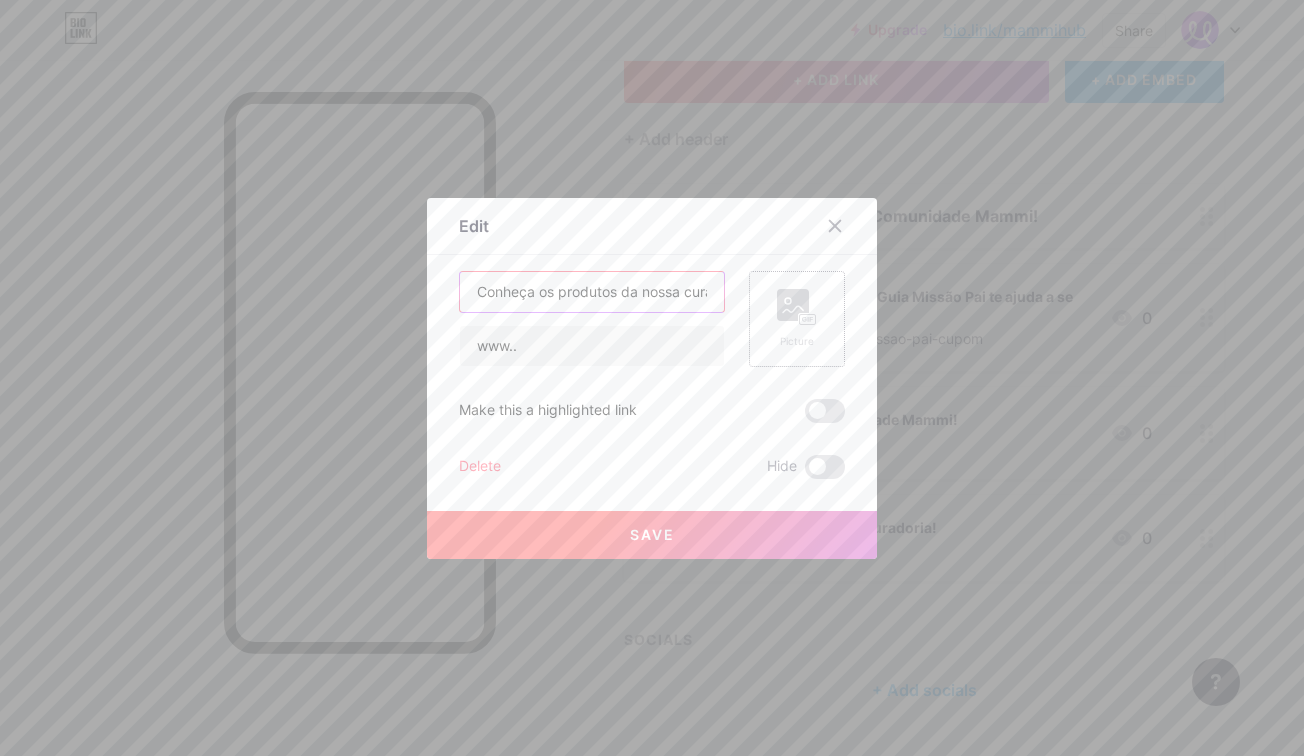 scroll, scrollTop: 0, scrollLeft: 46, axis: horizontal 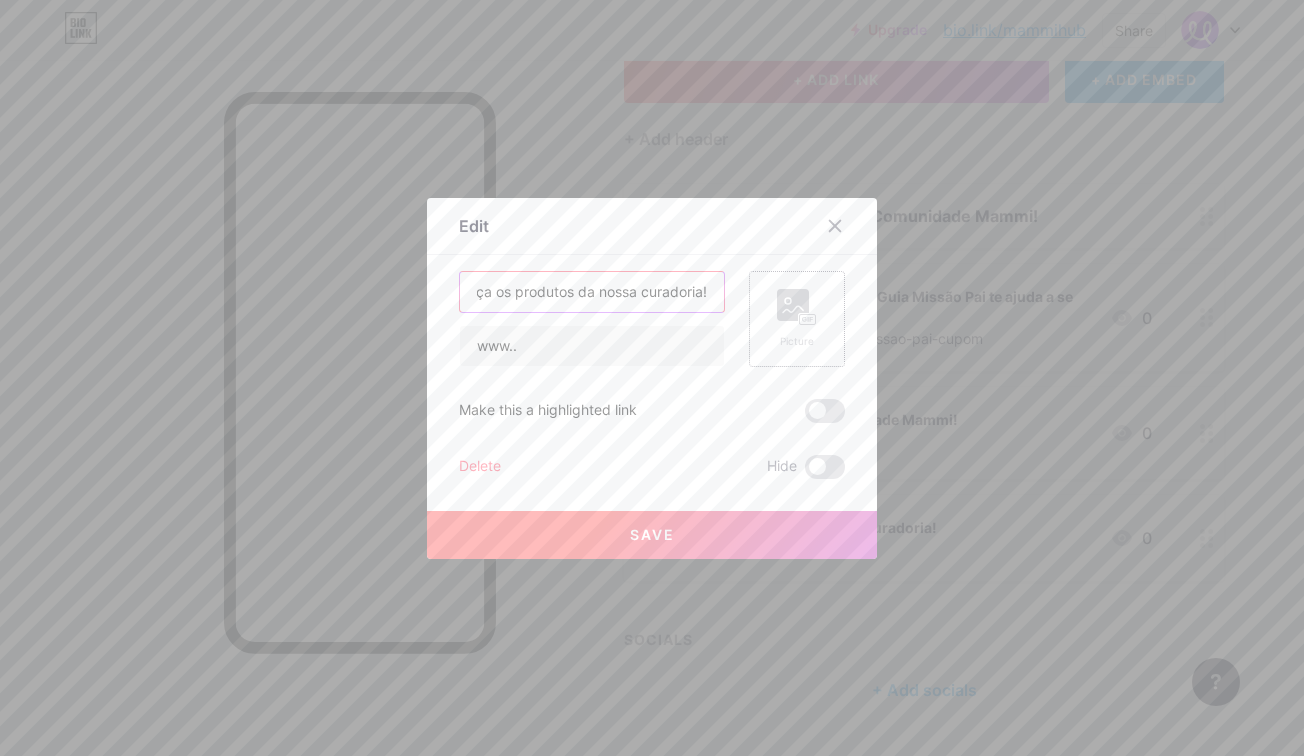 drag, startPoint x: 477, startPoint y: 290, endPoint x: 765, endPoint y: 296, distance: 288.0625 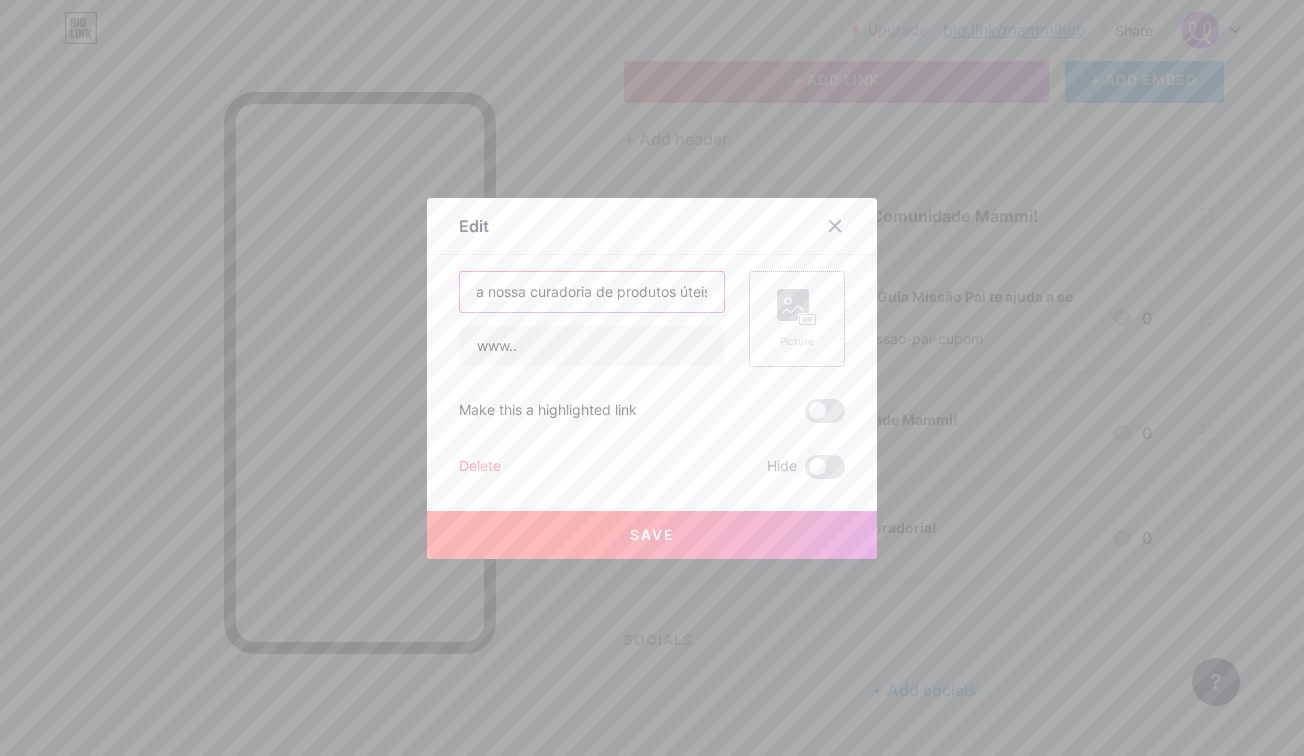 scroll, scrollTop: 0, scrollLeft: 27, axis: horizontal 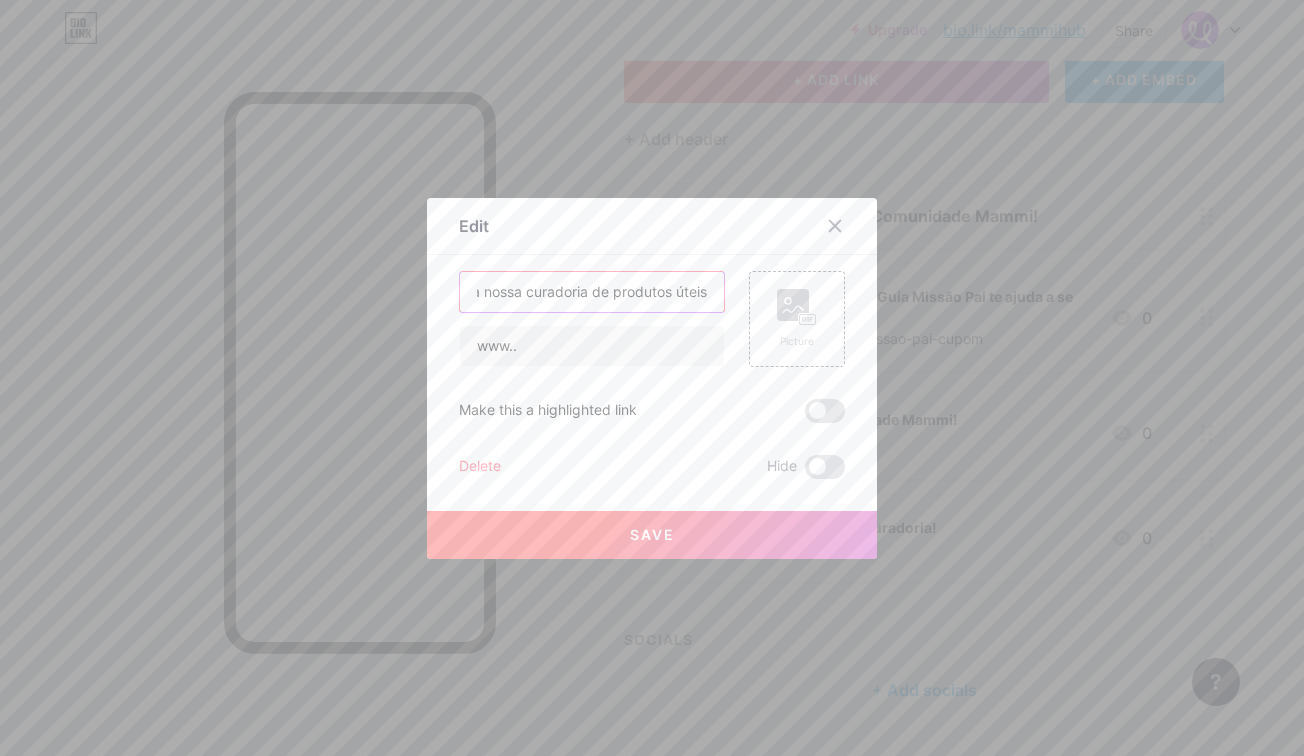 click on "Veja nossa curadoria de produtos úteis" at bounding box center (592, 292) 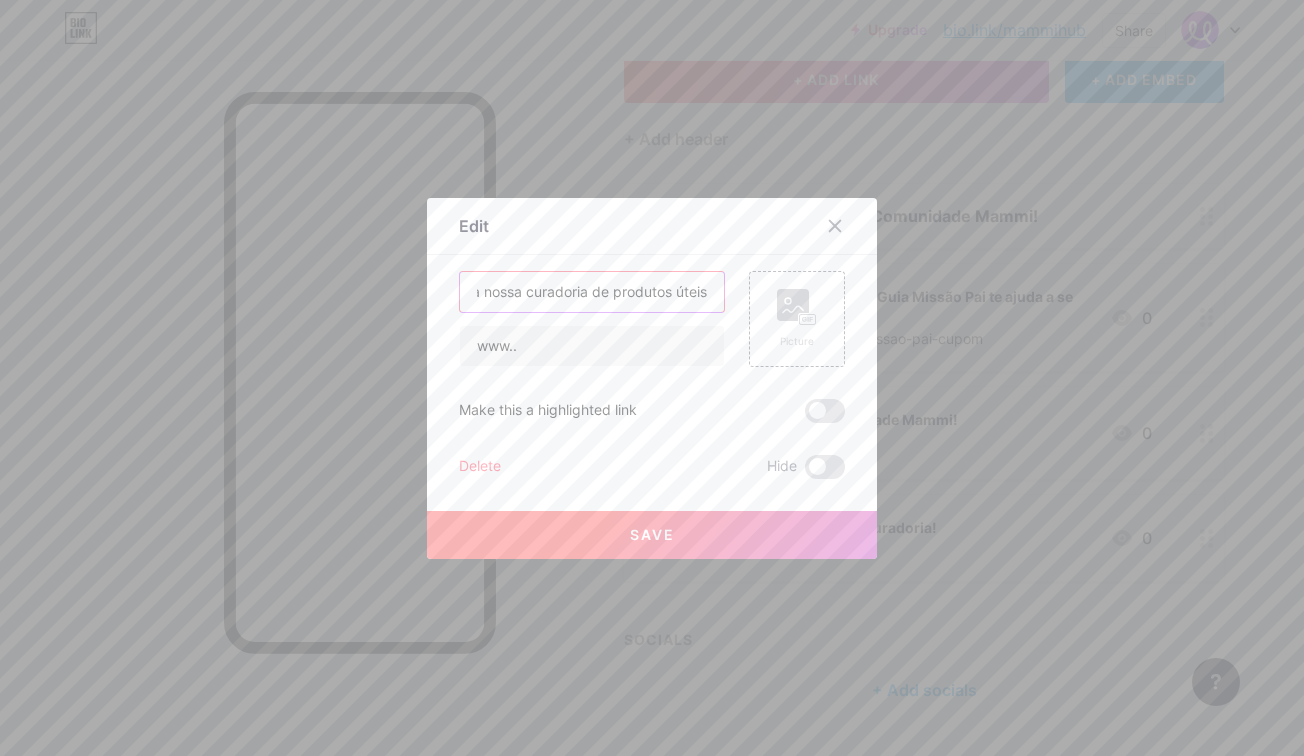 type on "Veja nossa curadoria de produtos úteis" 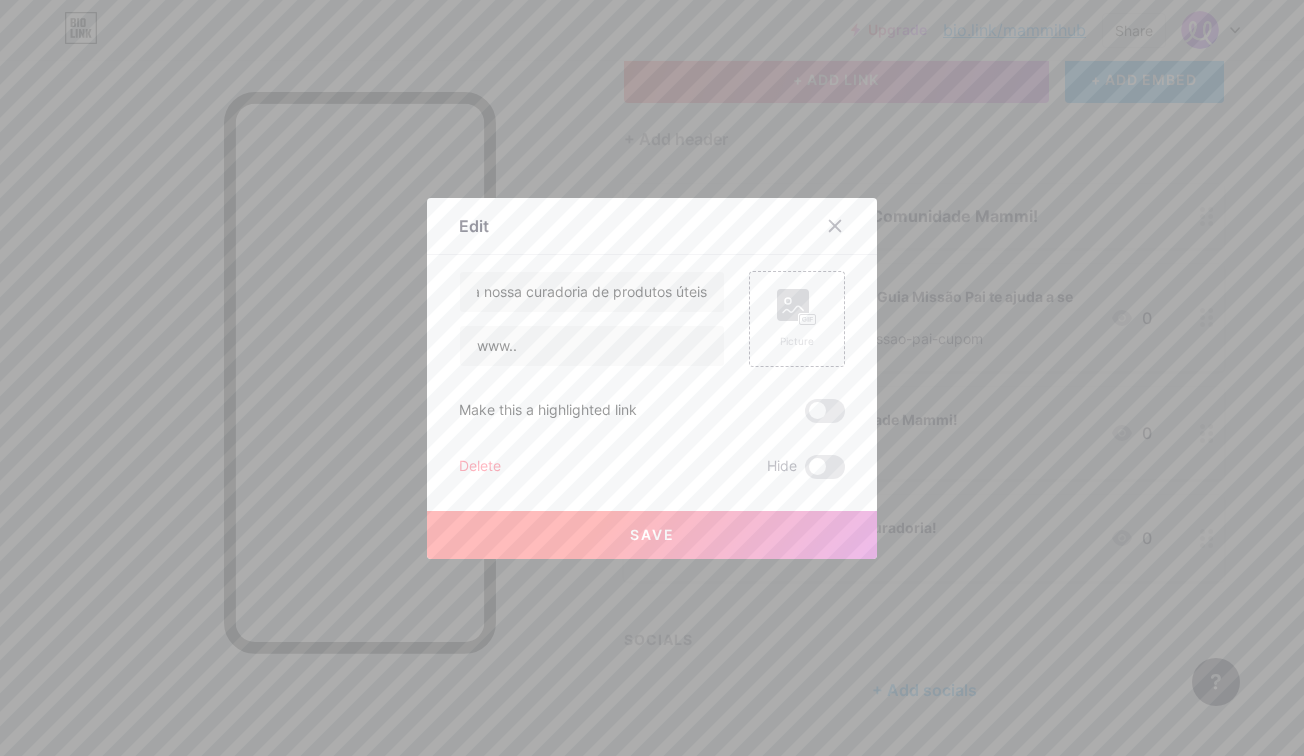 scroll, scrollTop: 0, scrollLeft: 0, axis: both 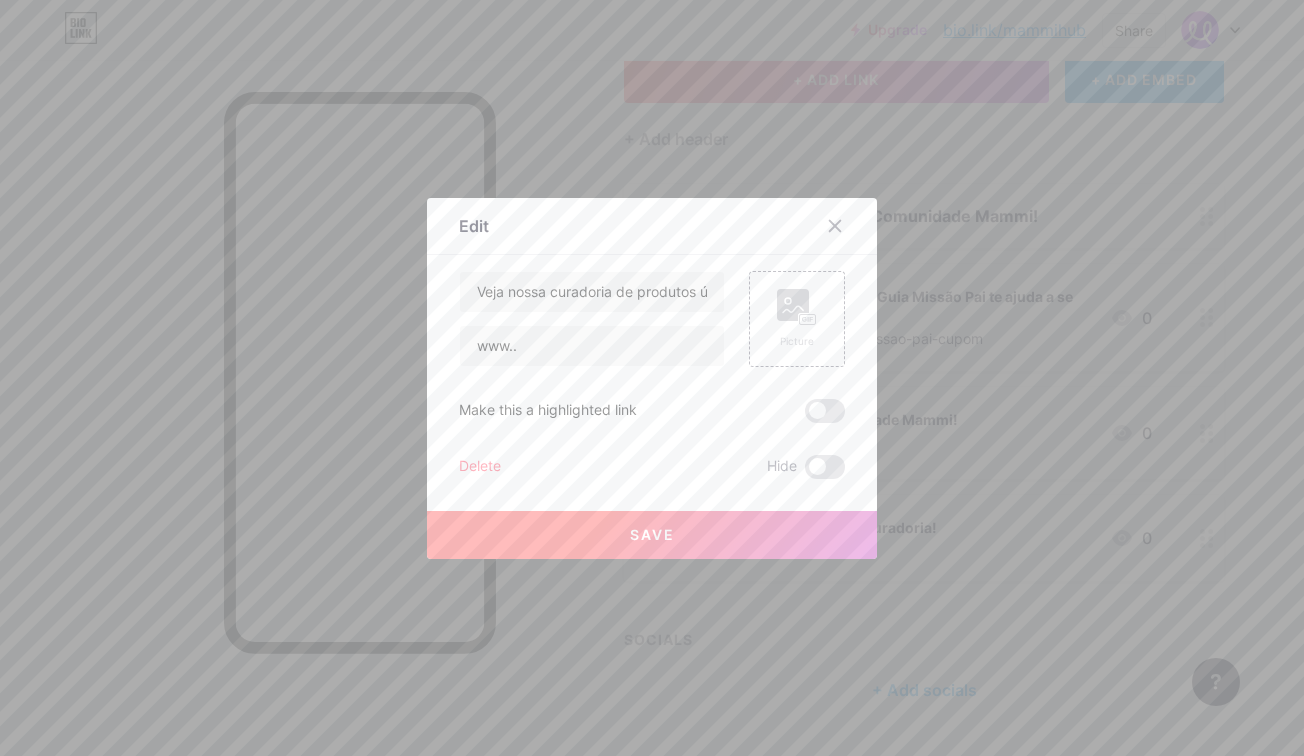 click on "Save" at bounding box center [652, 534] 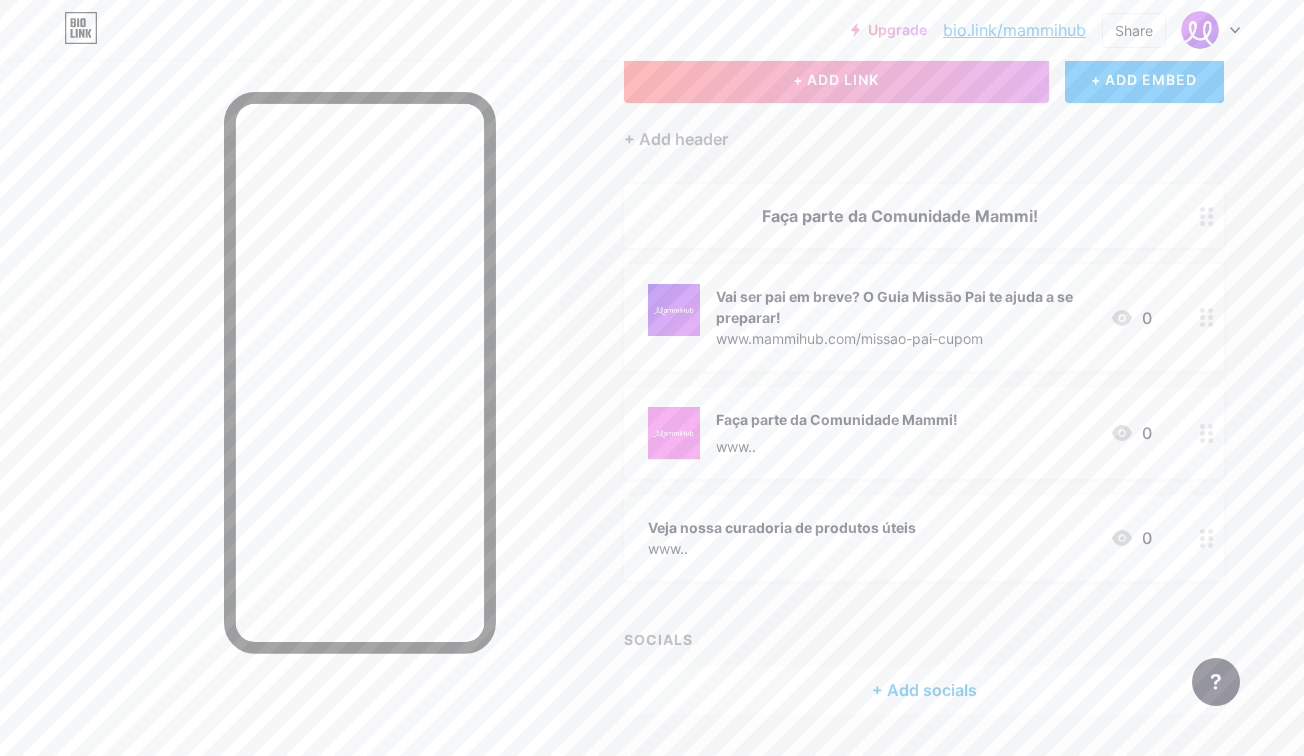click at bounding box center (1207, 317) 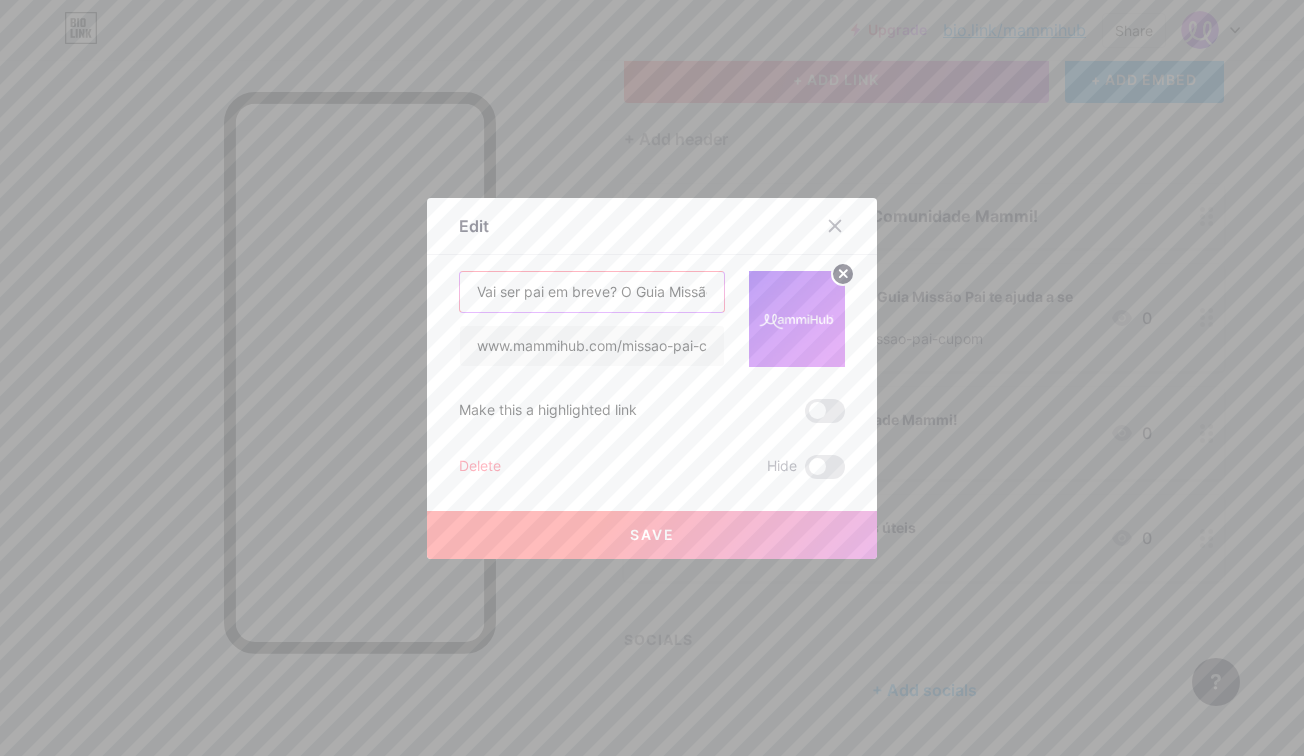click on "Vai ser pai em breve? O Guia Missão Pai te ajuda a se preparar!" at bounding box center (592, 292) 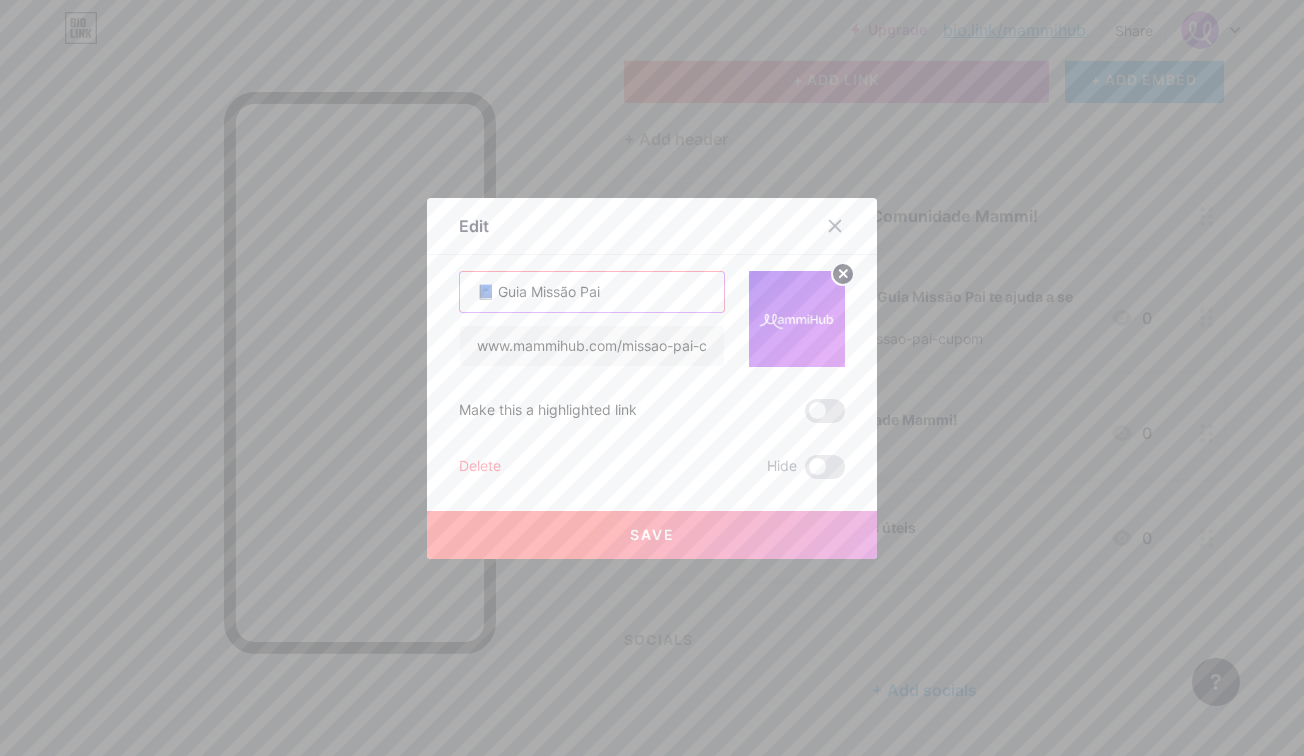 click on "📘 Guia Missão Pai" at bounding box center (592, 292) 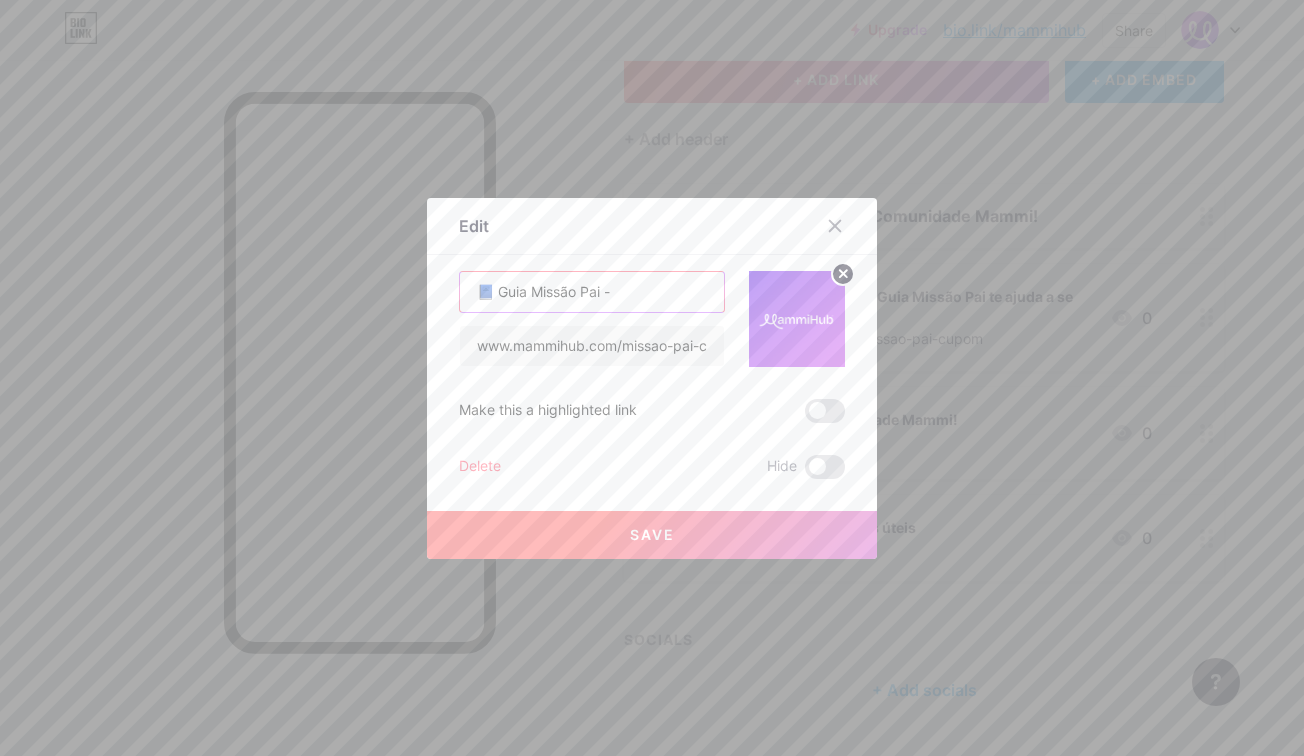 paste on "Preparação simples pro pai de primeira viagem." 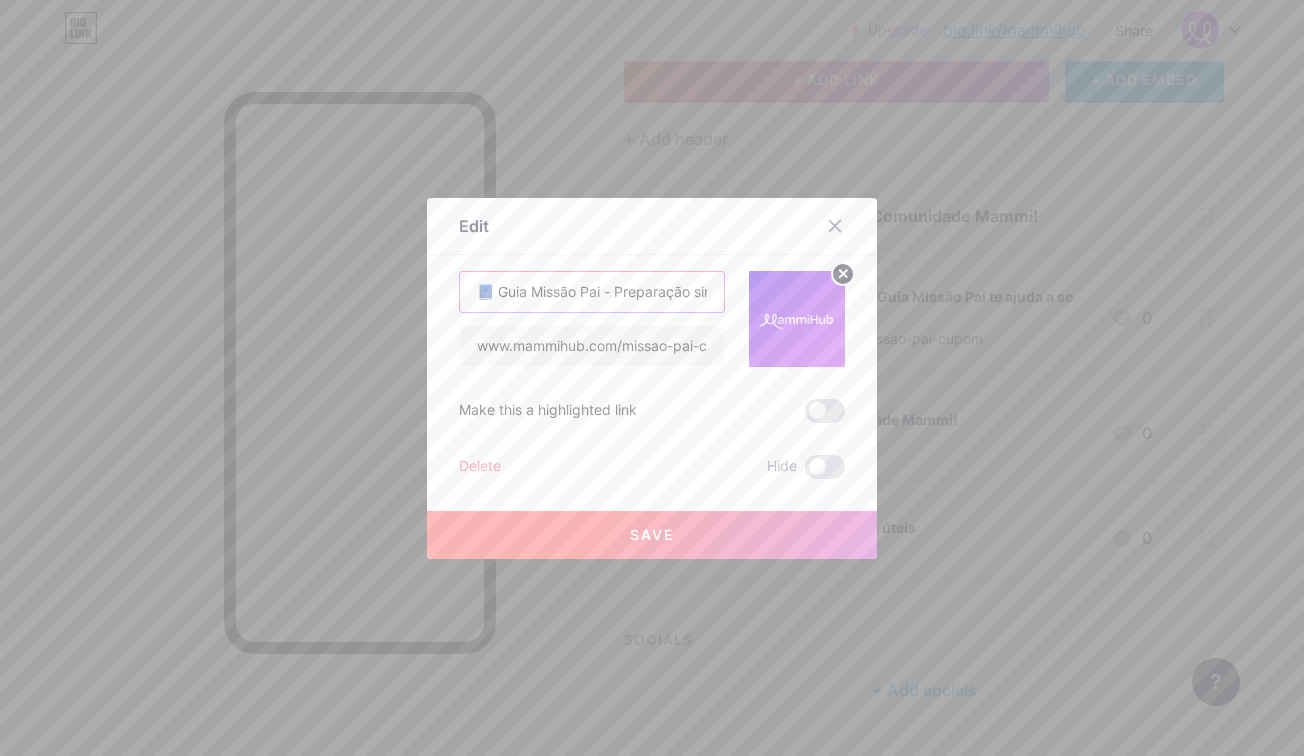 scroll, scrollTop: 0, scrollLeft: 224, axis: horizontal 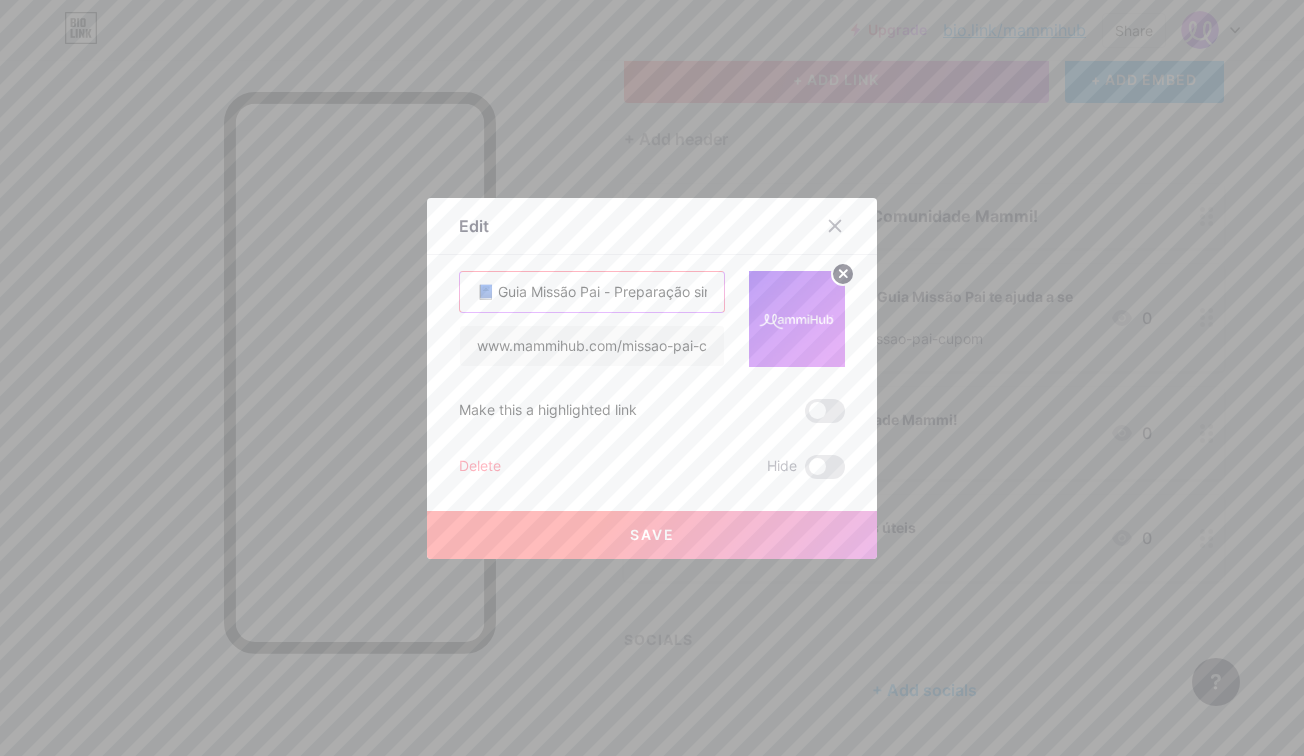 type on "📘 Guia Missão Pai - Preparação simples pro pai de primeira viagem." 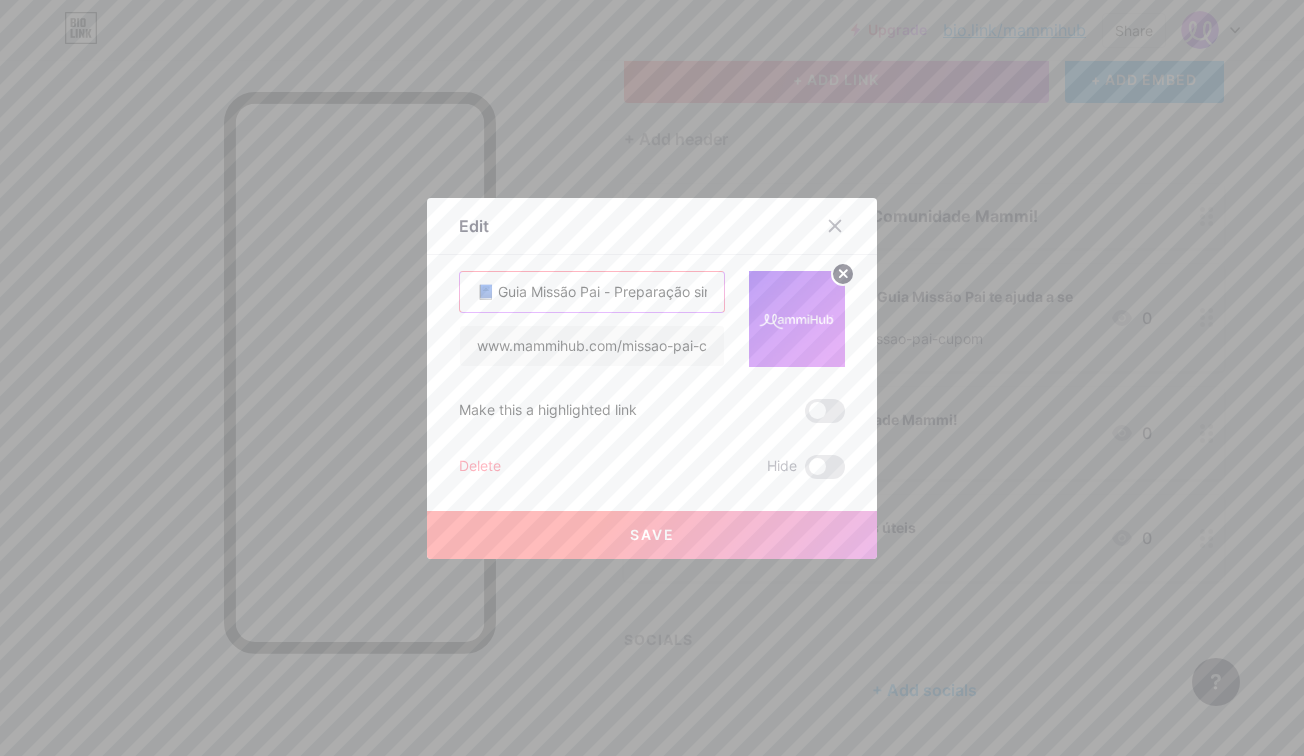 scroll, scrollTop: 0, scrollLeft: 224, axis: horizontal 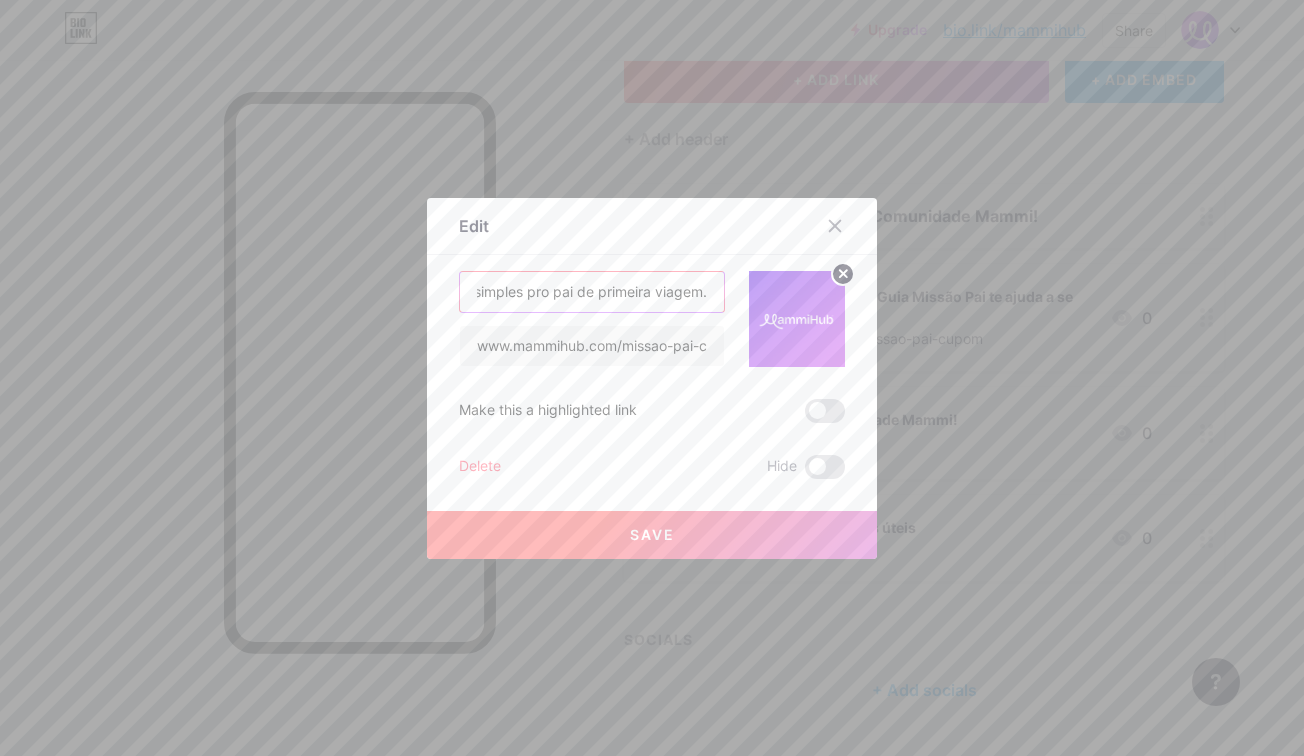 drag, startPoint x: 627, startPoint y: 295, endPoint x: 780, endPoint y: 305, distance: 153.32645 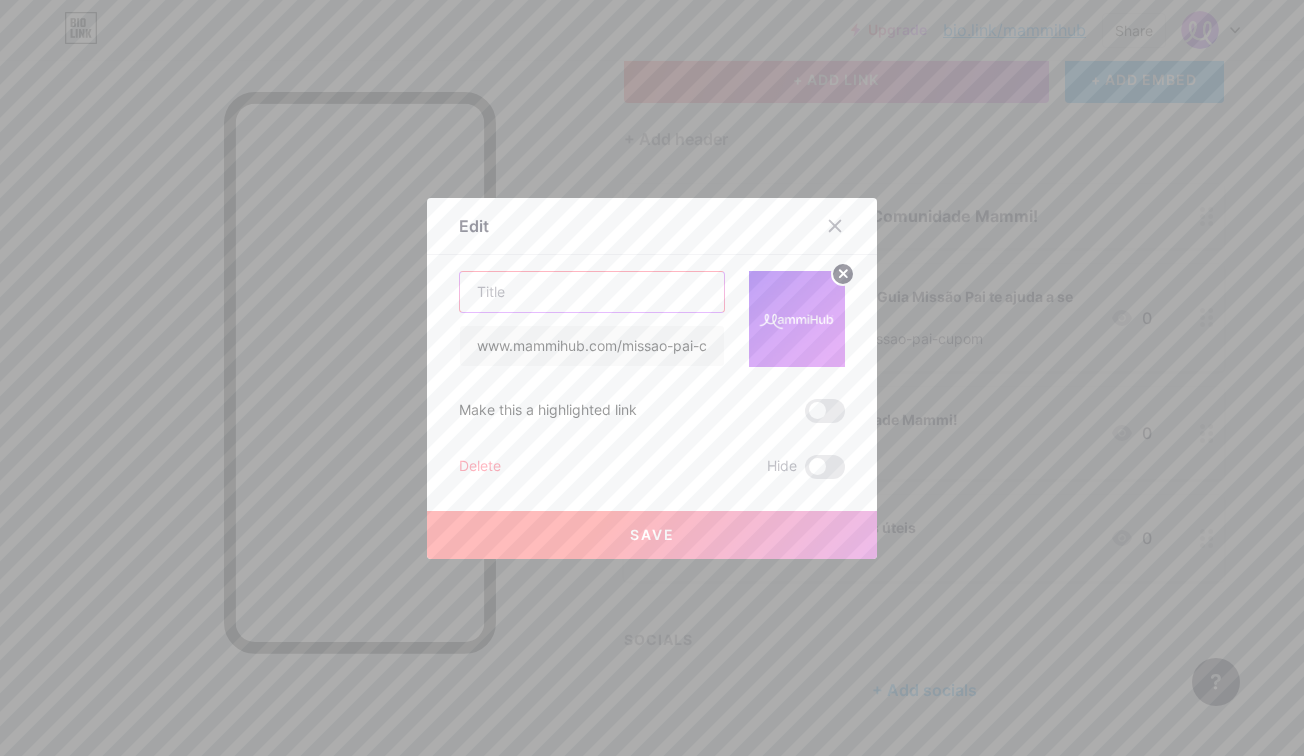 scroll, scrollTop: 0, scrollLeft: 0, axis: both 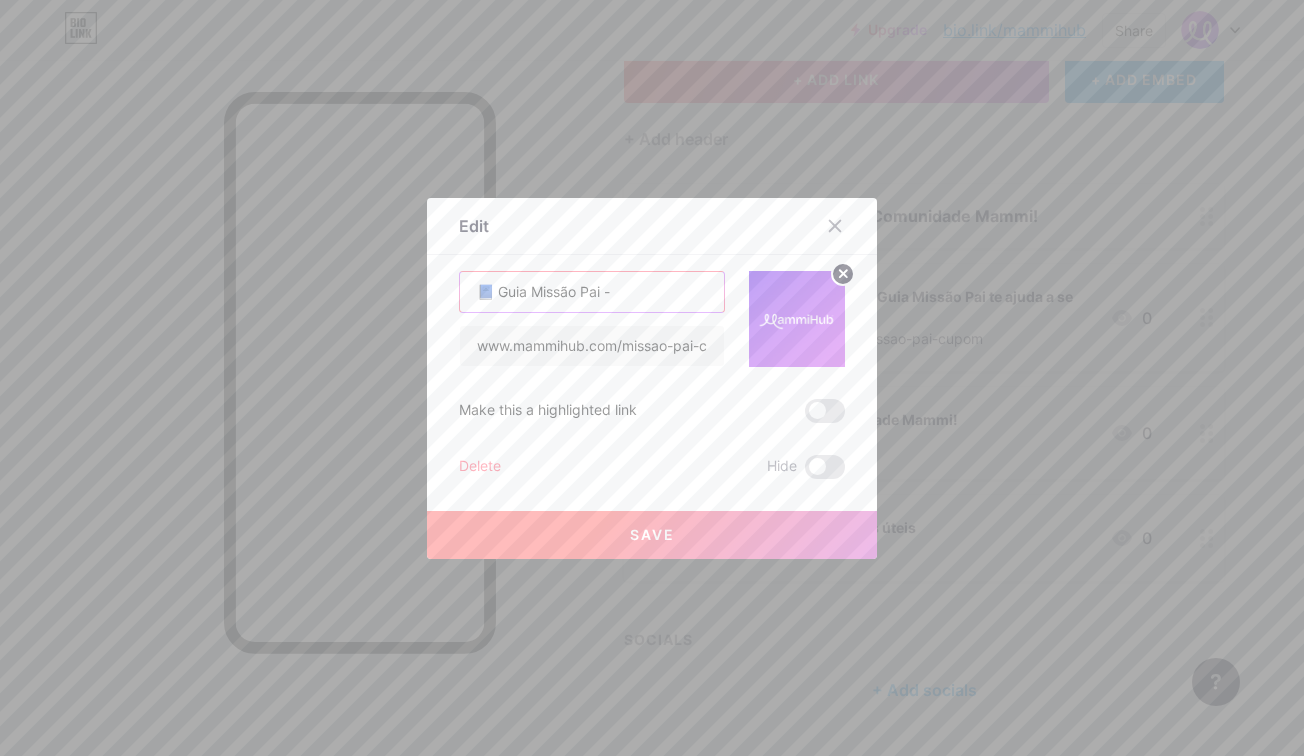 paste on "Vai ser pai? Conheça o curso pra se preparar com confiança." 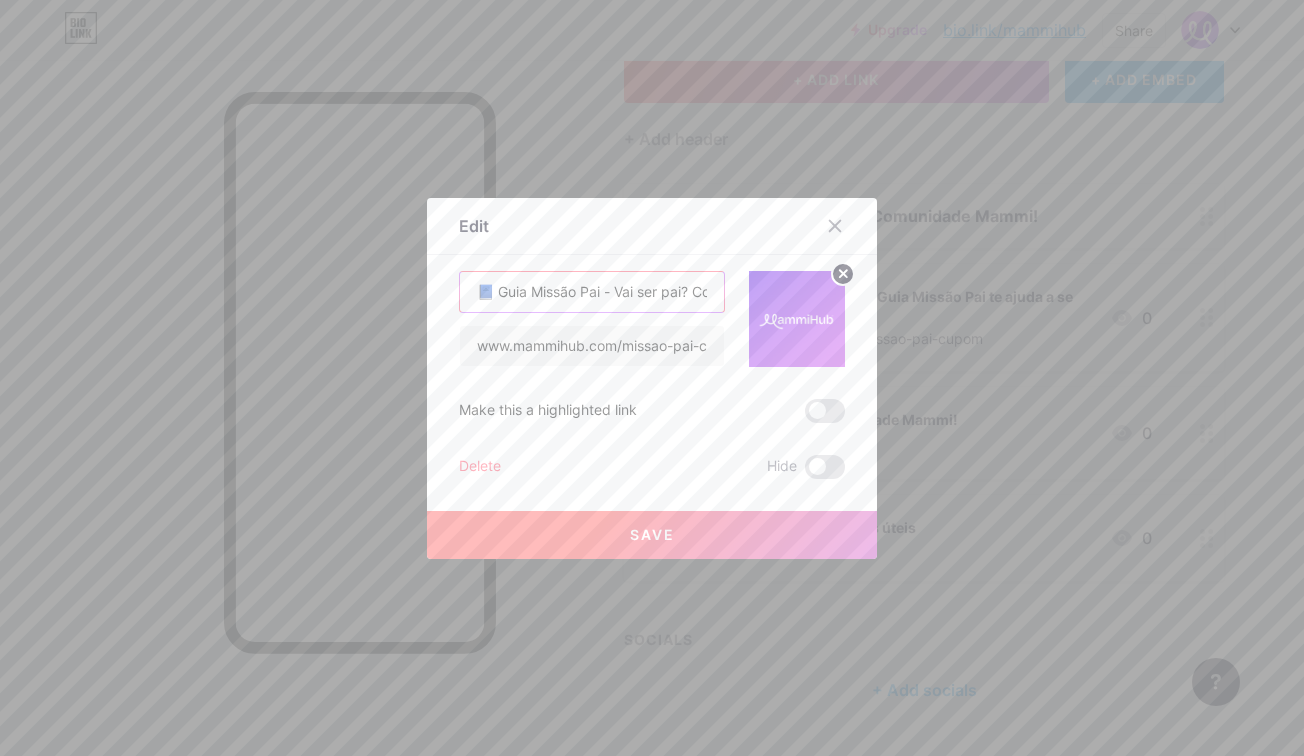 scroll, scrollTop: 0, scrollLeft: 311, axis: horizontal 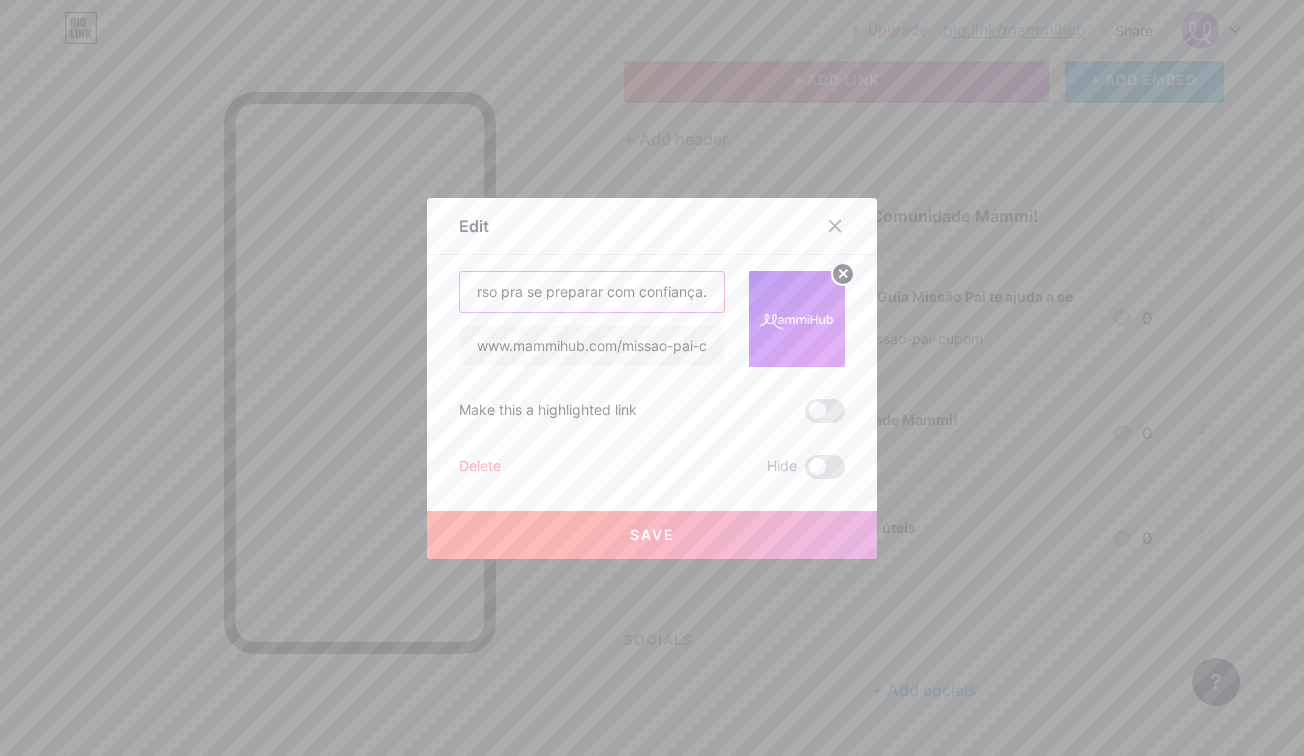 type on "📘 Guia Missão Pai - Vai ser pai? Conheça o curso pra se preparar com confiança." 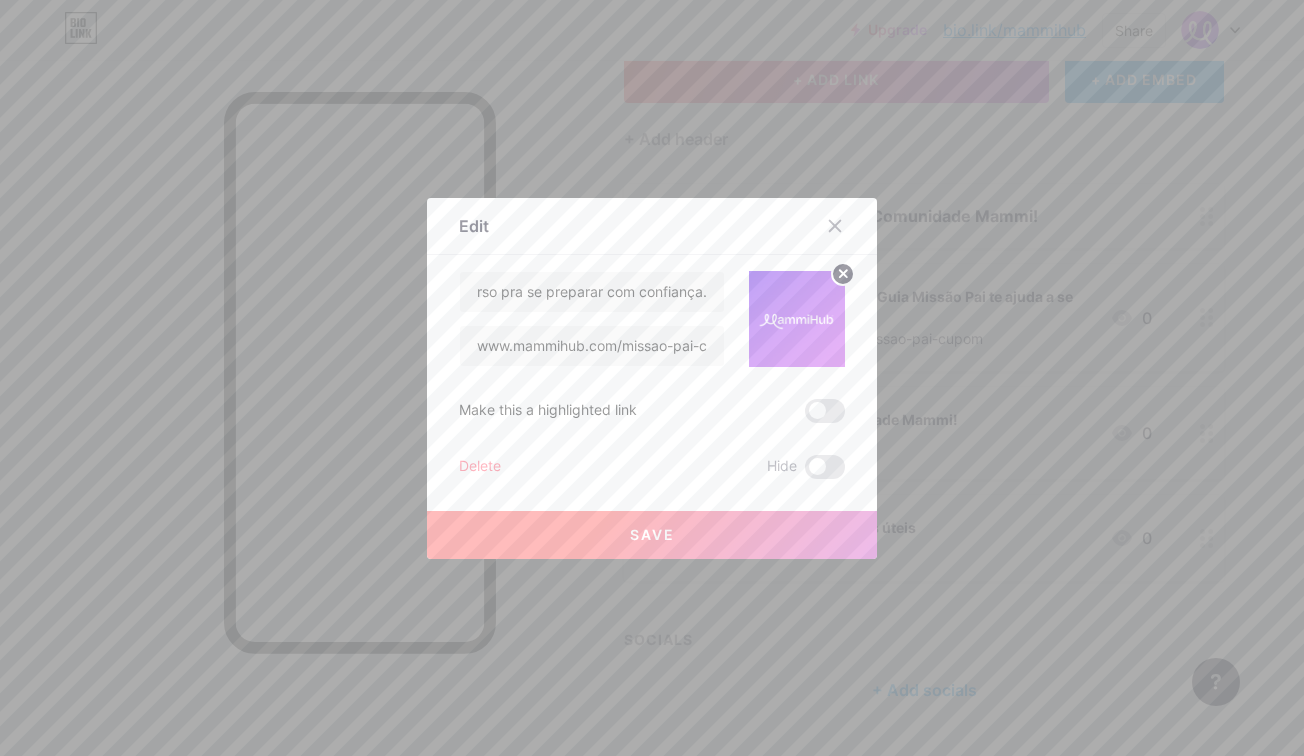 click on "Save" at bounding box center [652, 534] 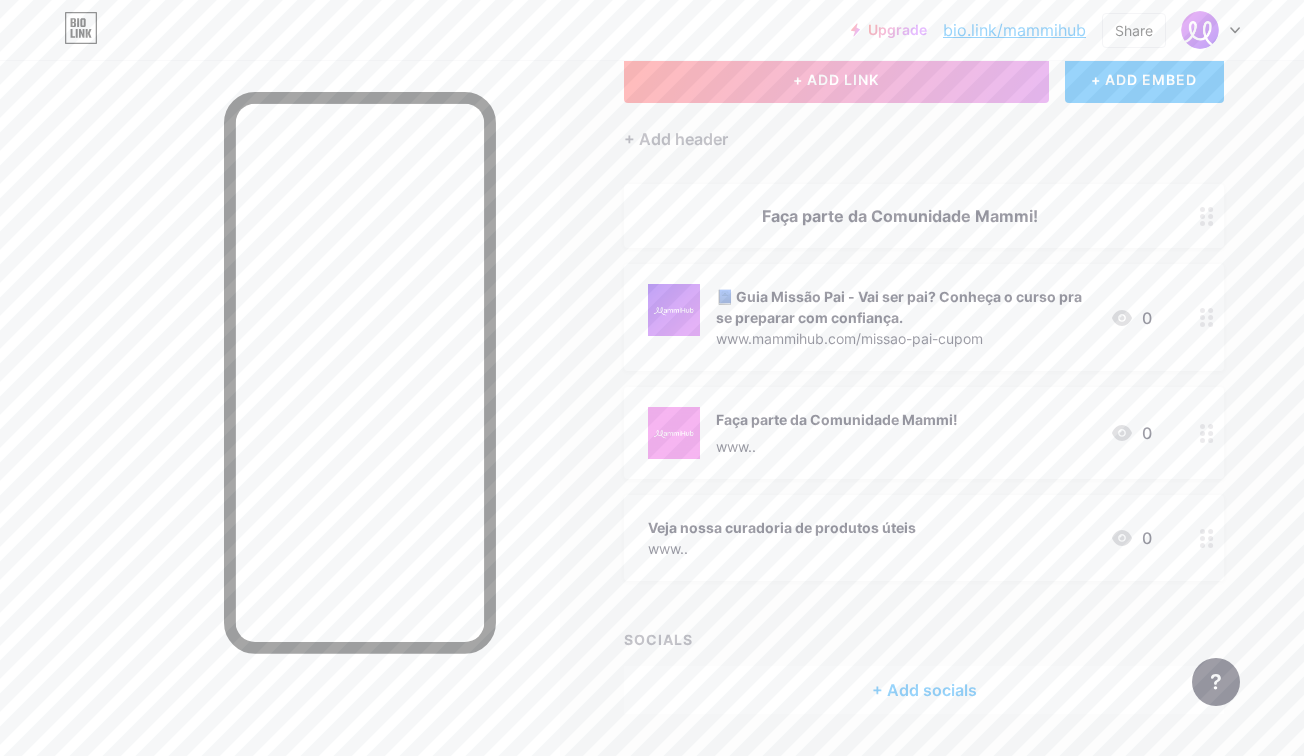 click on "www.mammihub.com/missao-pai-cupom" at bounding box center (905, 338) 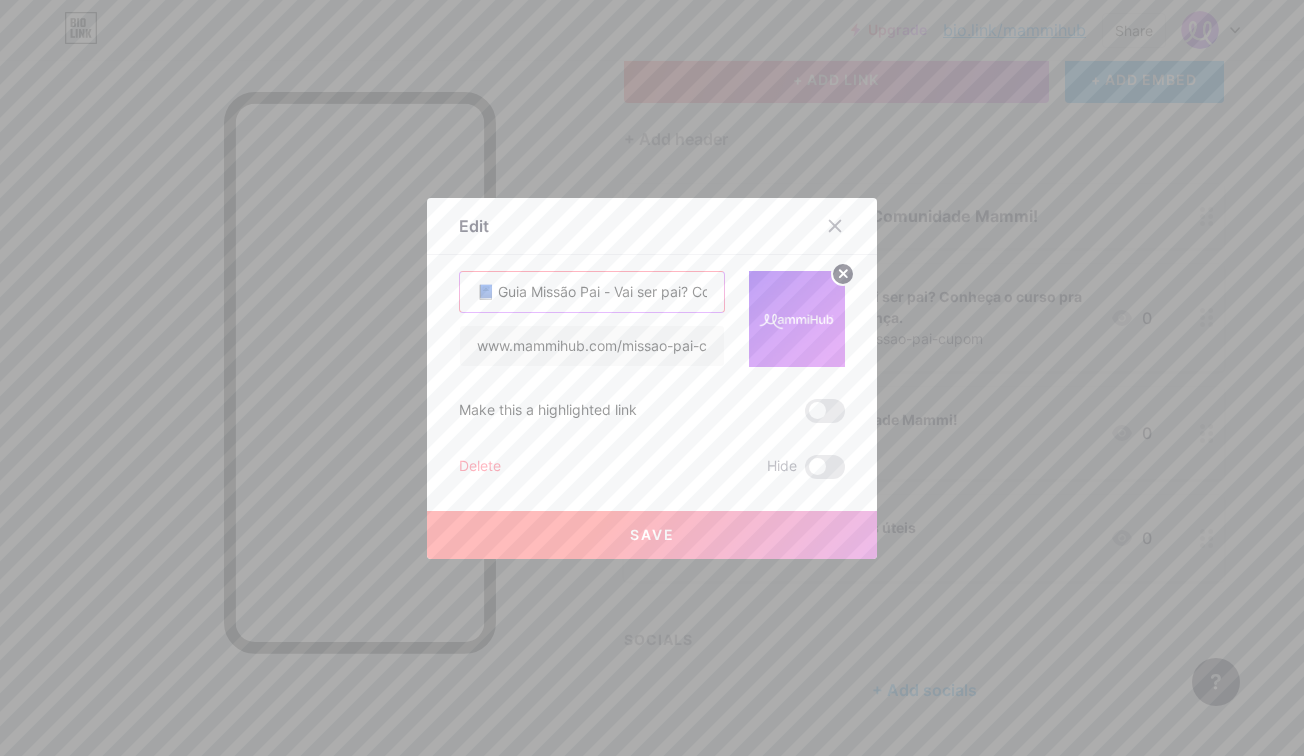click on "📘 Guia Missão Pai - Vai ser pai? Conheça o curso pra se preparar com confiança." at bounding box center (592, 292) 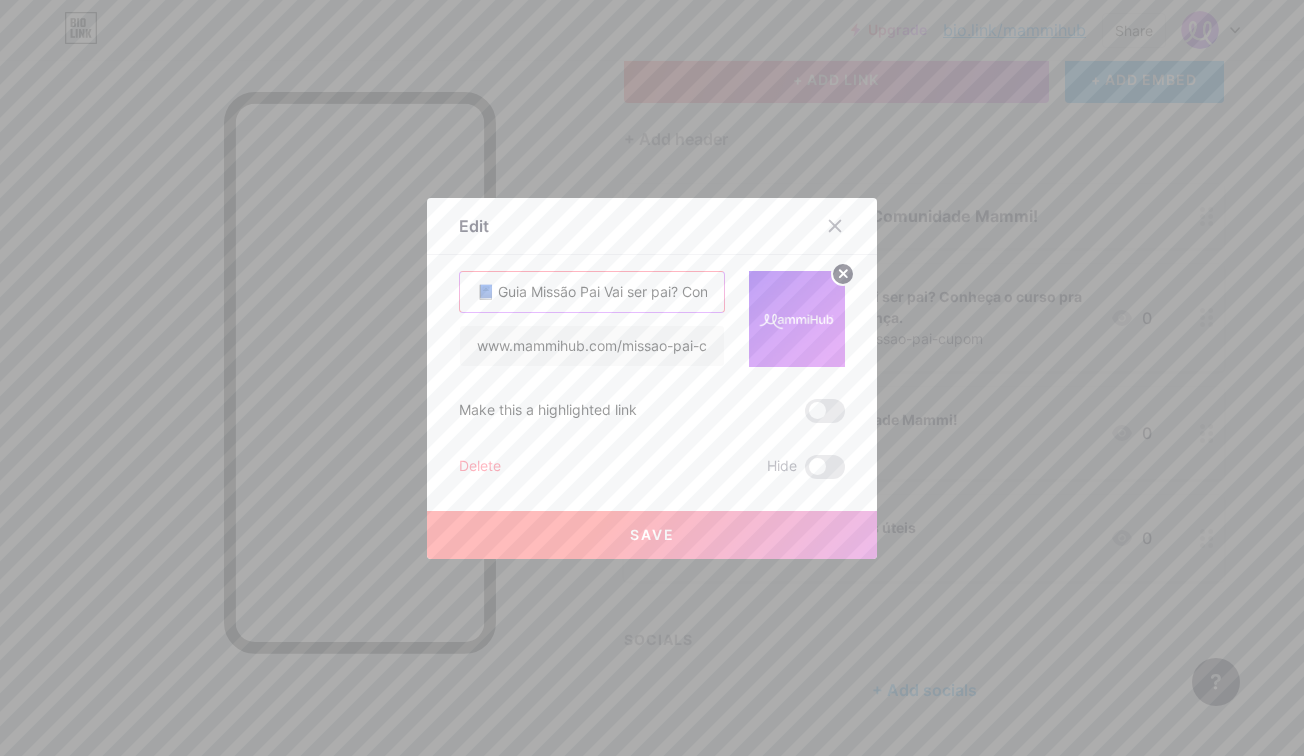 type on "📘 Guia Missão Pai Vai ser pai? Conheça o curso pra se preparar com confiança." 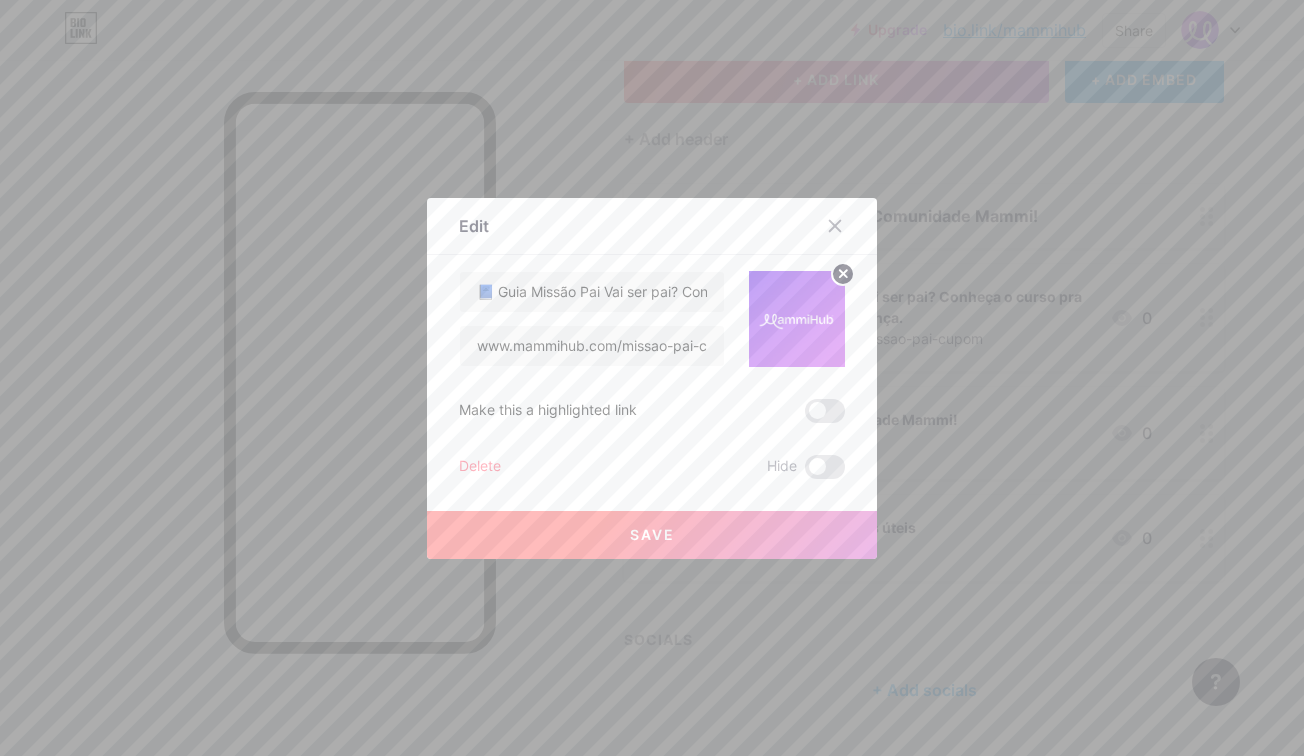 click on "Save" at bounding box center [652, 534] 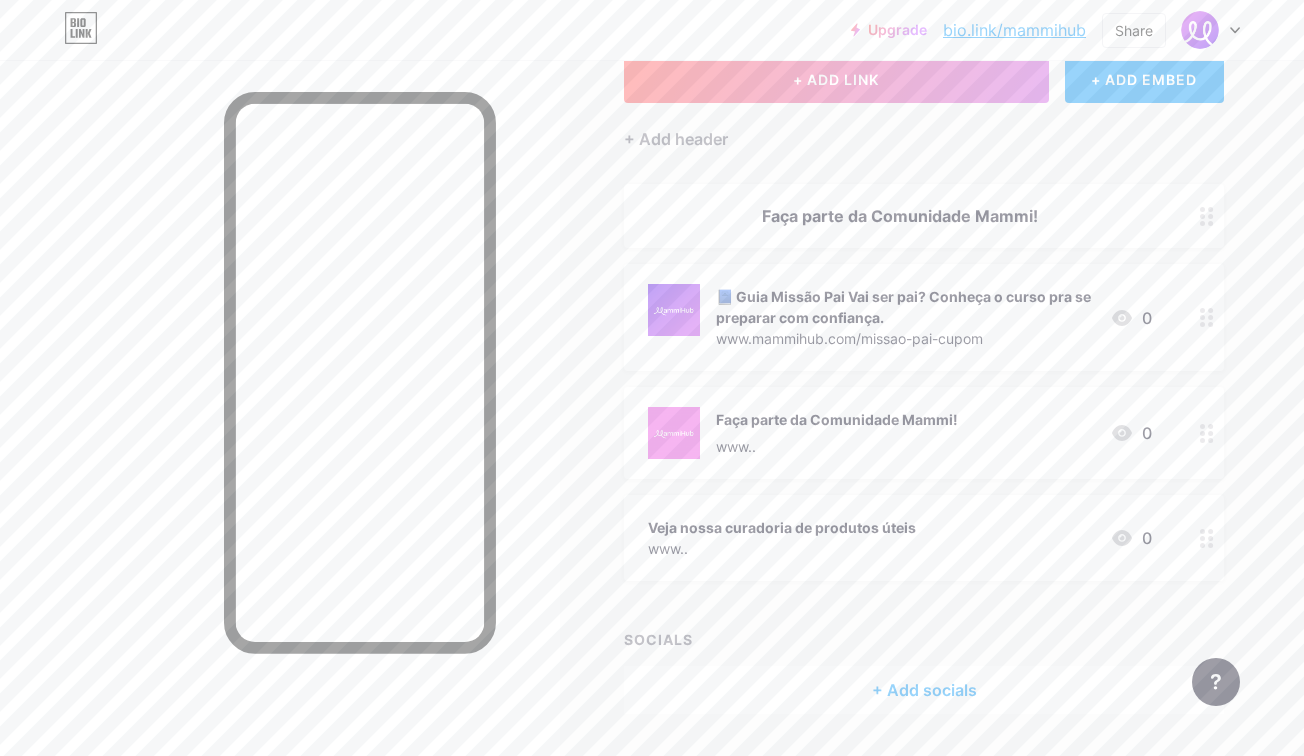click on "📘 Guia Missão Pai Vai ser pai? Conheça o curso pra se preparar com confiança." at bounding box center [905, 307] 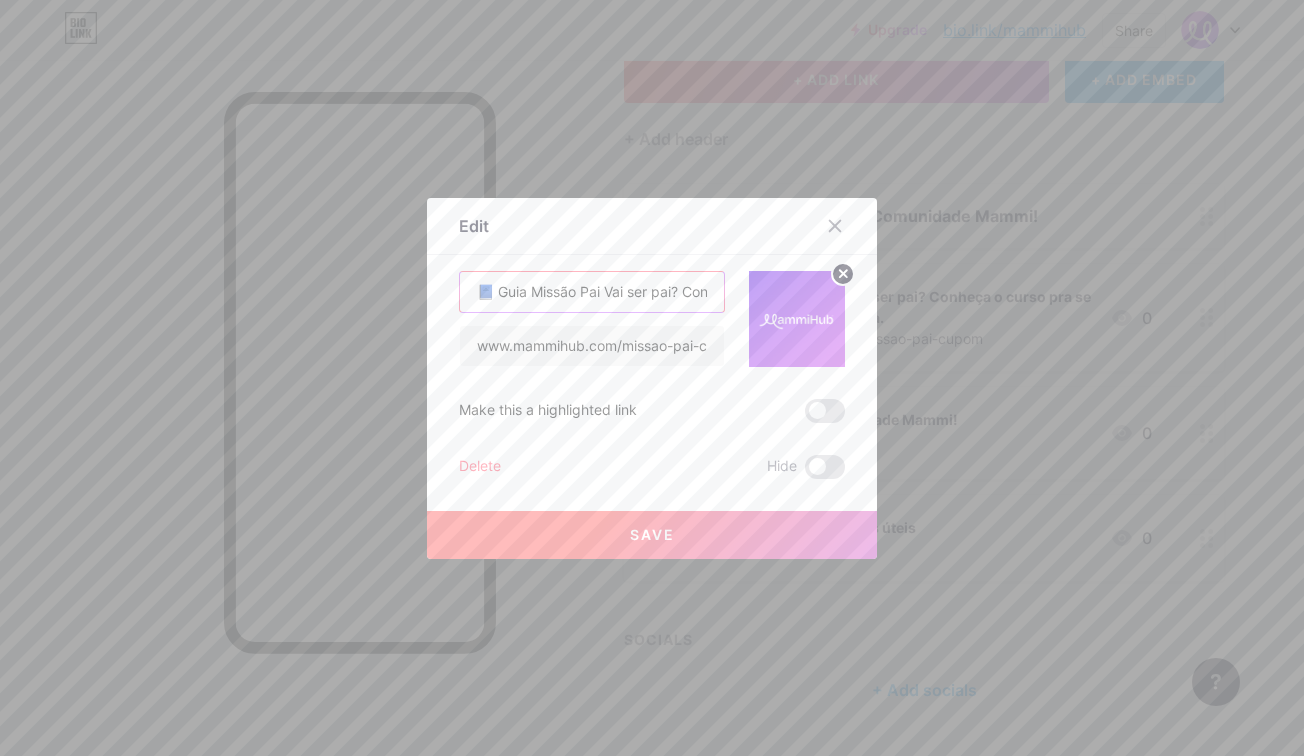 click on "📘 Guia Missão Pai Vai ser pai? Conheça o curso pra se preparar com confiança." at bounding box center [592, 292] 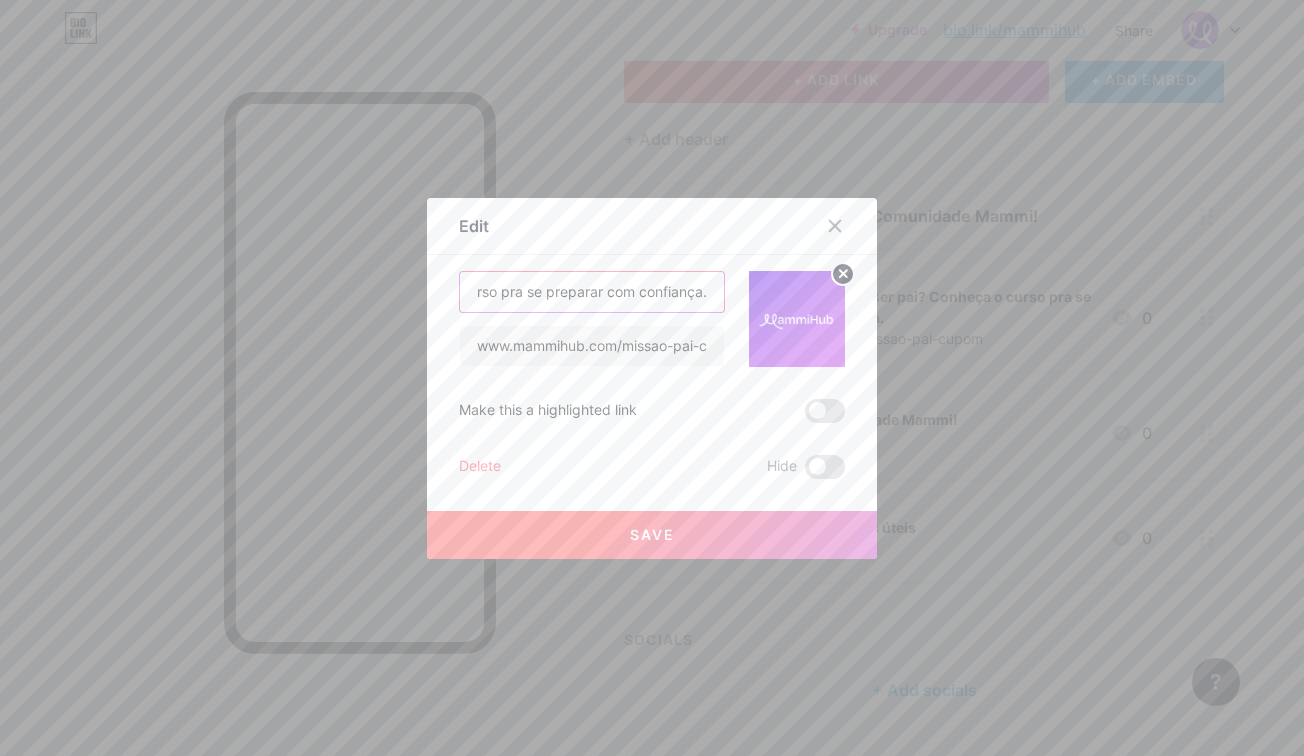 drag, startPoint x: 687, startPoint y: 297, endPoint x: 819, endPoint y: 296, distance: 132.00378 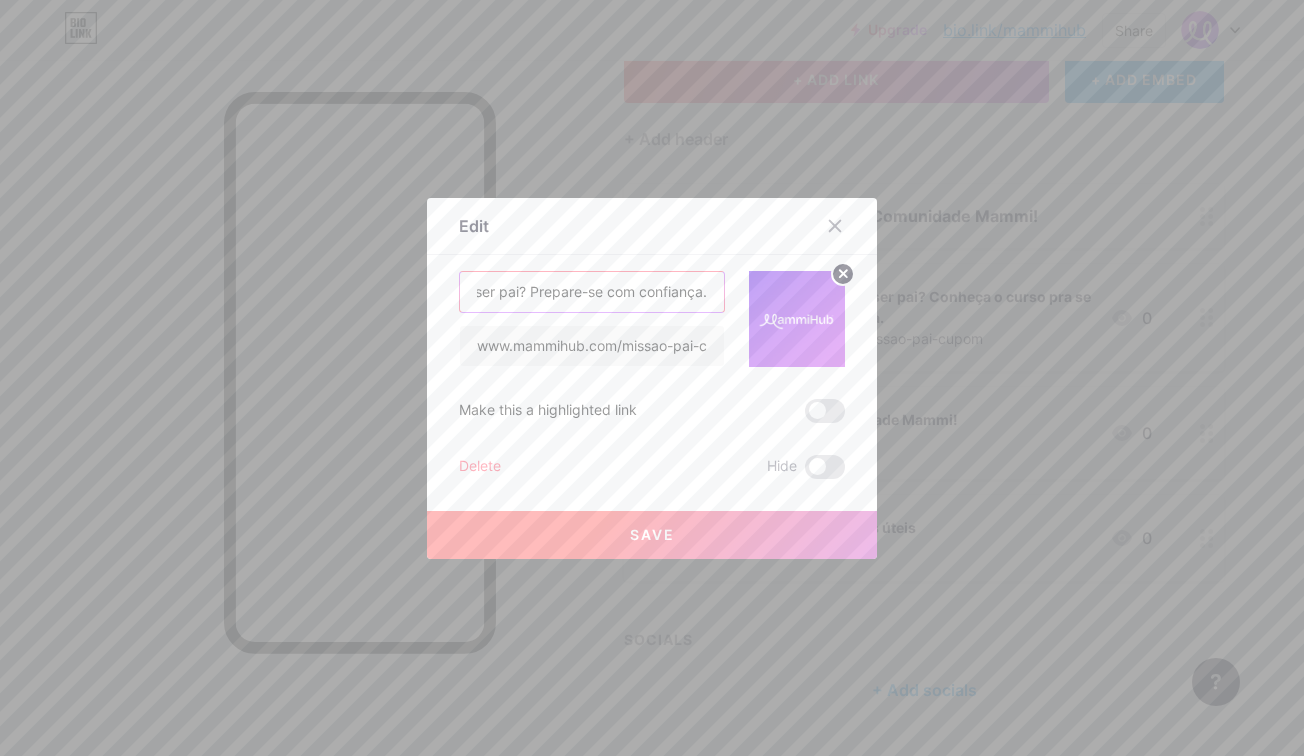 scroll, scrollTop: 0, scrollLeft: 158, axis: horizontal 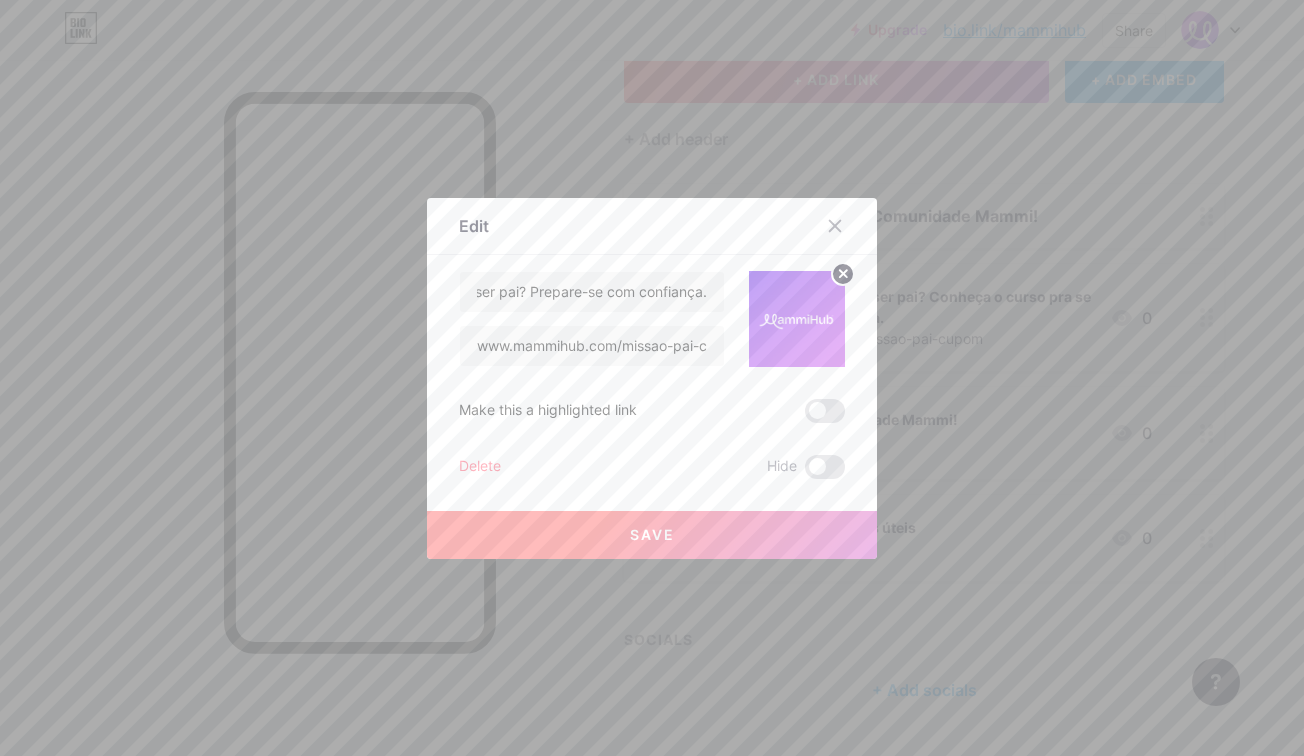 click on "Save" at bounding box center (652, 535) 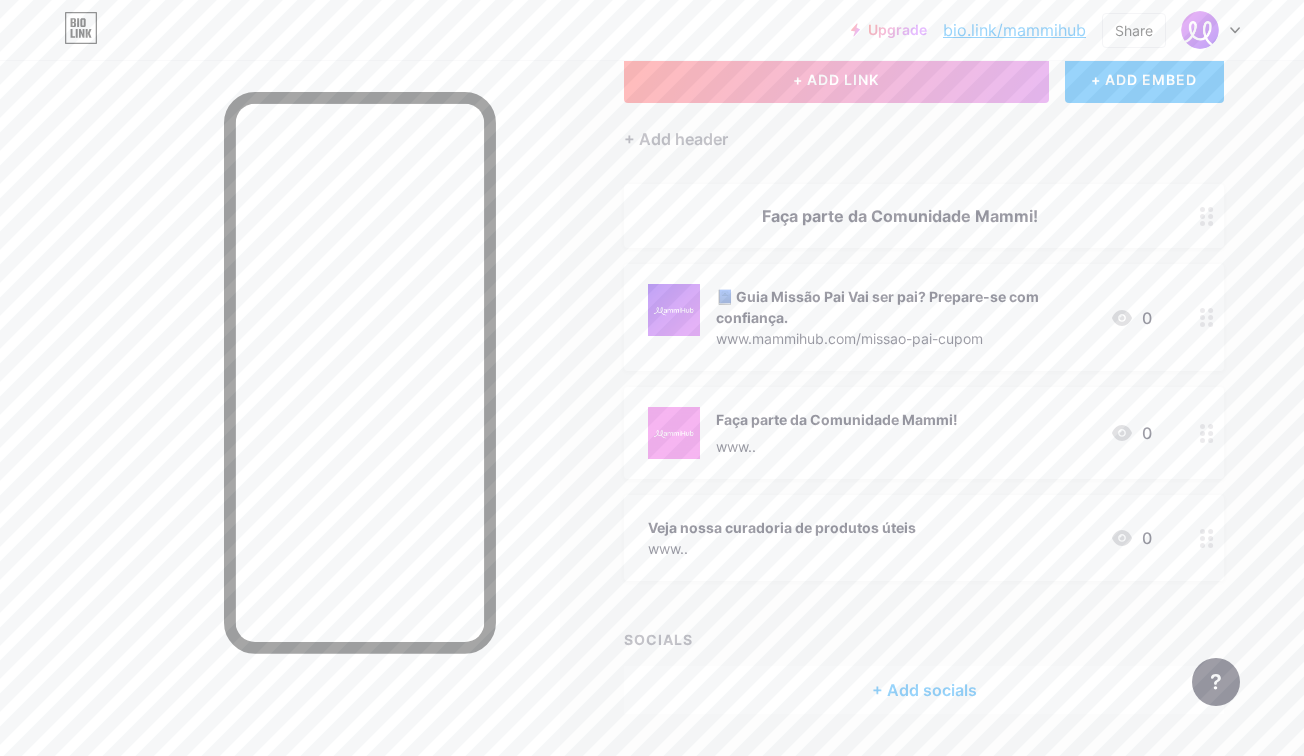 click on "📘 Guia Missão Pai Vai ser pai? Prepare-se com confiança." at bounding box center [905, 307] 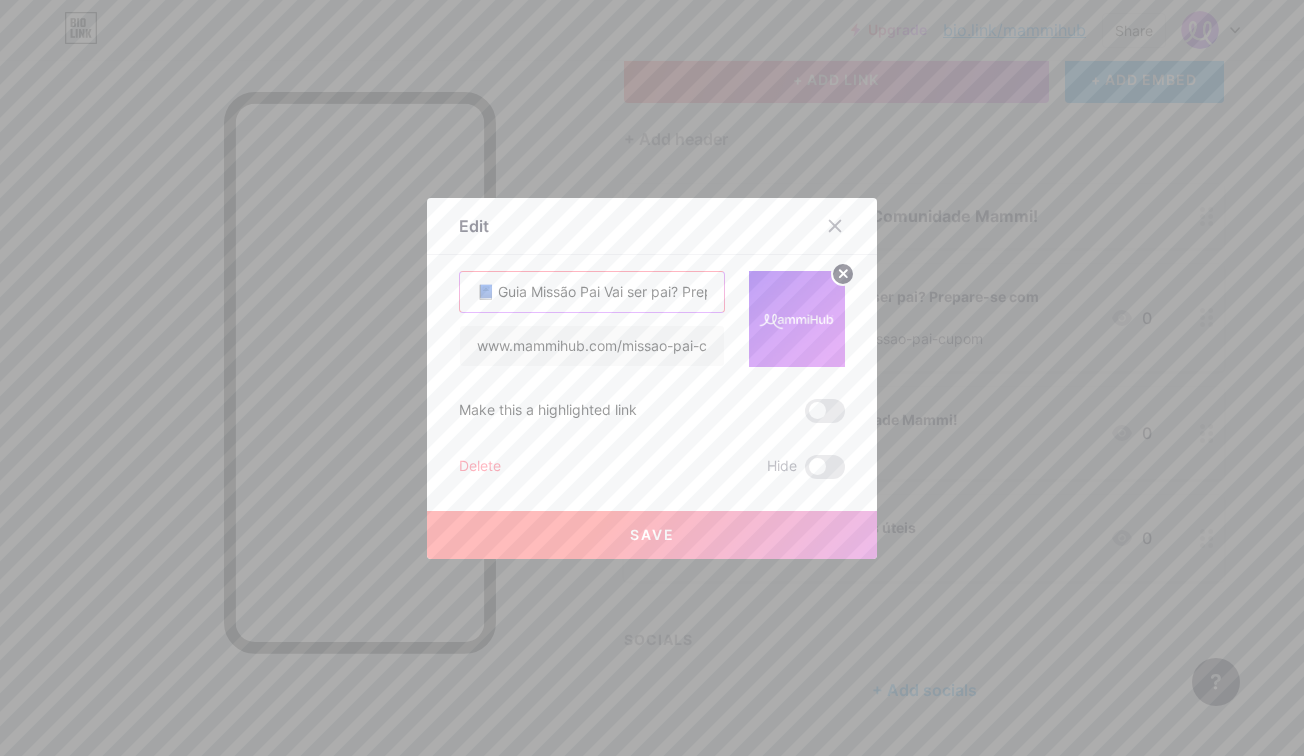 click on "📘 Guia Missão Pai Vai ser pai? Prepare-se com confiança." at bounding box center [592, 292] 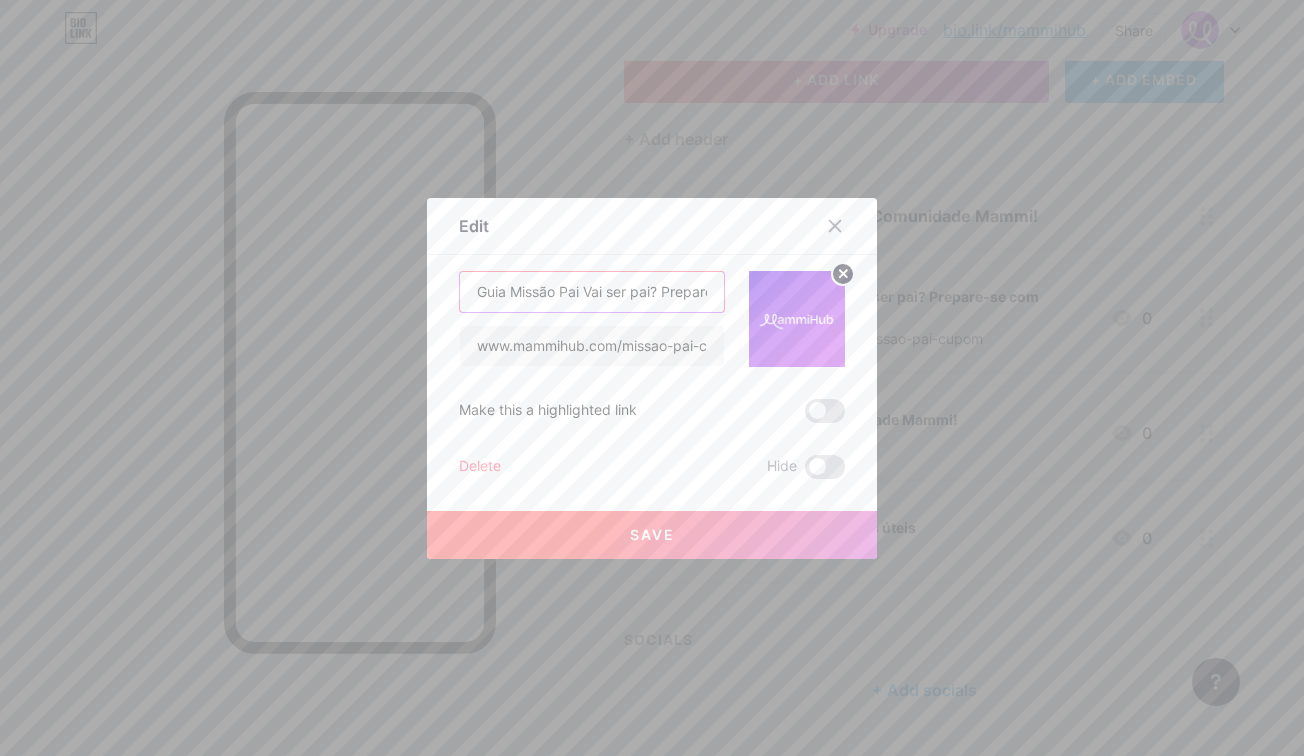 type on "Guia Missão Pai Vai ser pai? Prepare-se com confiança." 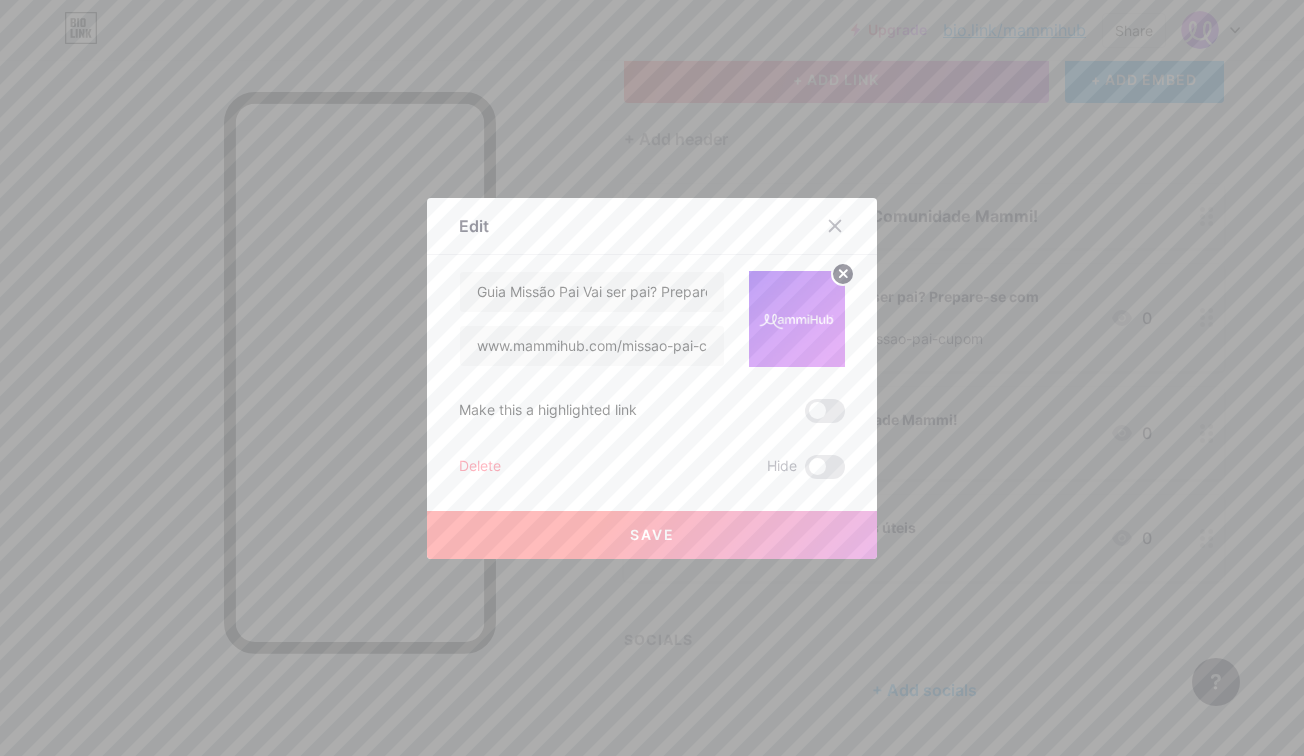click on "Save" at bounding box center [652, 535] 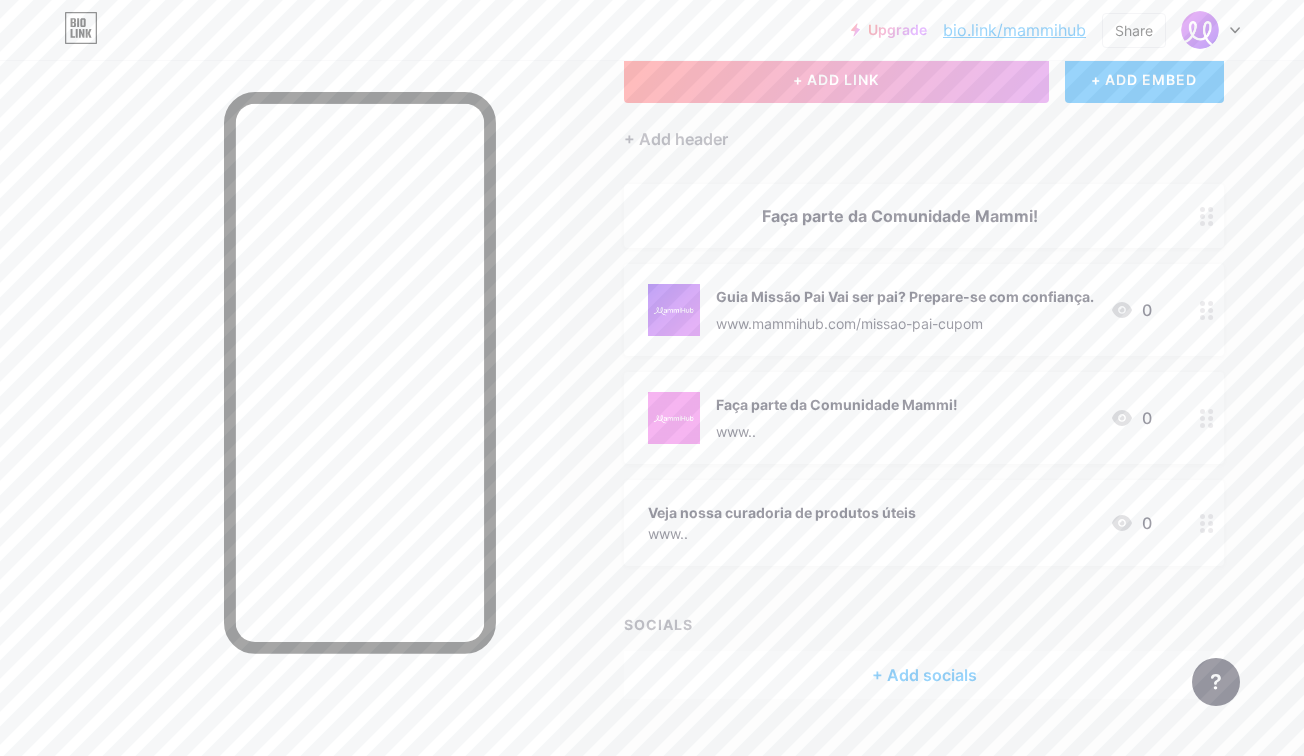 click on "www.mammihub.com/missao-pai-cupom" at bounding box center [905, 323] 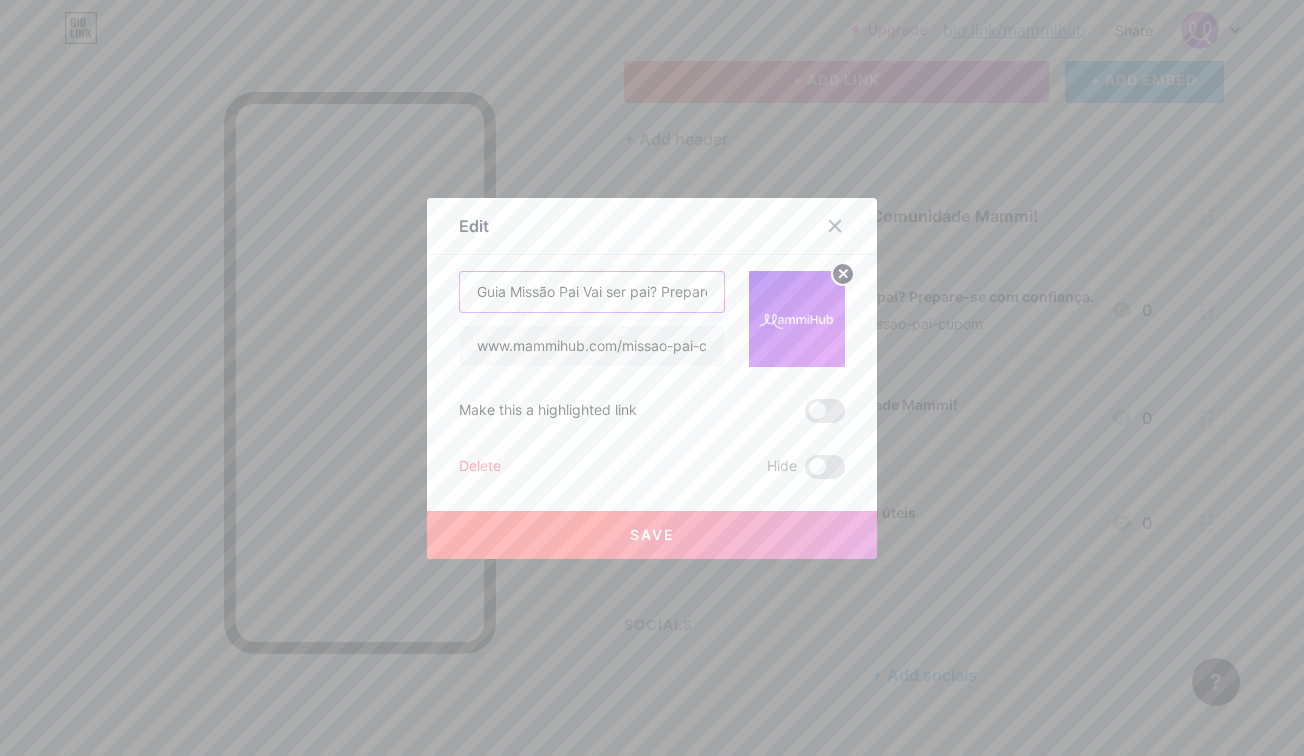 click on "Guia Missão Pai Vai ser pai? Prepare-se com confiança." at bounding box center [592, 292] 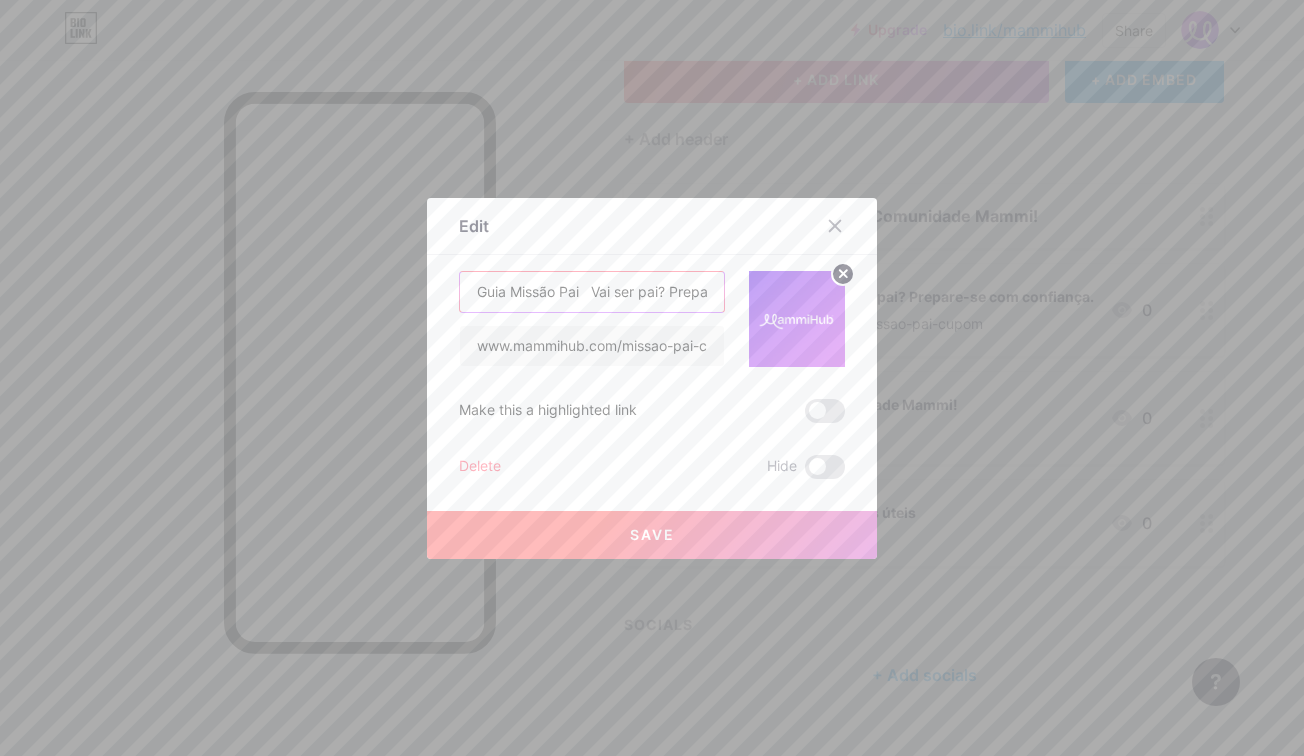 type on "Guia Missão Pai   Vai ser pai? Prepare-se com confiança." 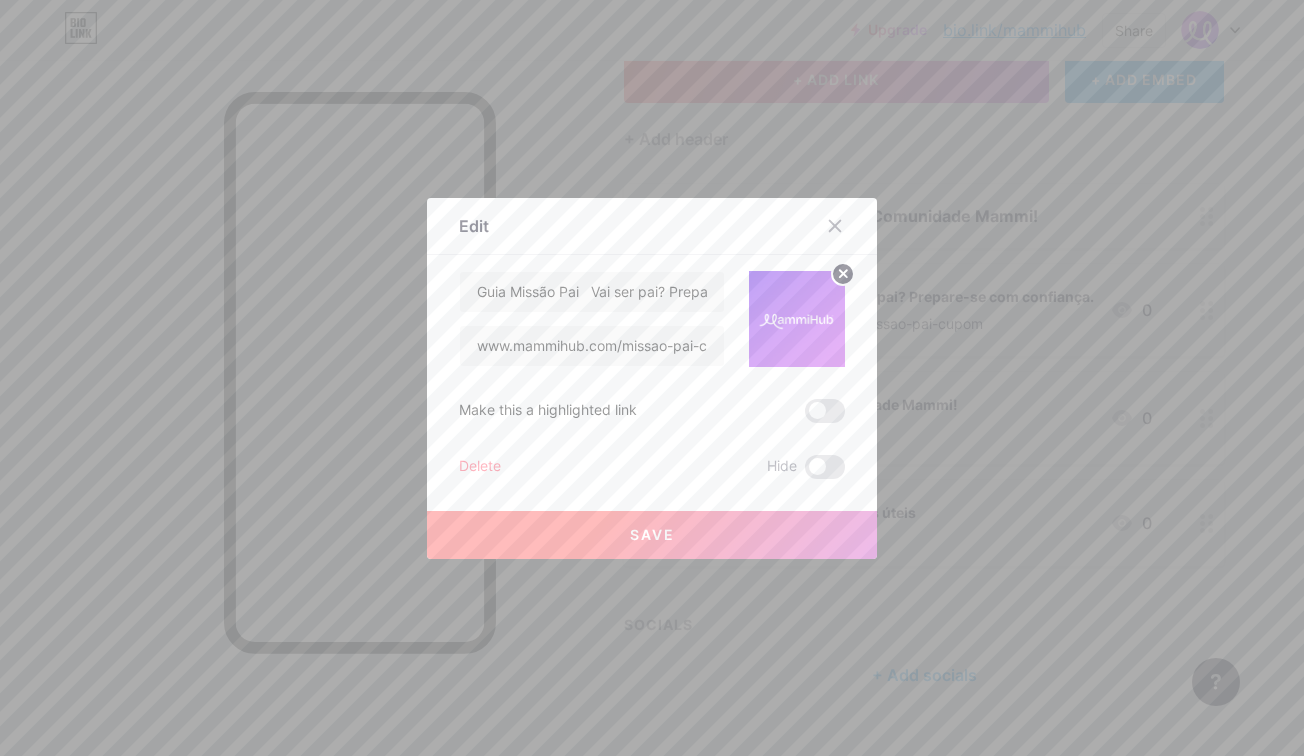 click on "Save" at bounding box center (652, 535) 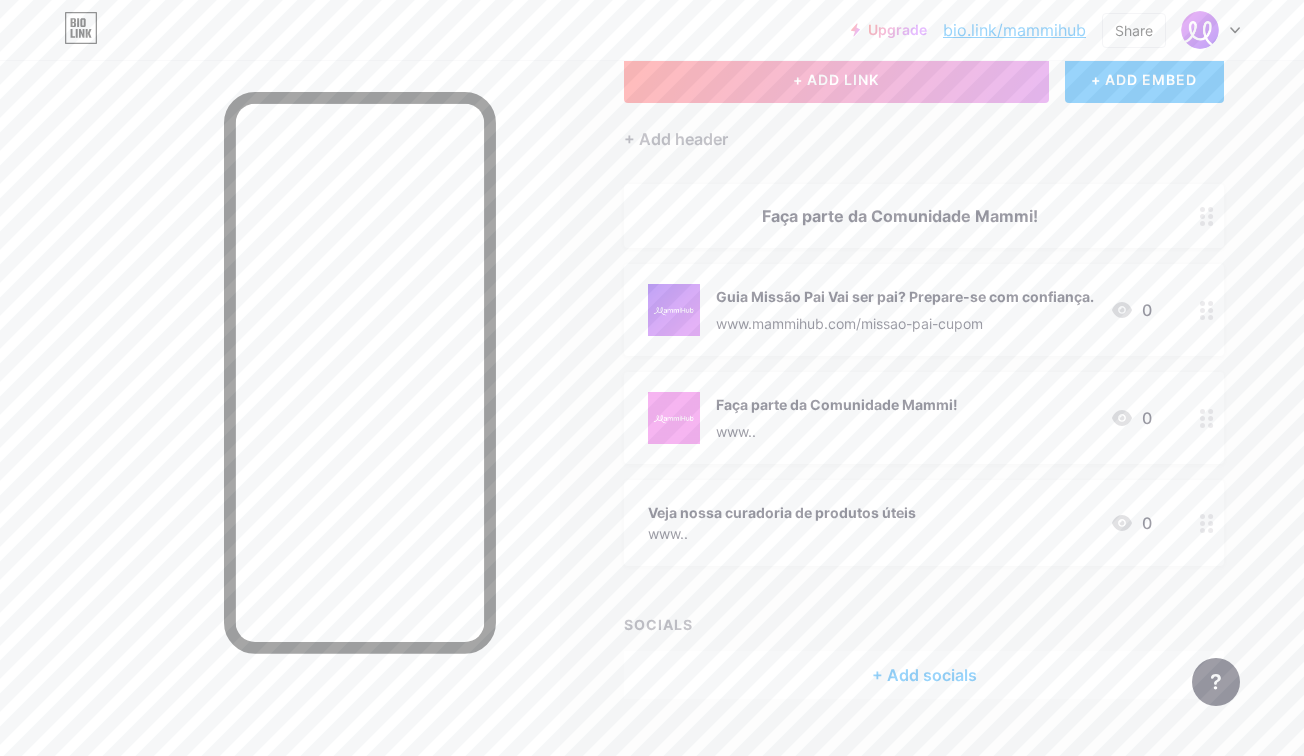 click on "Guia Missão Pai   Vai ser pai? Prepare-se com confiança." at bounding box center (905, 296) 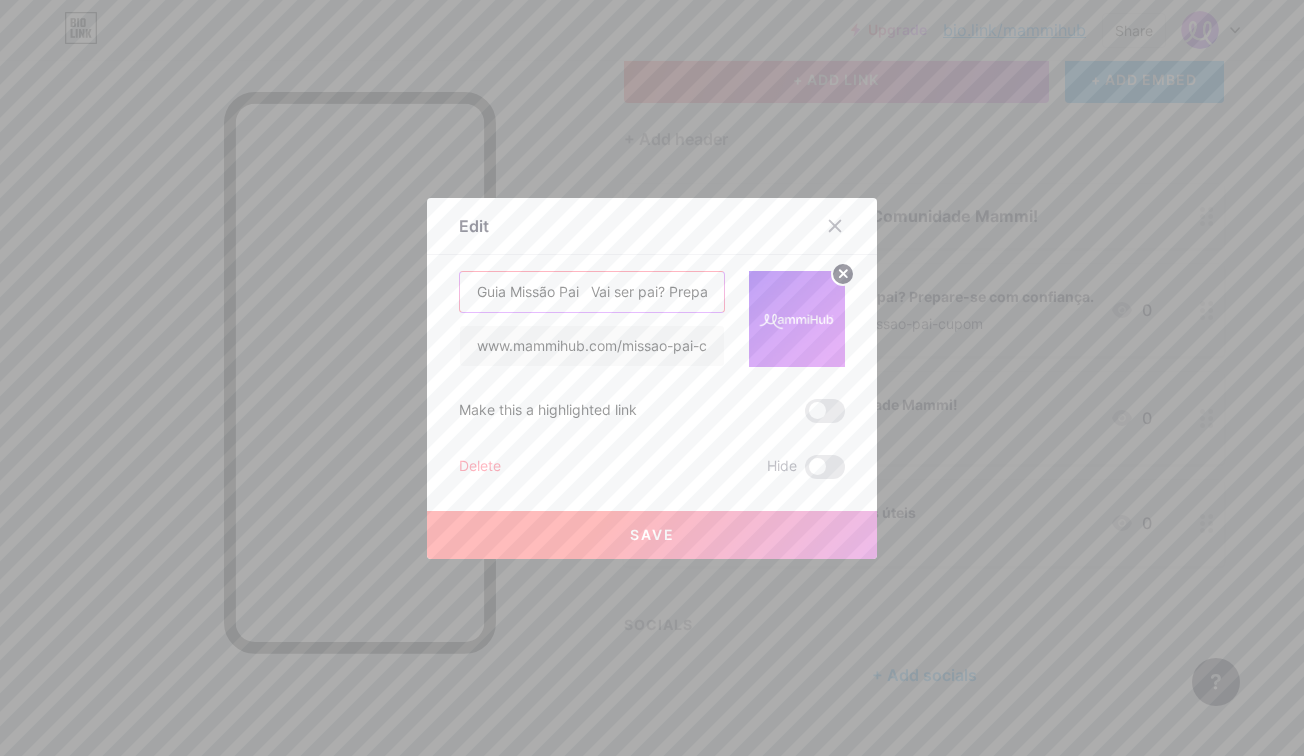 click on "Guia Missão Pai   Vai ser pai? Prepare-se com confiança." at bounding box center (592, 292) 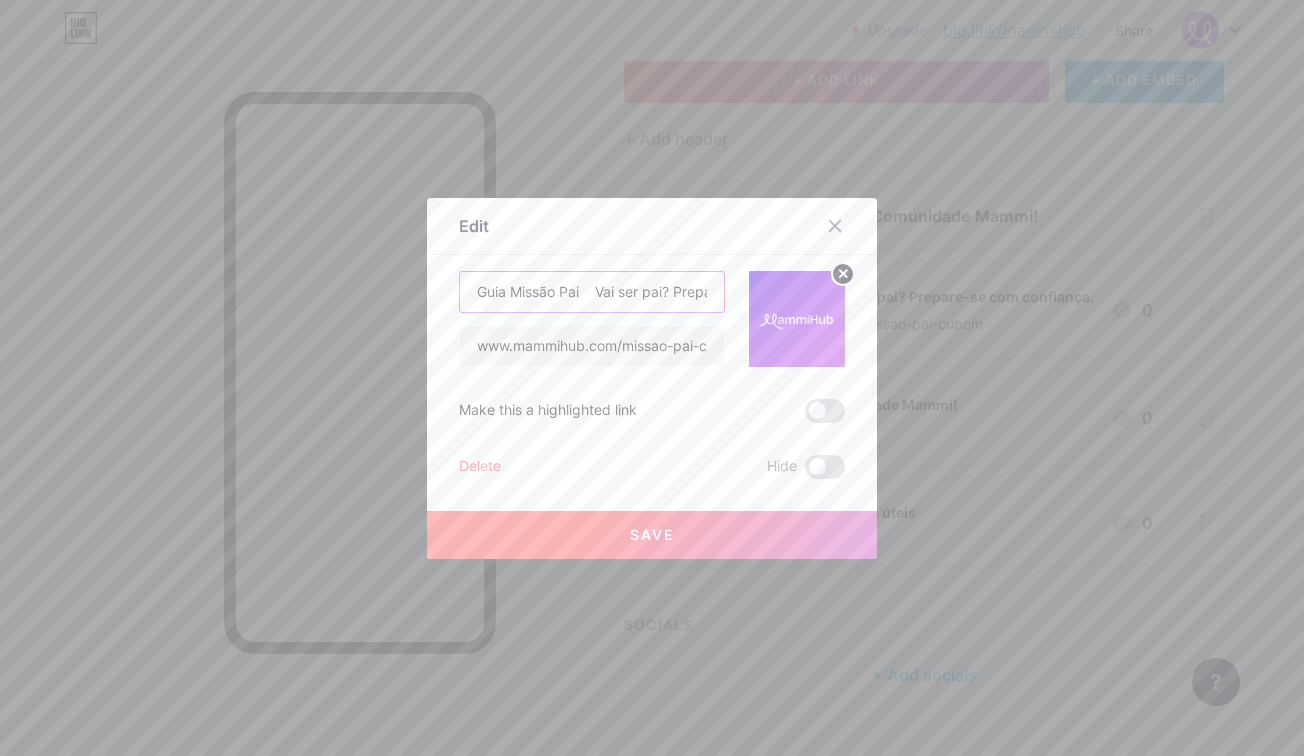type on "Guia Missão Pai    Vai ser pai? Prepare-se com confiança." 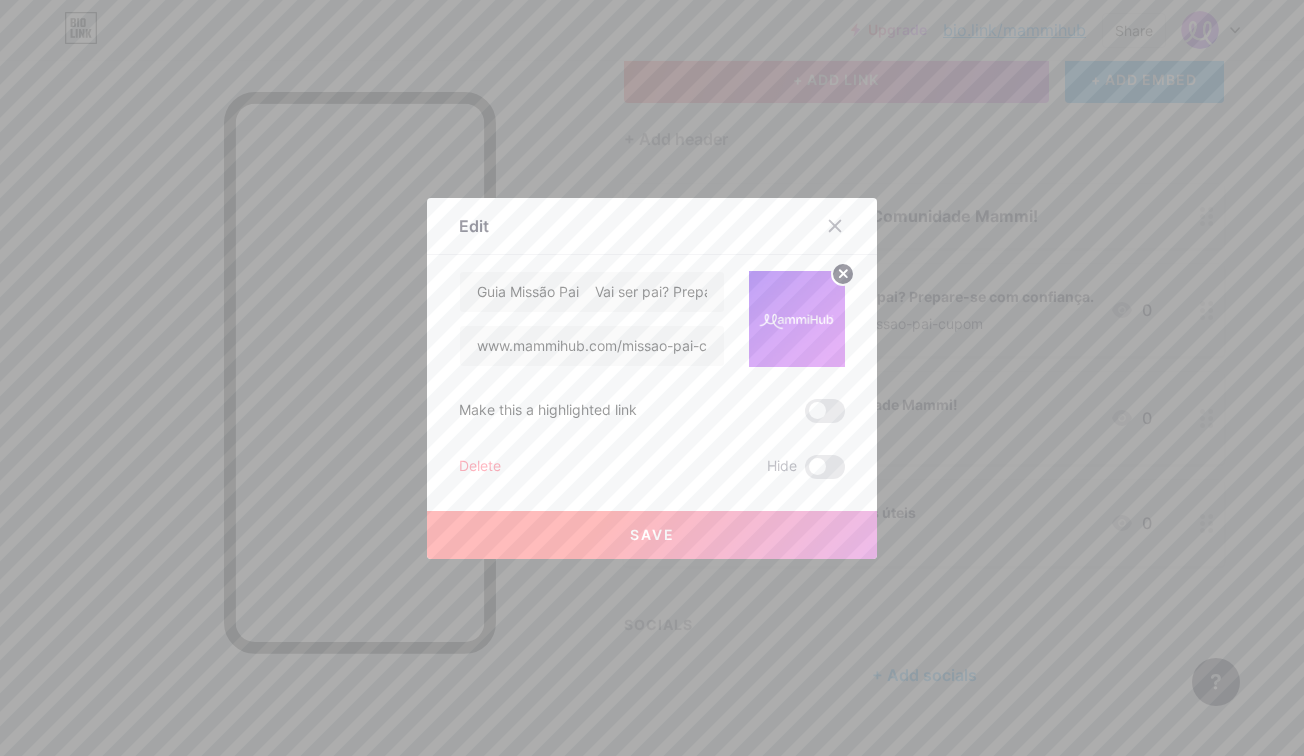 click on "Save" at bounding box center (652, 534) 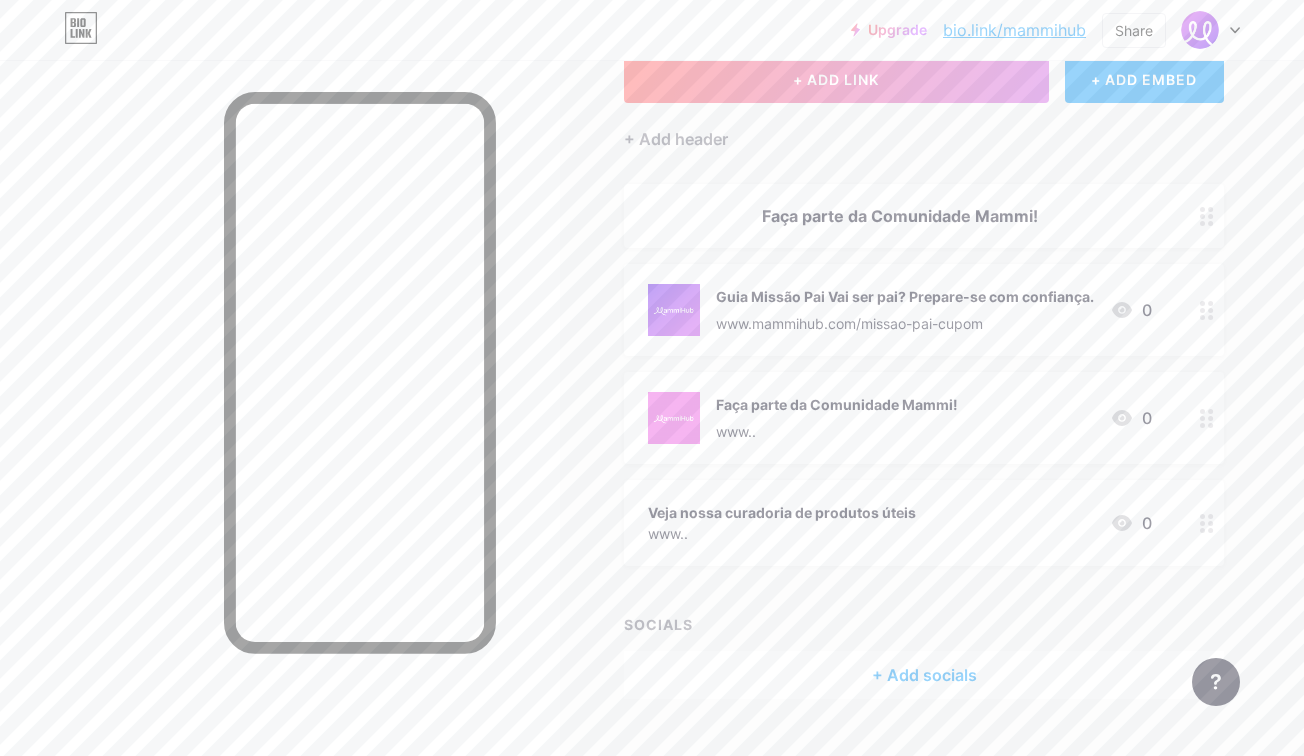 click on "Guia Missão Pai    Vai ser pai? Prepare-se com confiança." at bounding box center [905, 296] 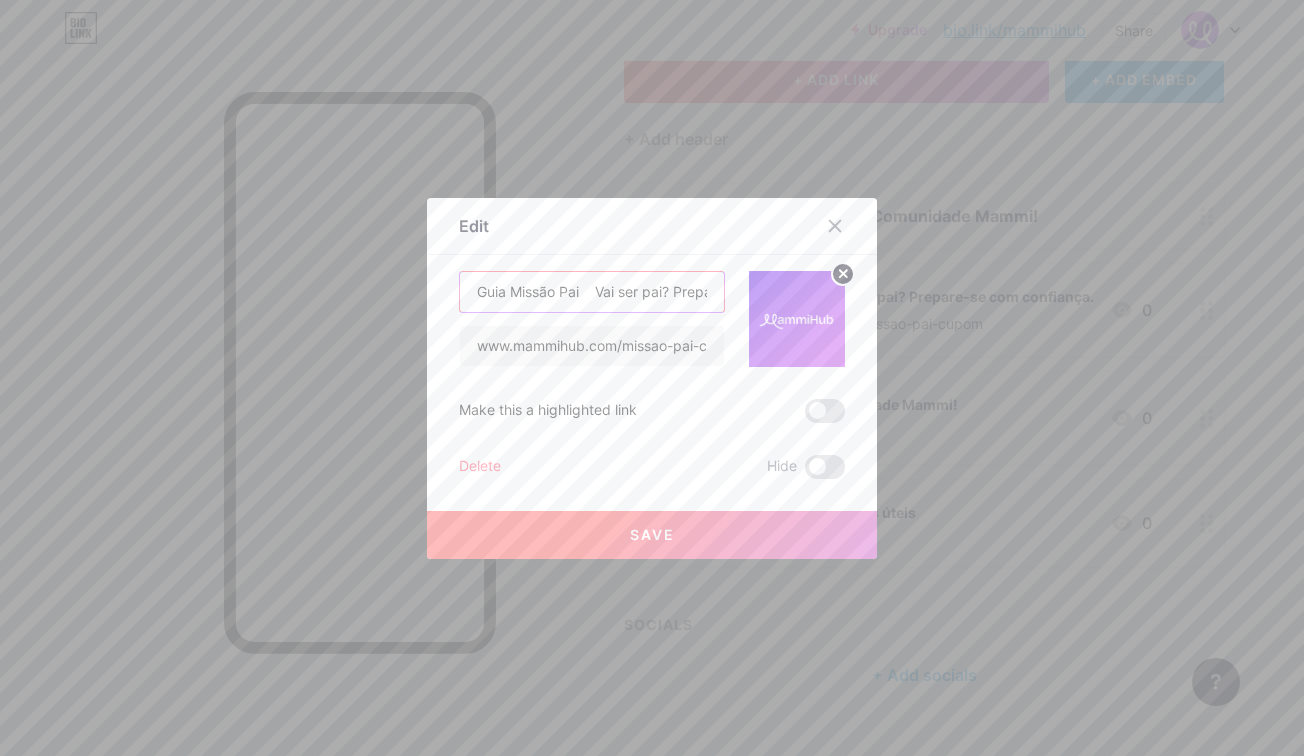 click on "Guia Missão Pai    Vai ser pai? Prepare-se com confiança." at bounding box center [592, 292] 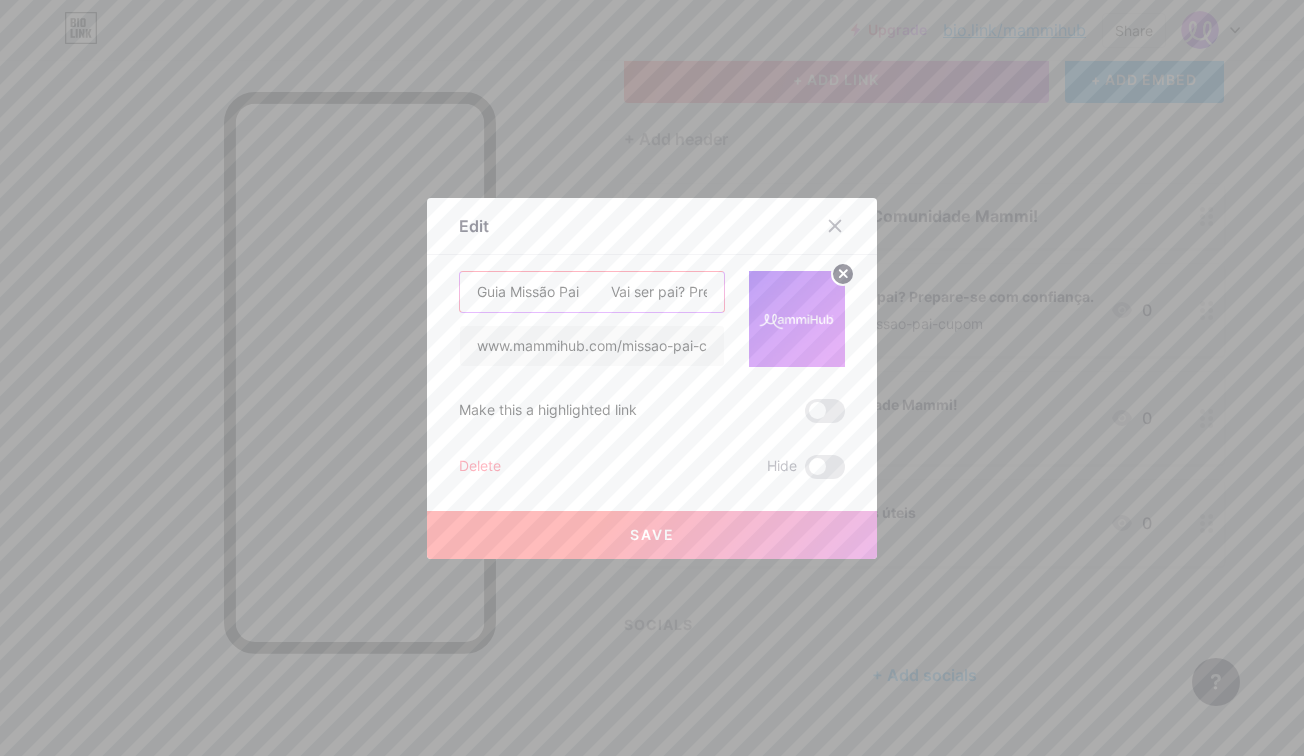 type on "Guia Missão Pai        Vai ser pai? Prepare-se com confiança." 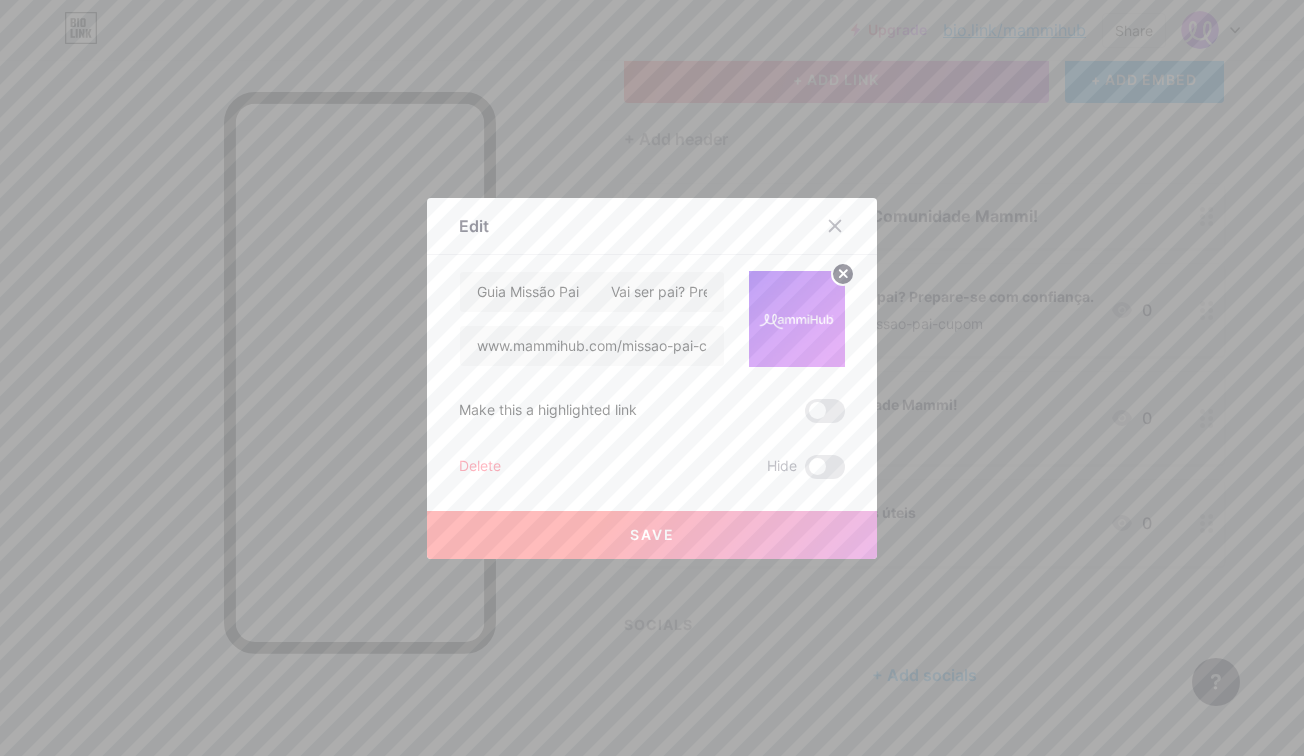 click on "Save" at bounding box center [652, 535] 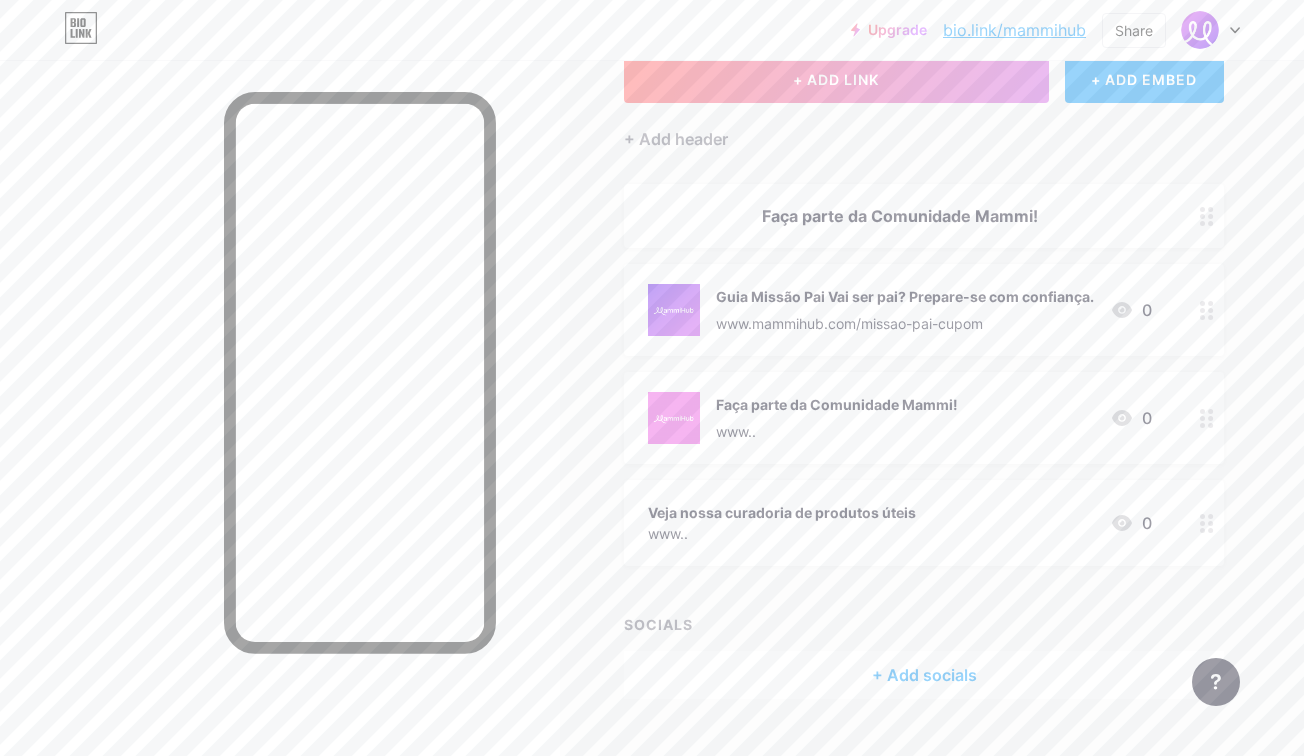 click on "Guia Missão Pai        Vai ser pai? Prepare-se com confiança.
www.mammihub.com/missao-pai-cupom" at bounding box center [905, 310] 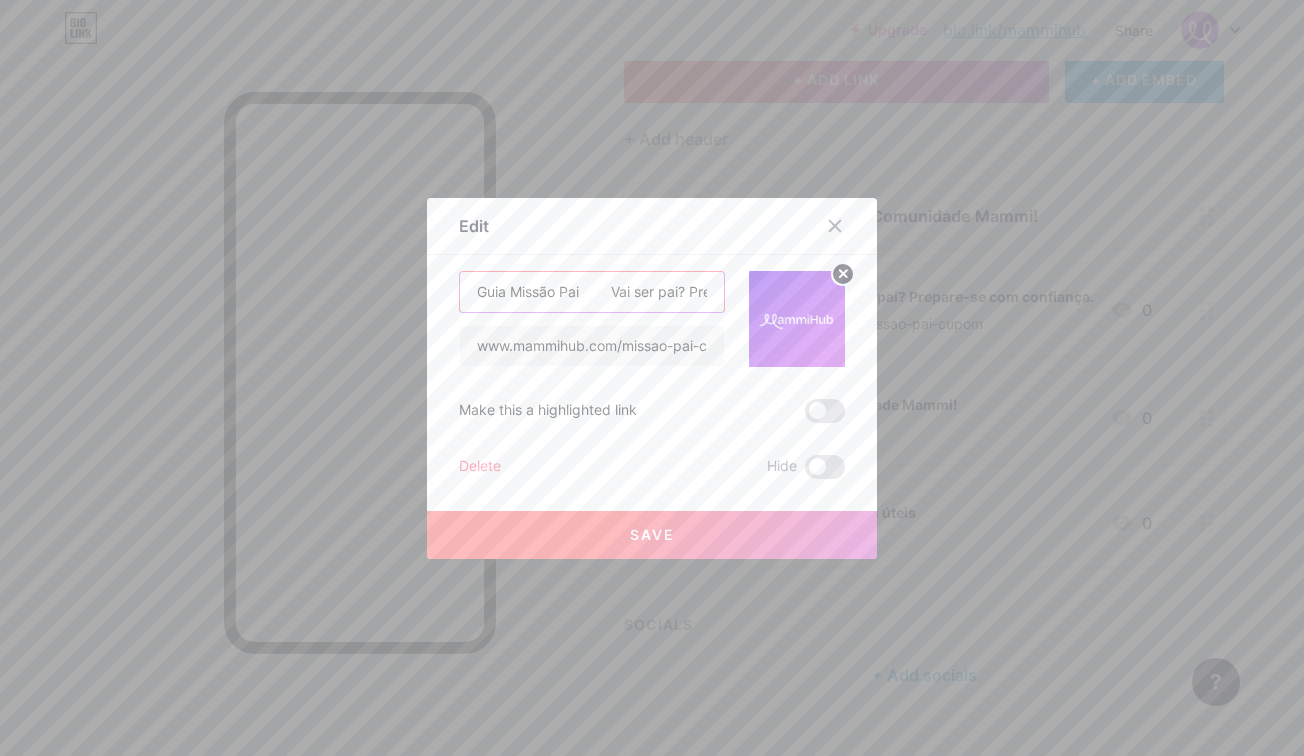 click on "Guia Missão Pai        Vai ser pai? Prepare-se com confiança." at bounding box center (592, 292) 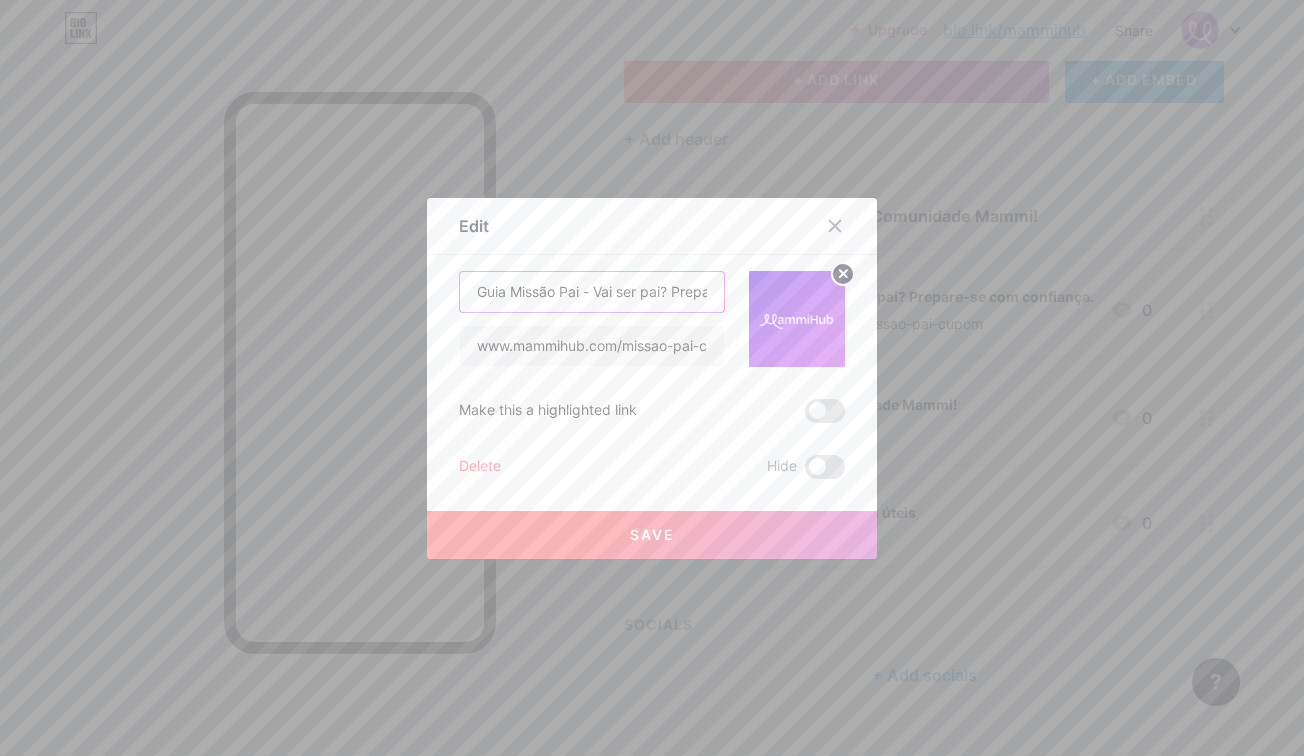 type on "Guia Missão Pai - Vai ser pai? Prepare-se com confiança." 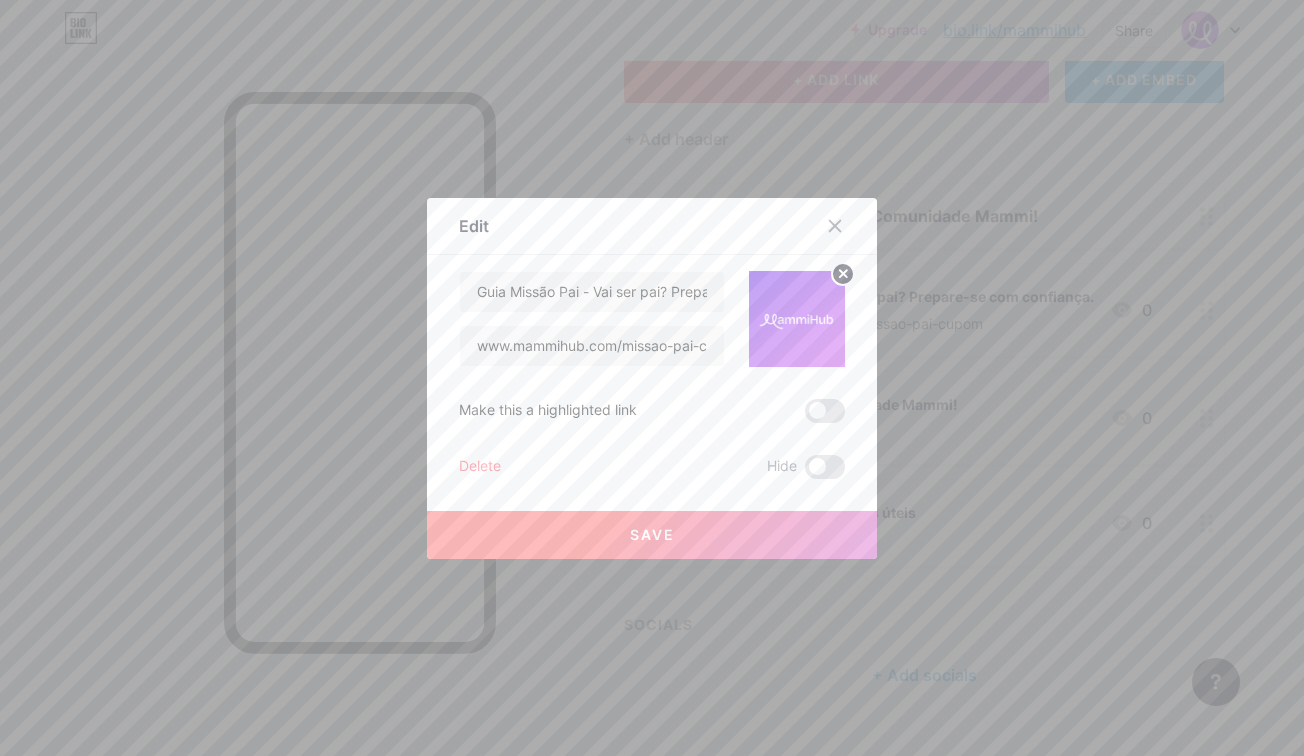 click on "Save" at bounding box center (652, 534) 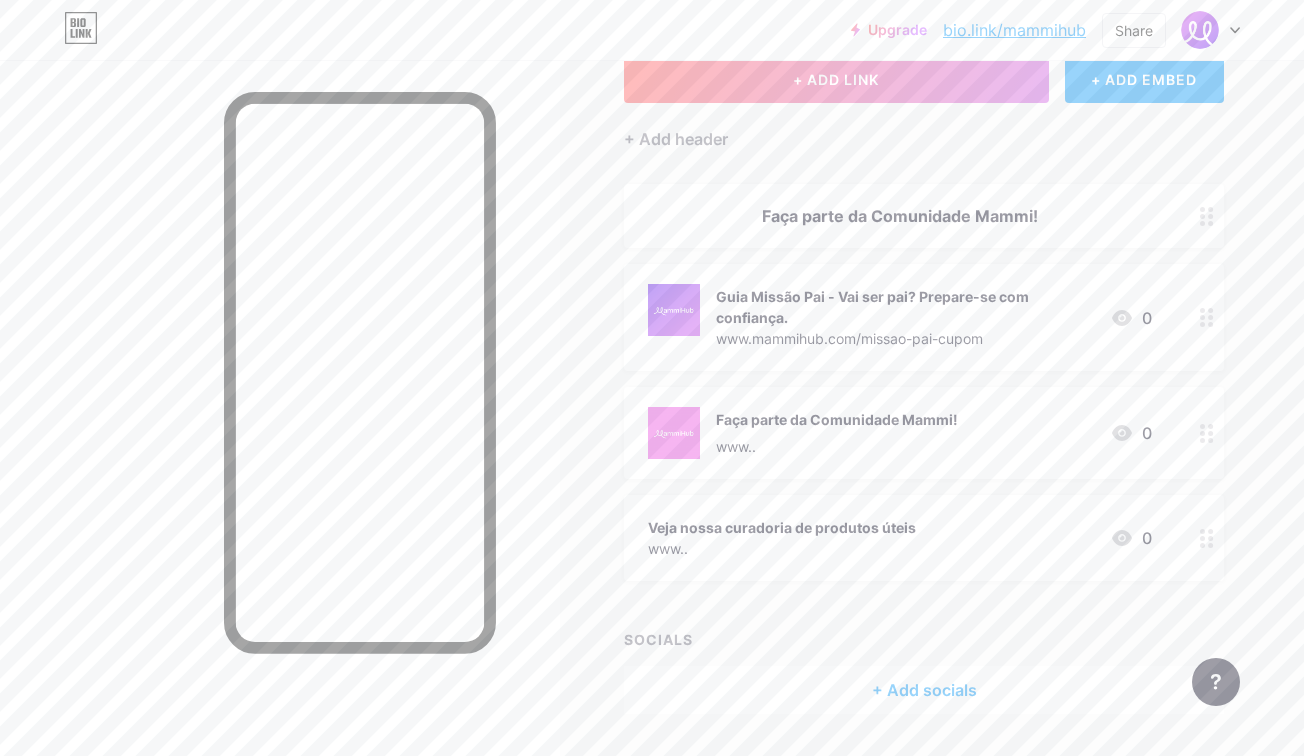 click on "Faça parte da Comunidade Mammi!" at bounding box center (837, 419) 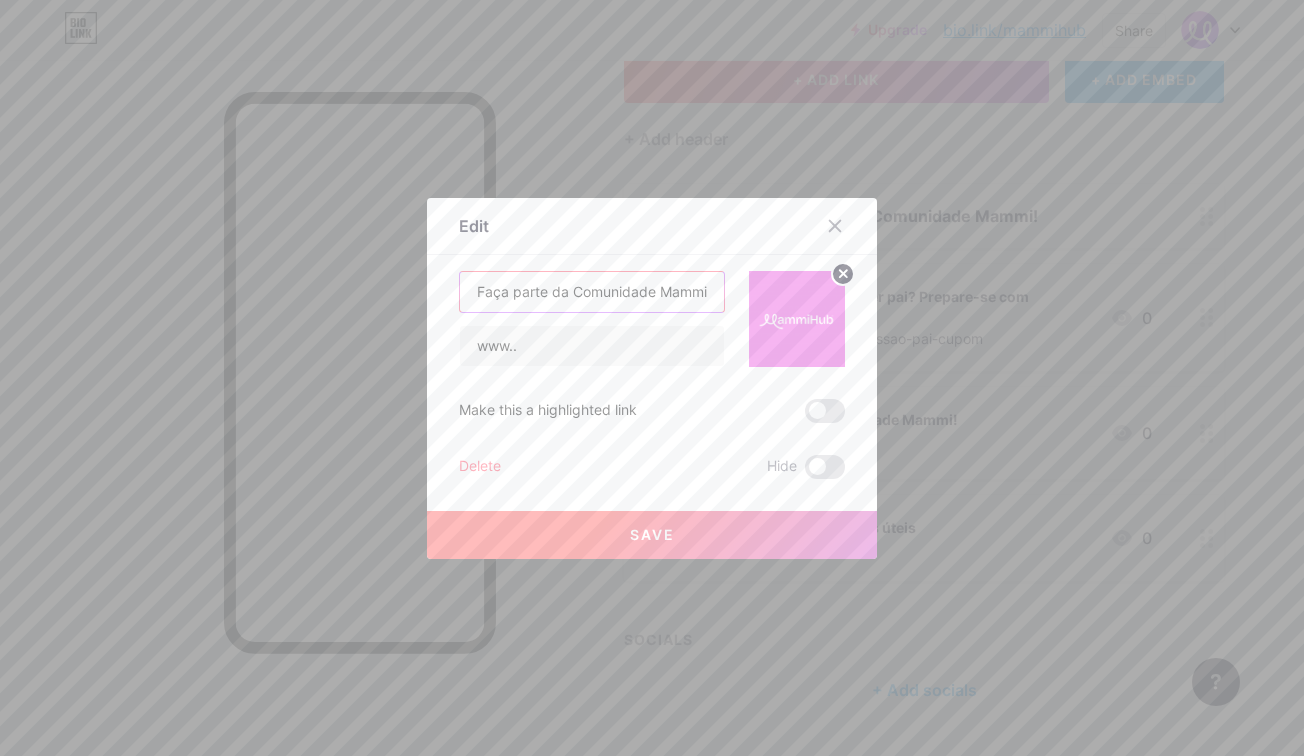click on "Faça parte da Comunidade Mammi!" at bounding box center (592, 292) 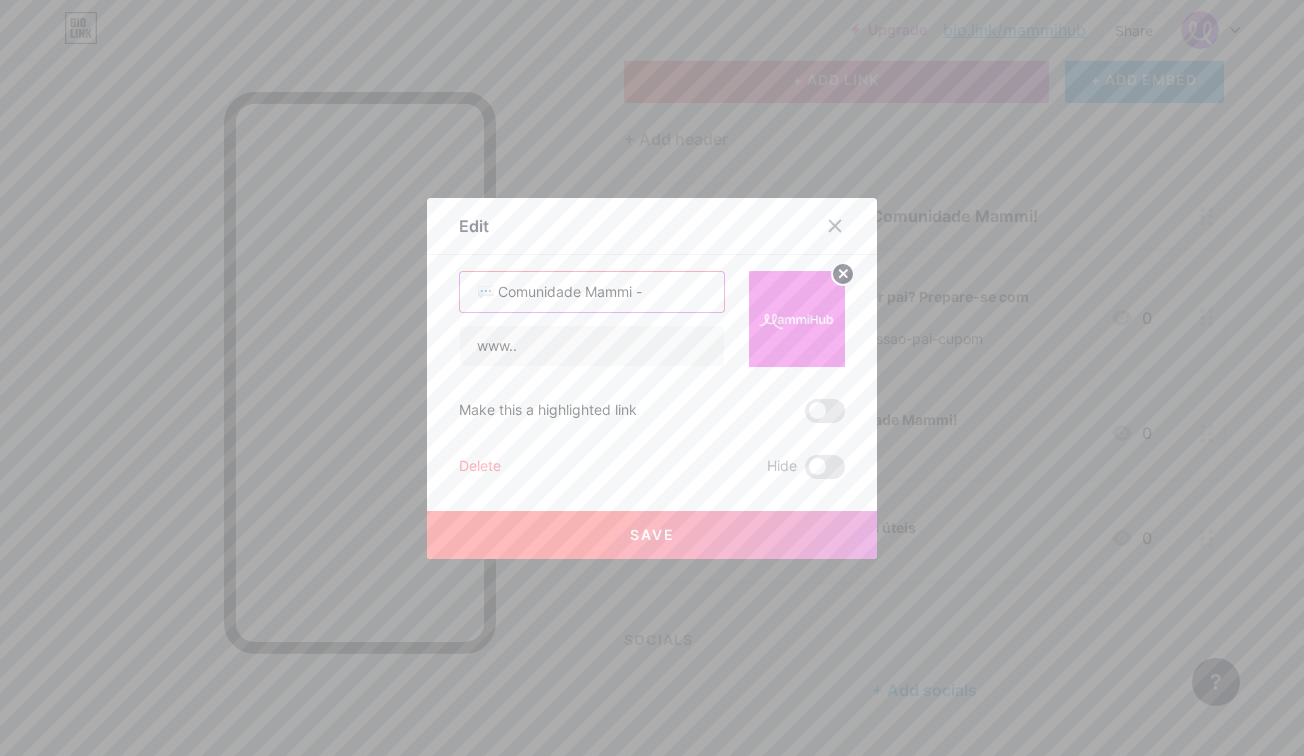 paste on "Grupos por fase do bebê. Apoio real pra quem cuida." 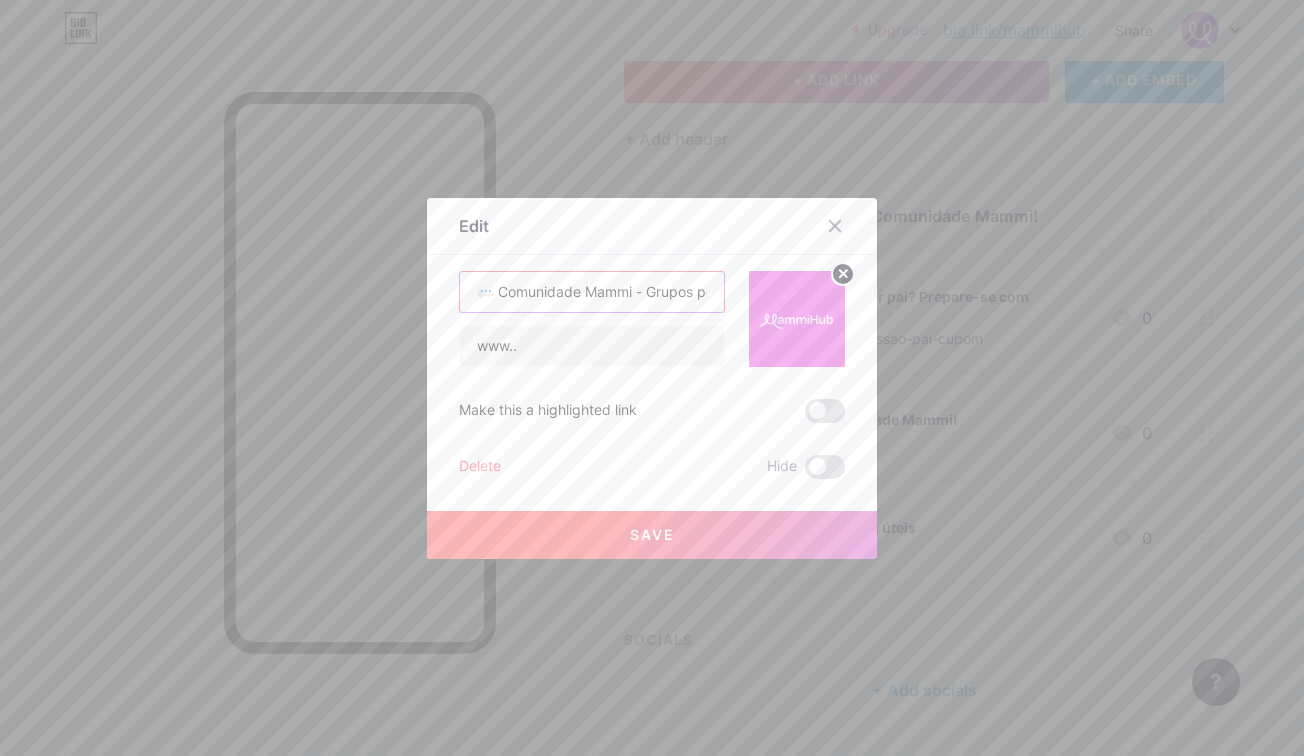 scroll, scrollTop: 0, scrollLeft: 290, axis: horizontal 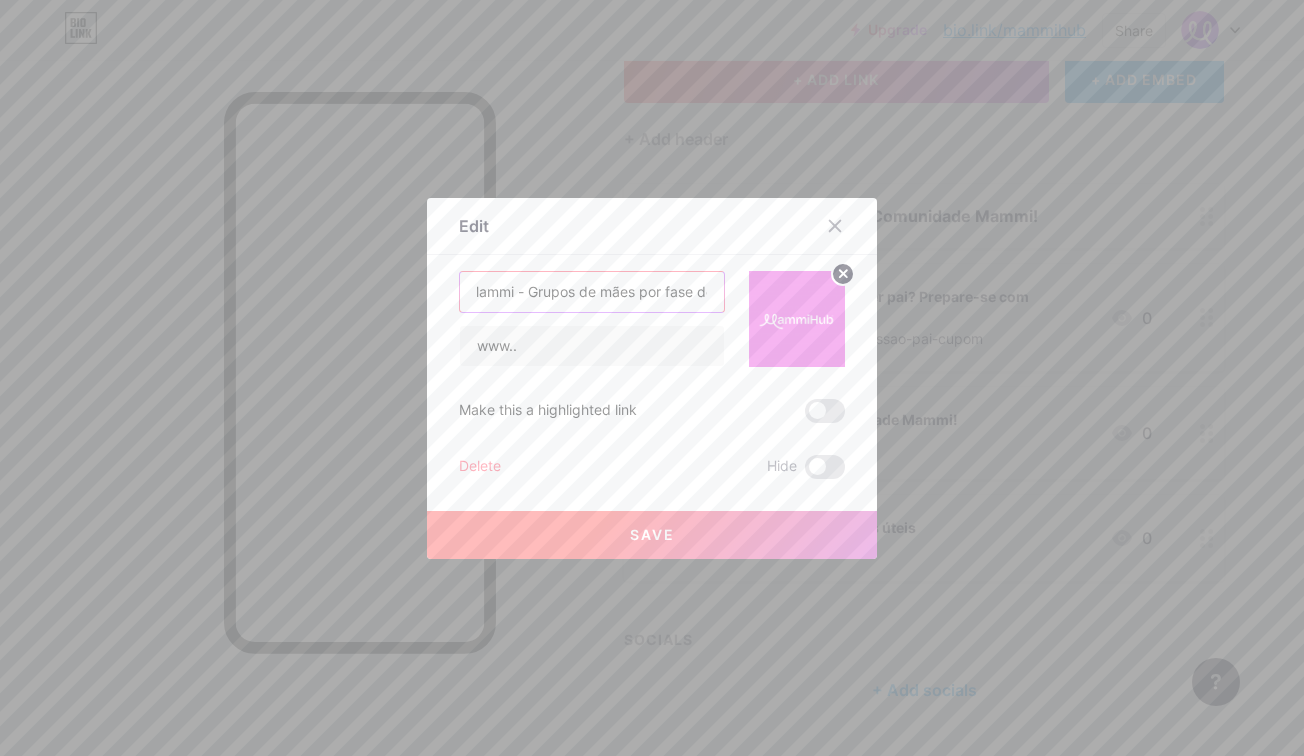 click on "💬 Comunidade Mammi - Grupos de mães por fase do bebê. Apoio real pra quem cuida." at bounding box center [592, 292] 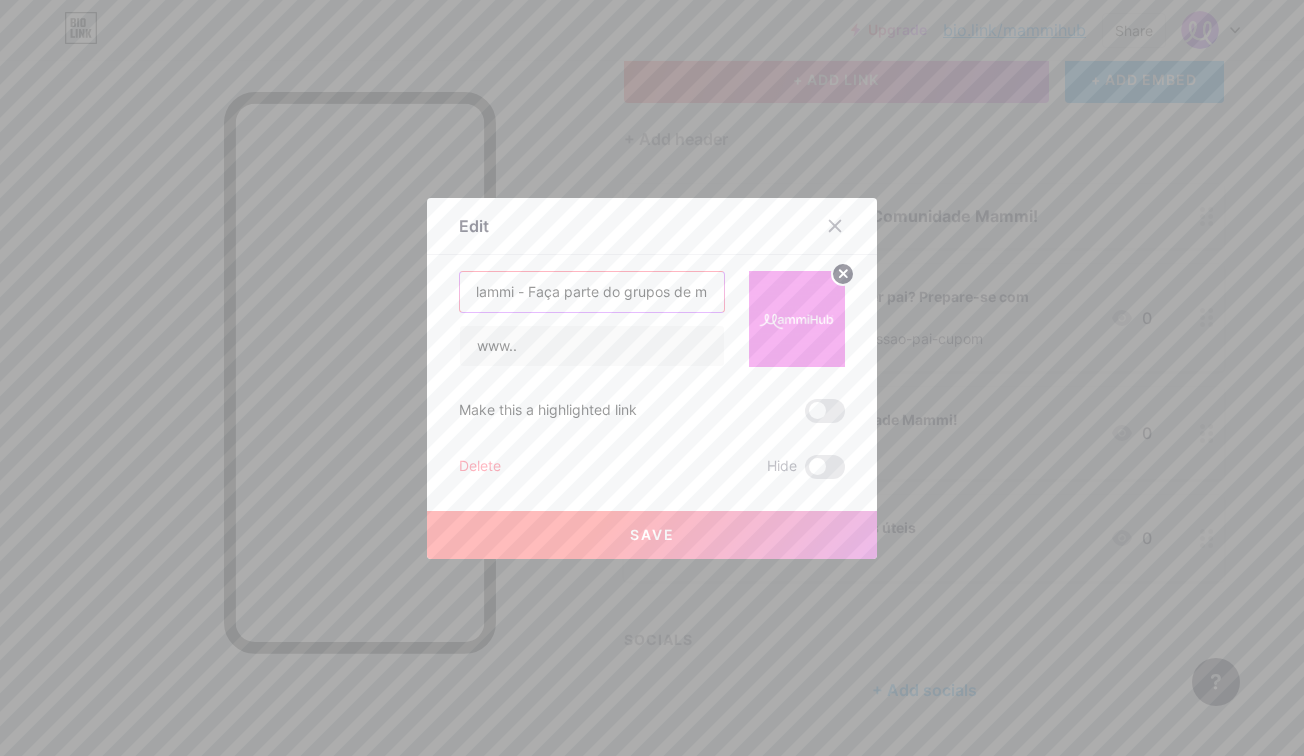 scroll, scrollTop: 0, scrollLeft: 445, axis: horizontal 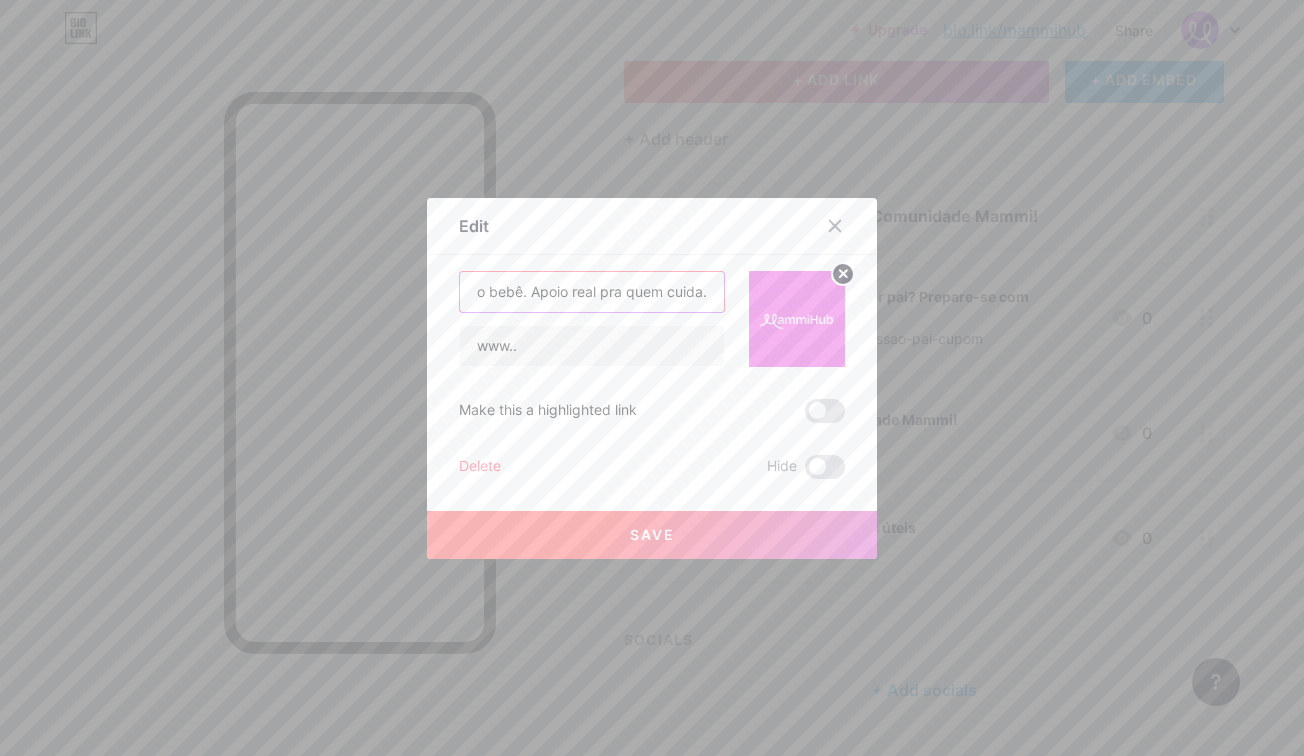 drag, startPoint x: 607, startPoint y: 290, endPoint x: 766, endPoint y: 298, distance: 159.20113 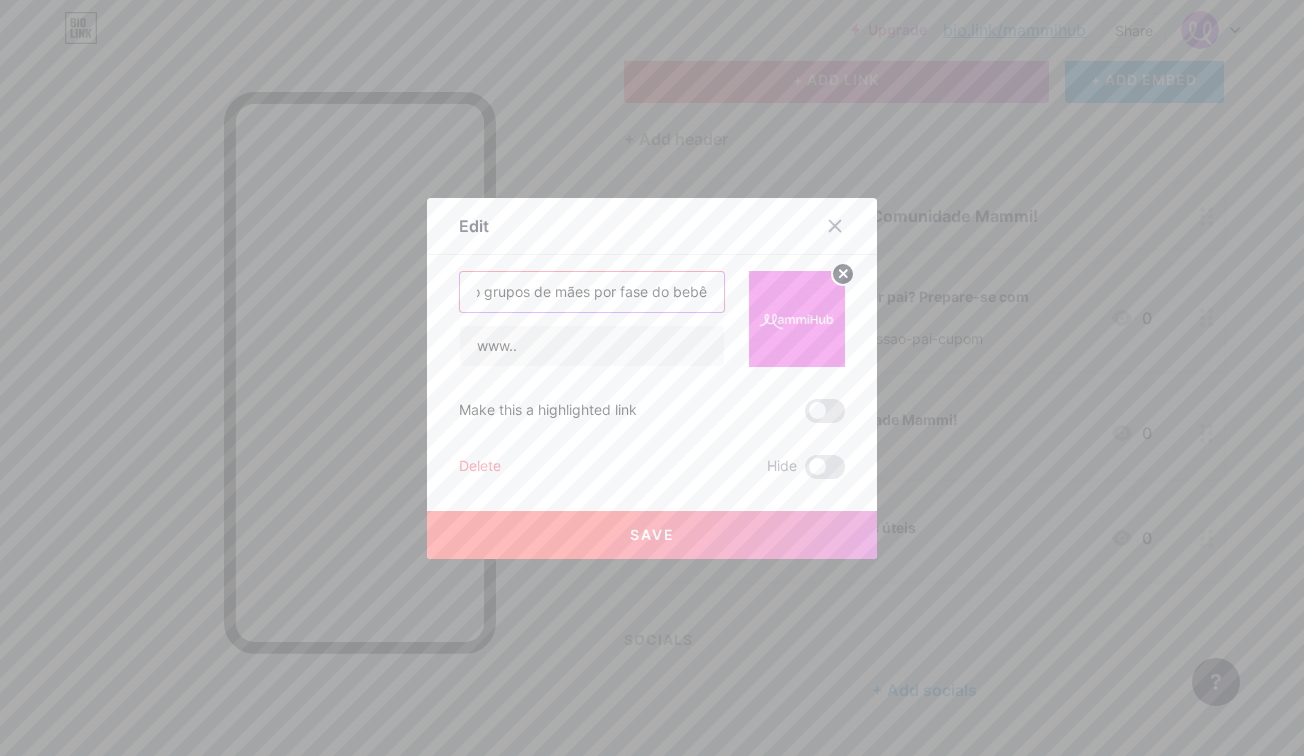 scroll, scrollTop: 0, scrollLeft: 261, axis: horizontal 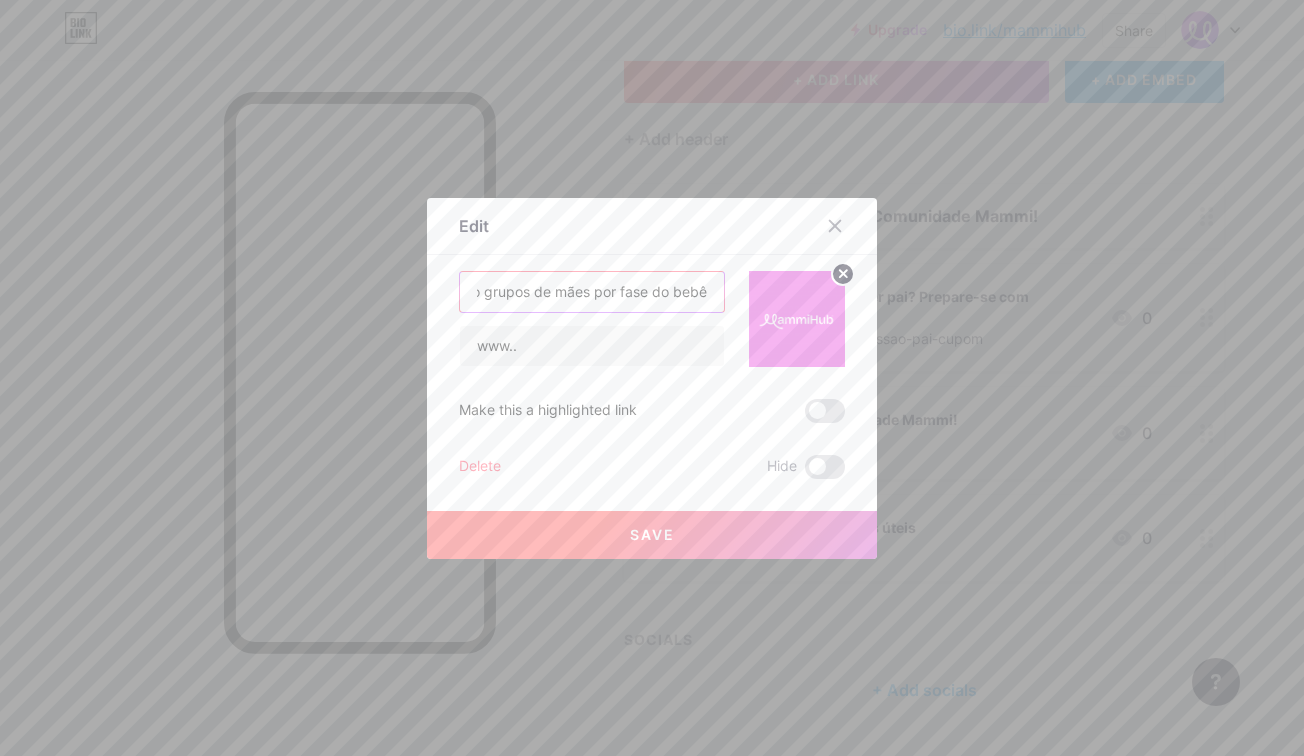 type on "💬 Comunidade Mammi - Faça parte do grupos de mães por fase do bebê" 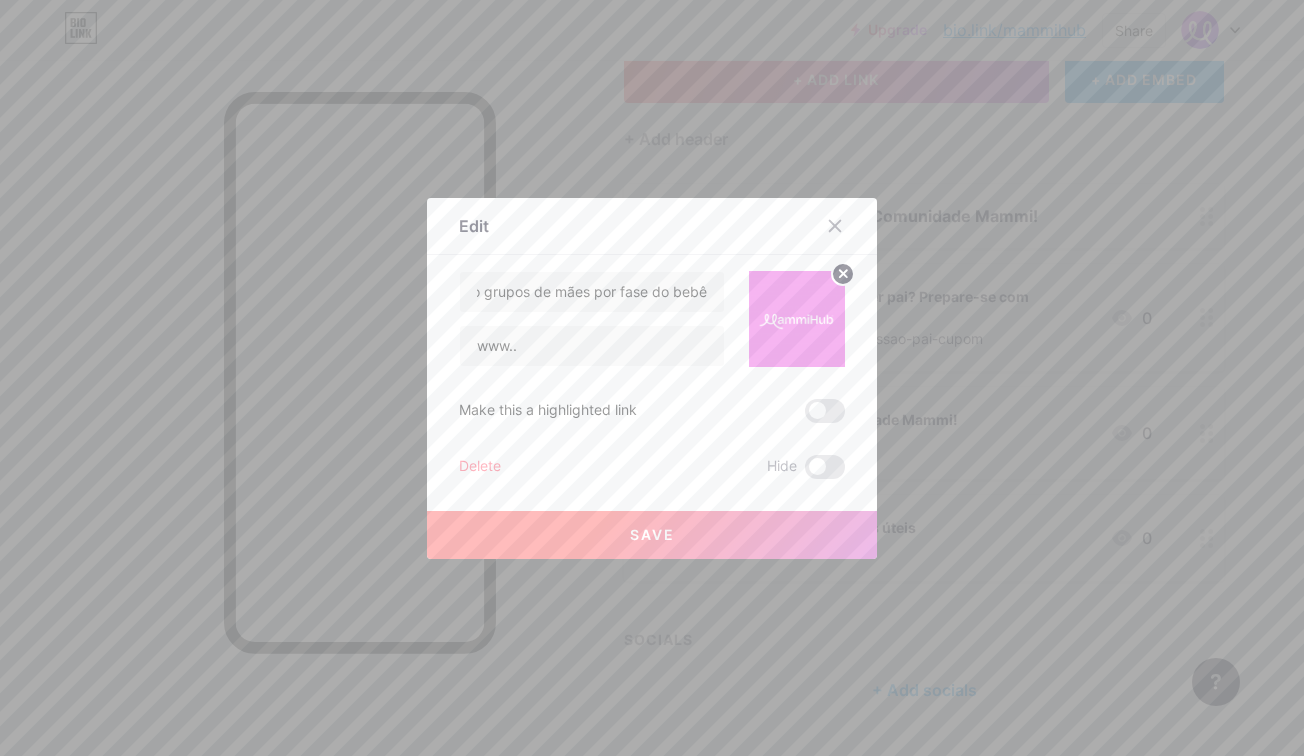 click on "Save" at bounding box center (652, 535) 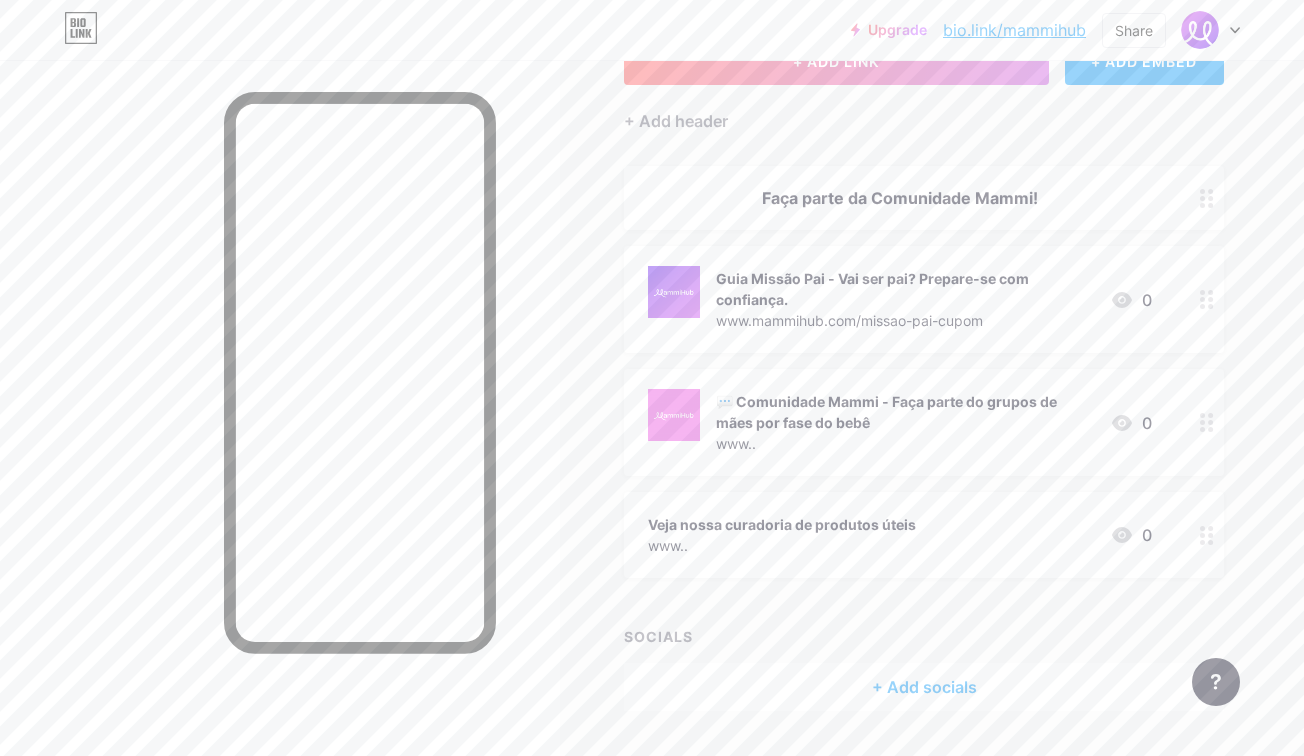 scroll, scrollTop: 161, scrollLeft: 0, axis: vertical 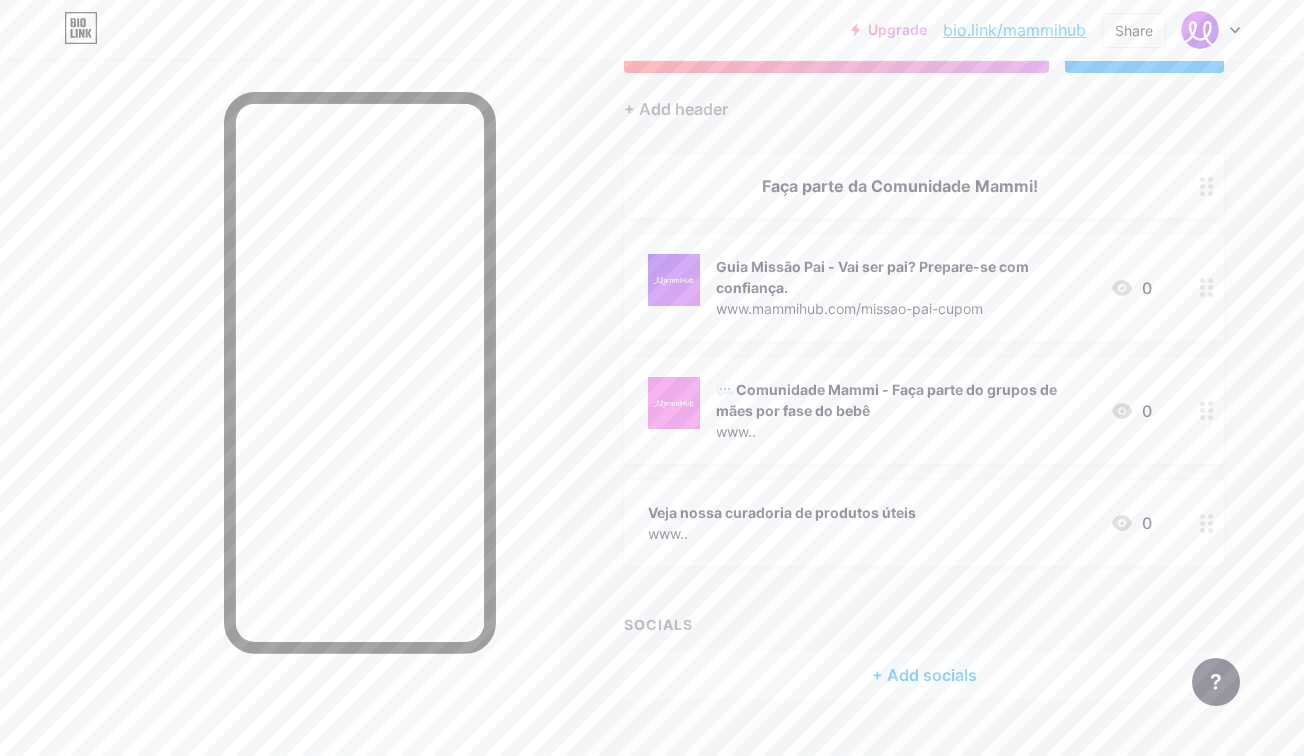 click on "Veja nossa curadoria de produtos úteis" at bounding box center (782, 512) 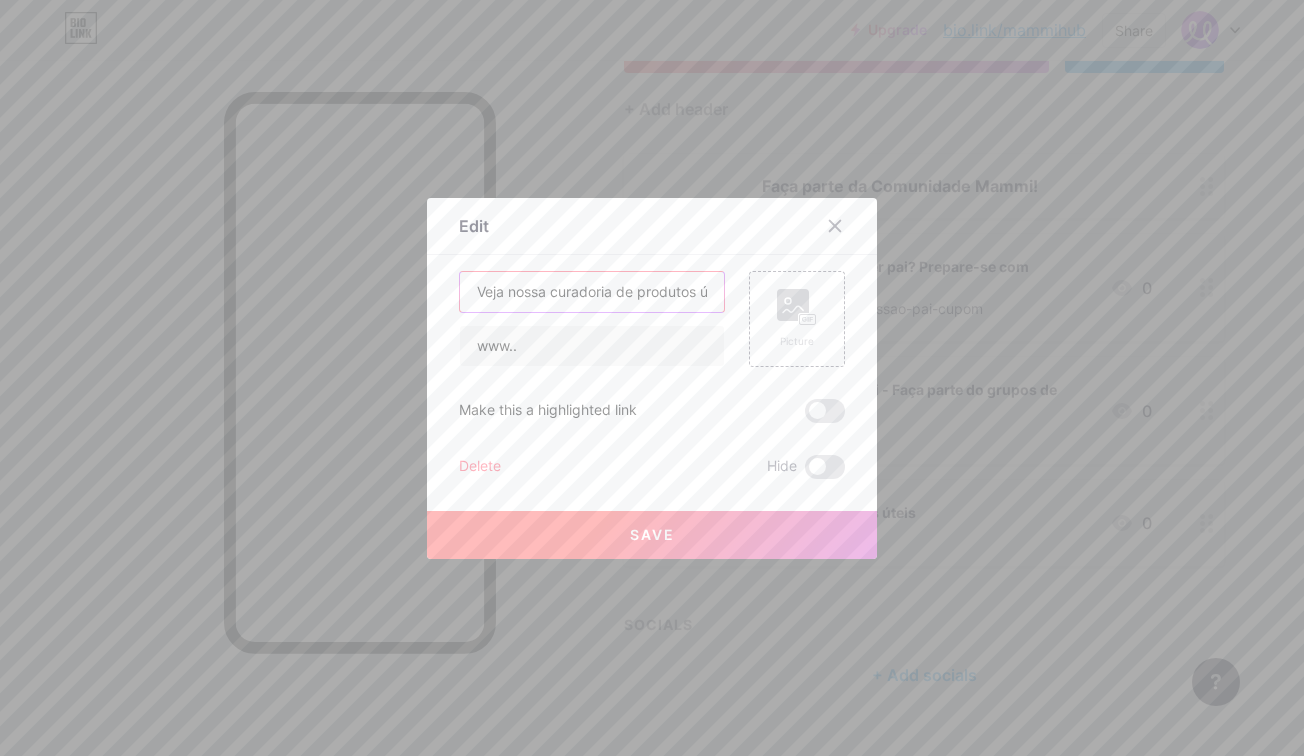 scroll, scrollTop: 0, scrollLeft: 28, axis: horizontal 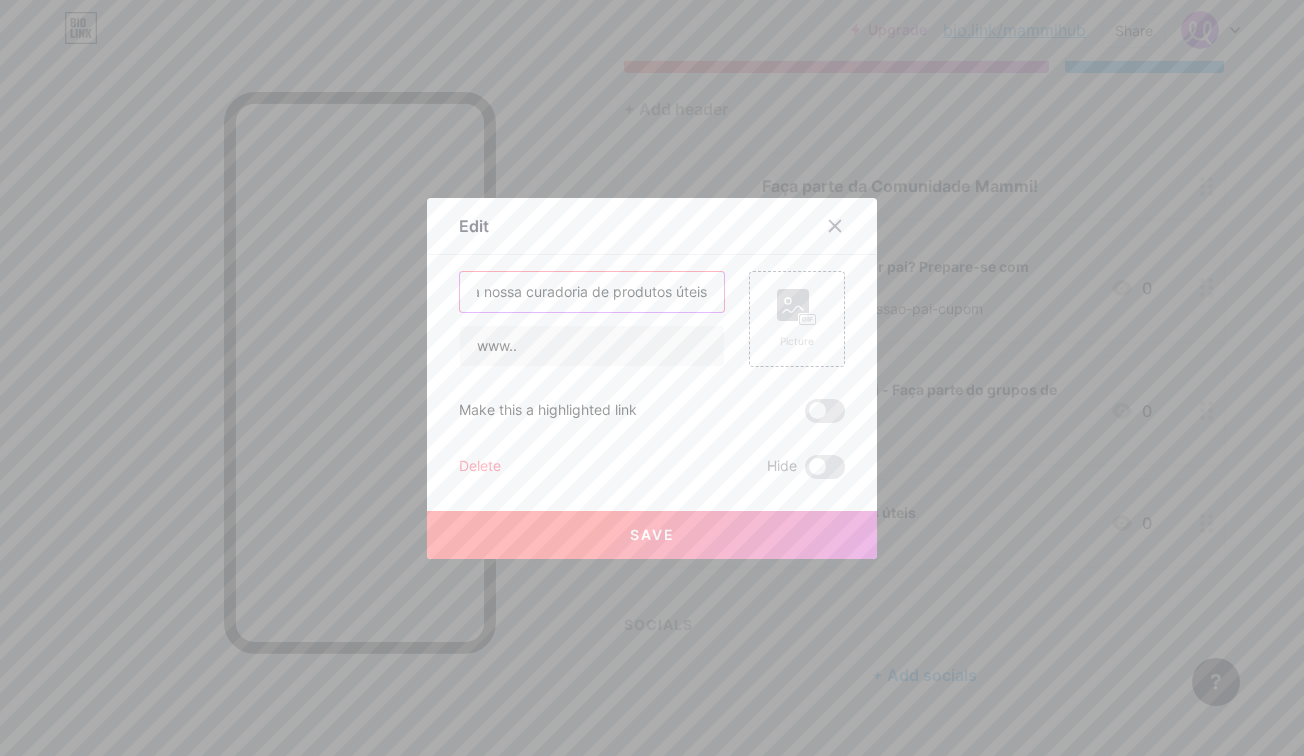drag, startPoint x: 472, startPoint y: 294, endPoint x: 859, endPoint y: 300, distance: 387.0465 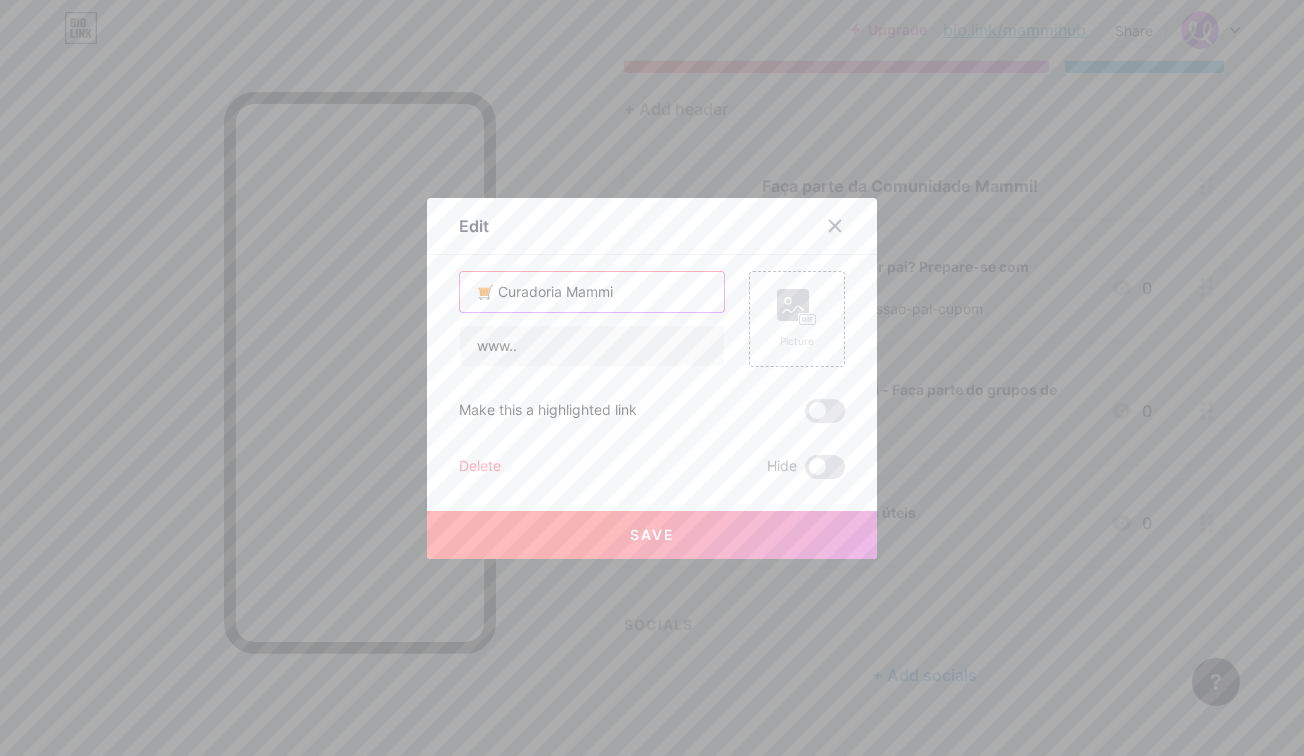 scroll, scrollTop: 0, scrollLeft: 0, axis: both 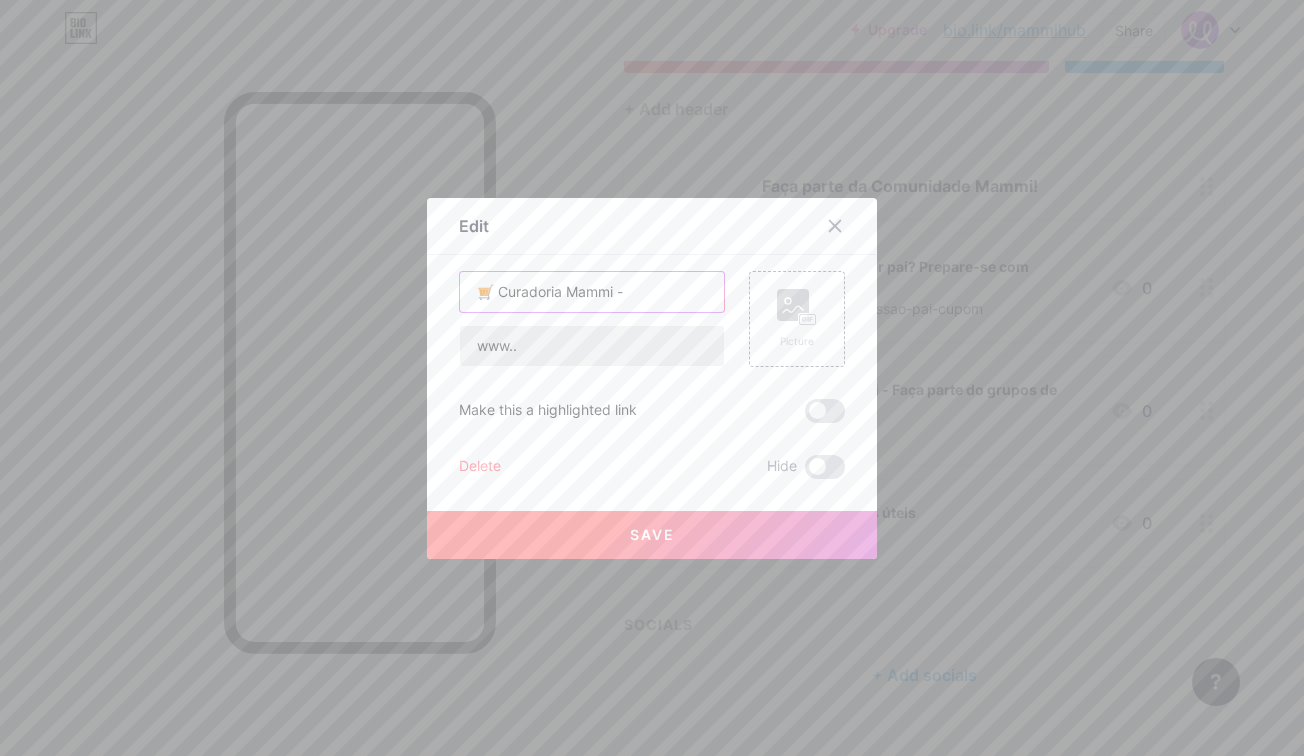 paste on "Produtos úteis pra maternidade e cuidado com o bebê." 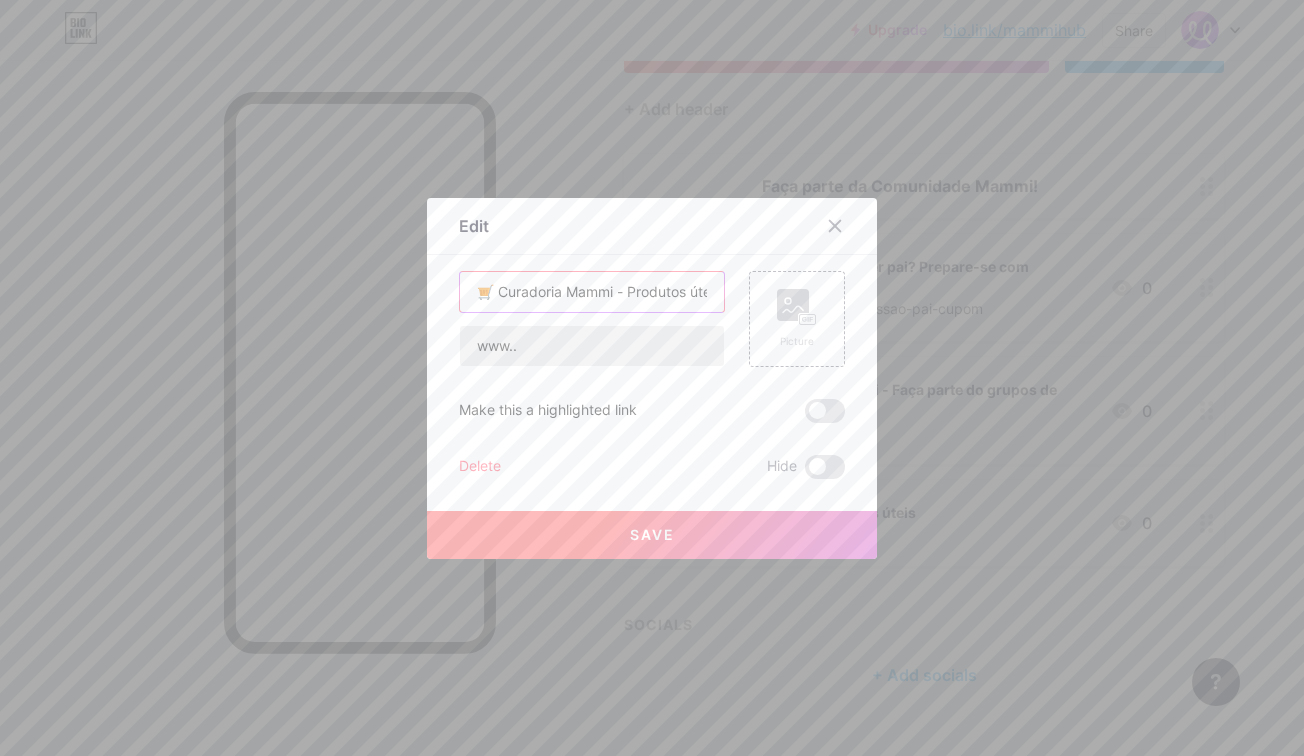 scroll, scrollTop: 0, scrollLeft: 286, axis: horizontal 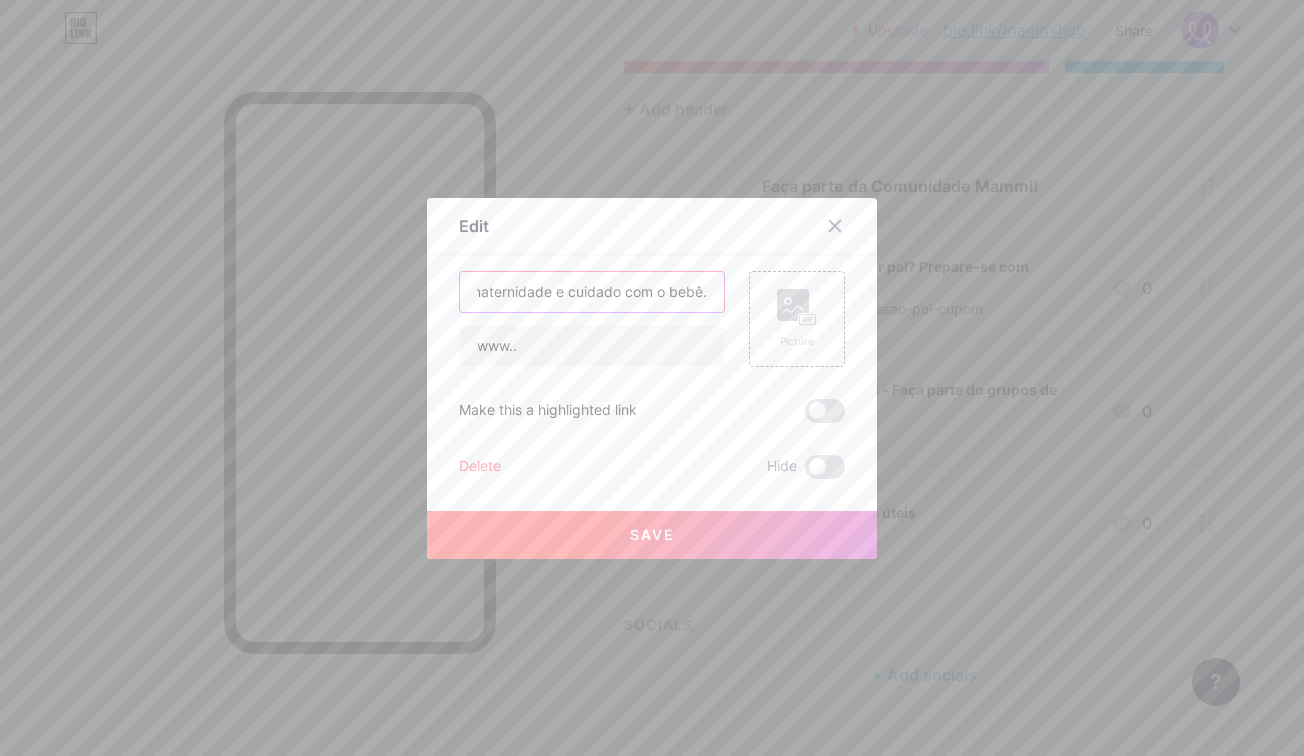 type on "🛒 Curadoria Mammi - Produtos úteis pra maternidade e cuidado com o bebê." 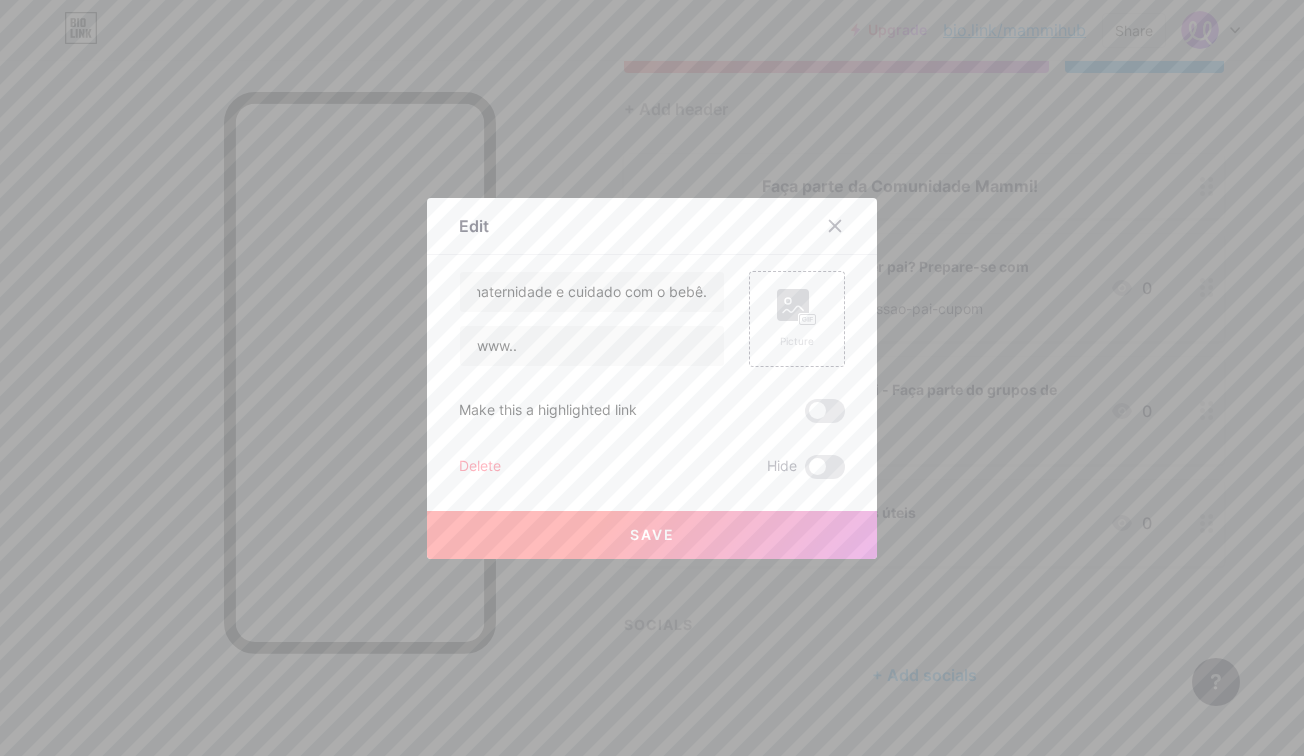 click on "Save" at bounding box center [652, 534] 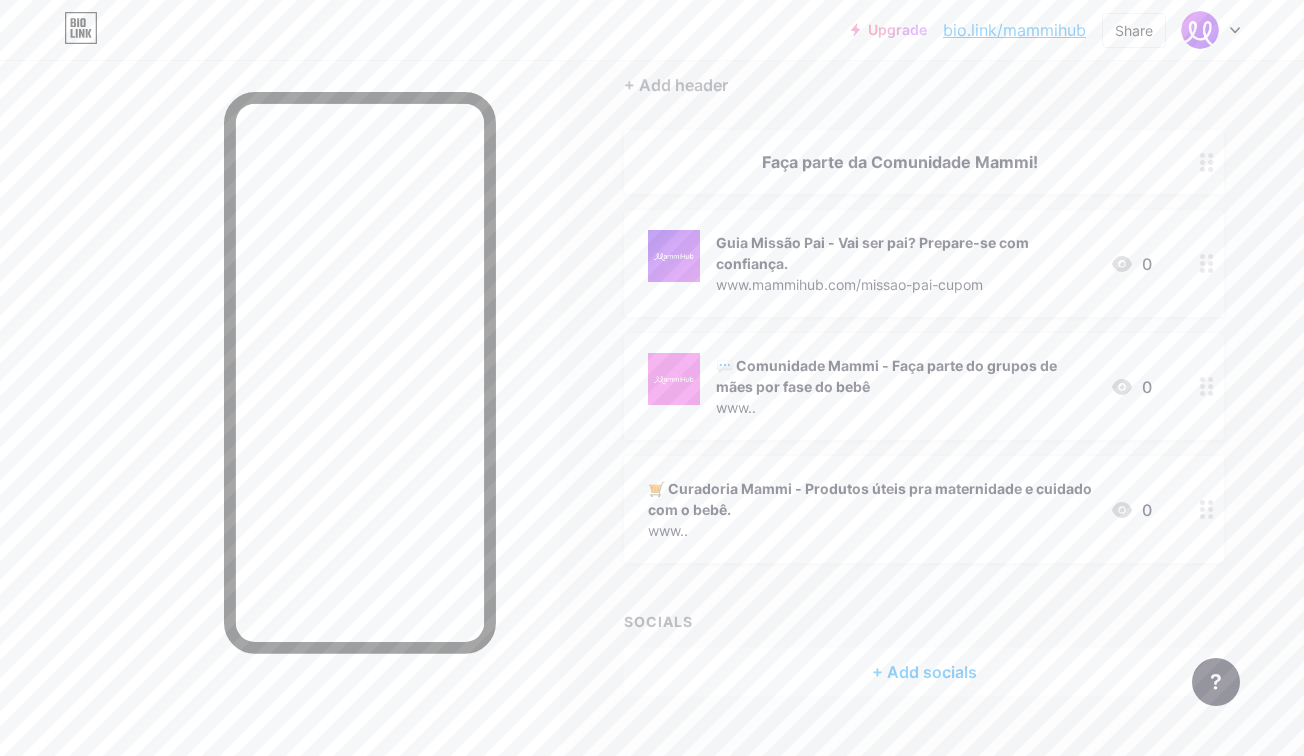 scroll, scrollTop: 186, scrollLeft: 0, axis: vertical 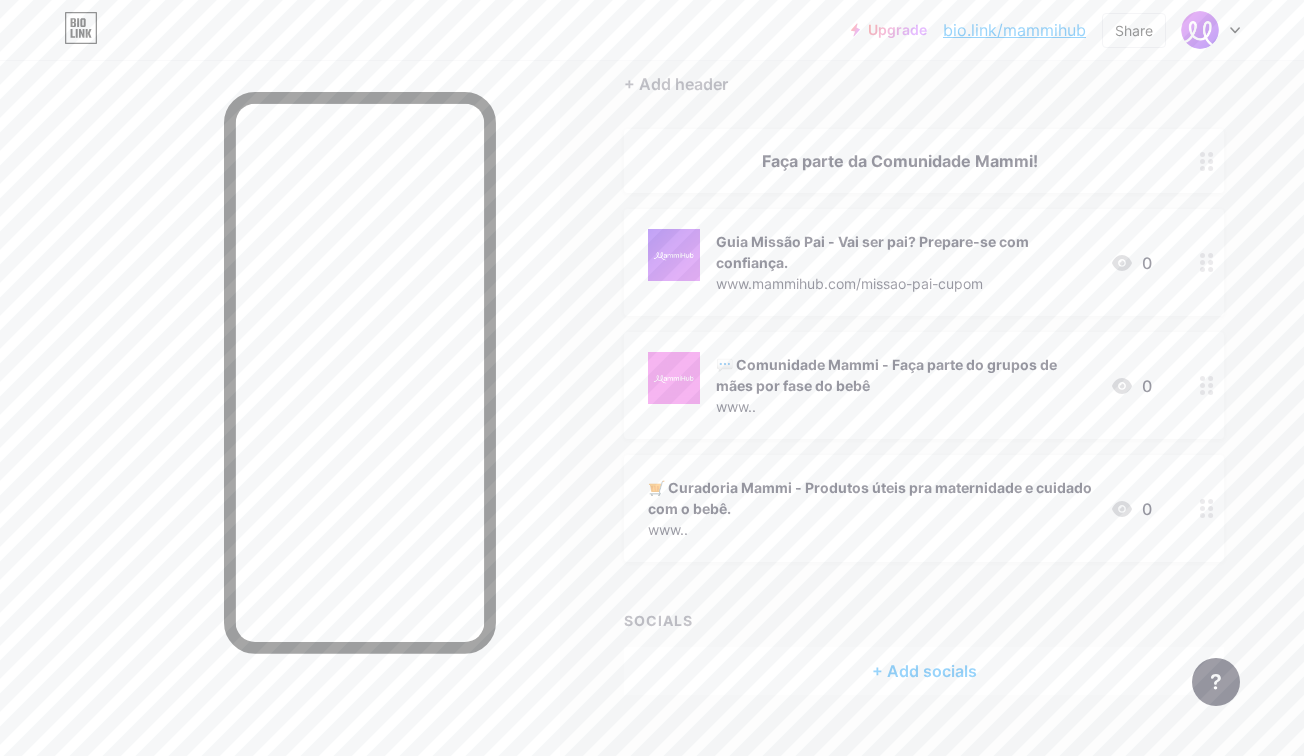 click on "Guia Missão Pai - Vai ser pai? Prepare-se com confiança.
www.mammihub.com/missao-pai-cupom" at bounding box center [871, 262] 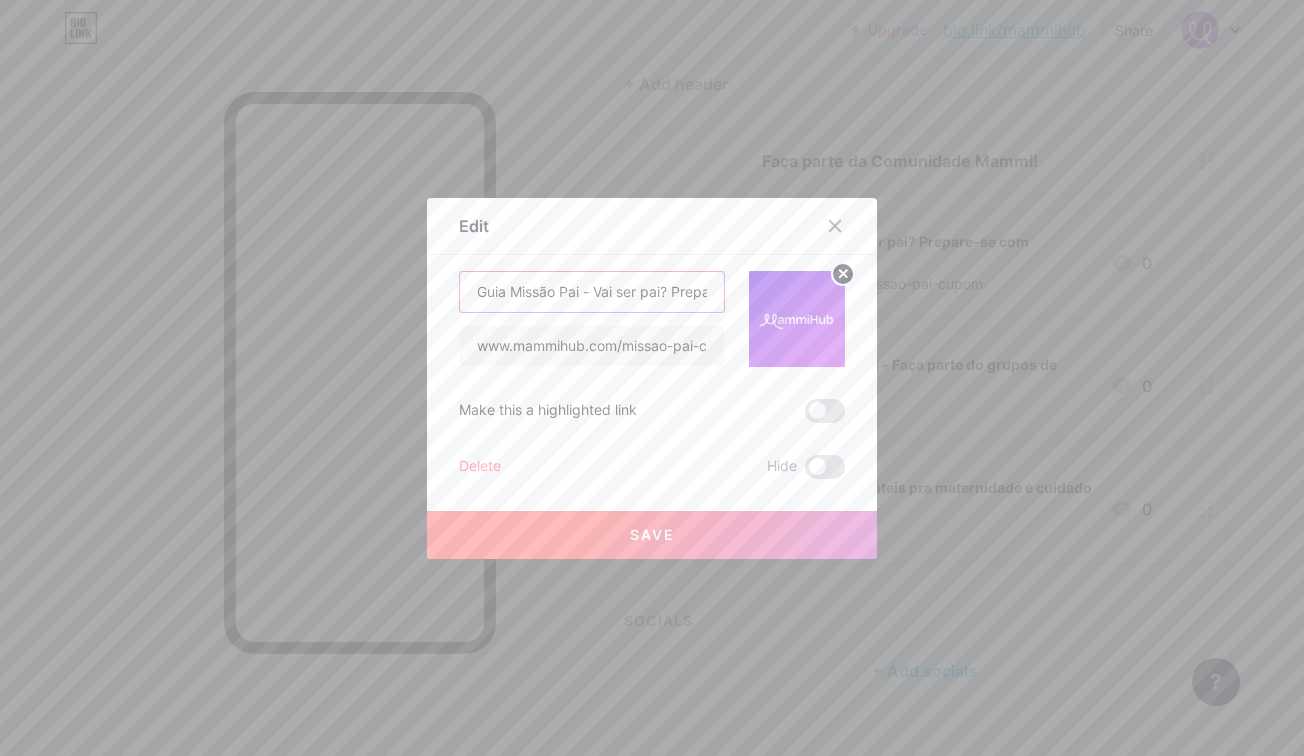 click on "Guia Missão Pai - Vai ser pai? Prepare-se com confiança." at bounding box center [592, 292] 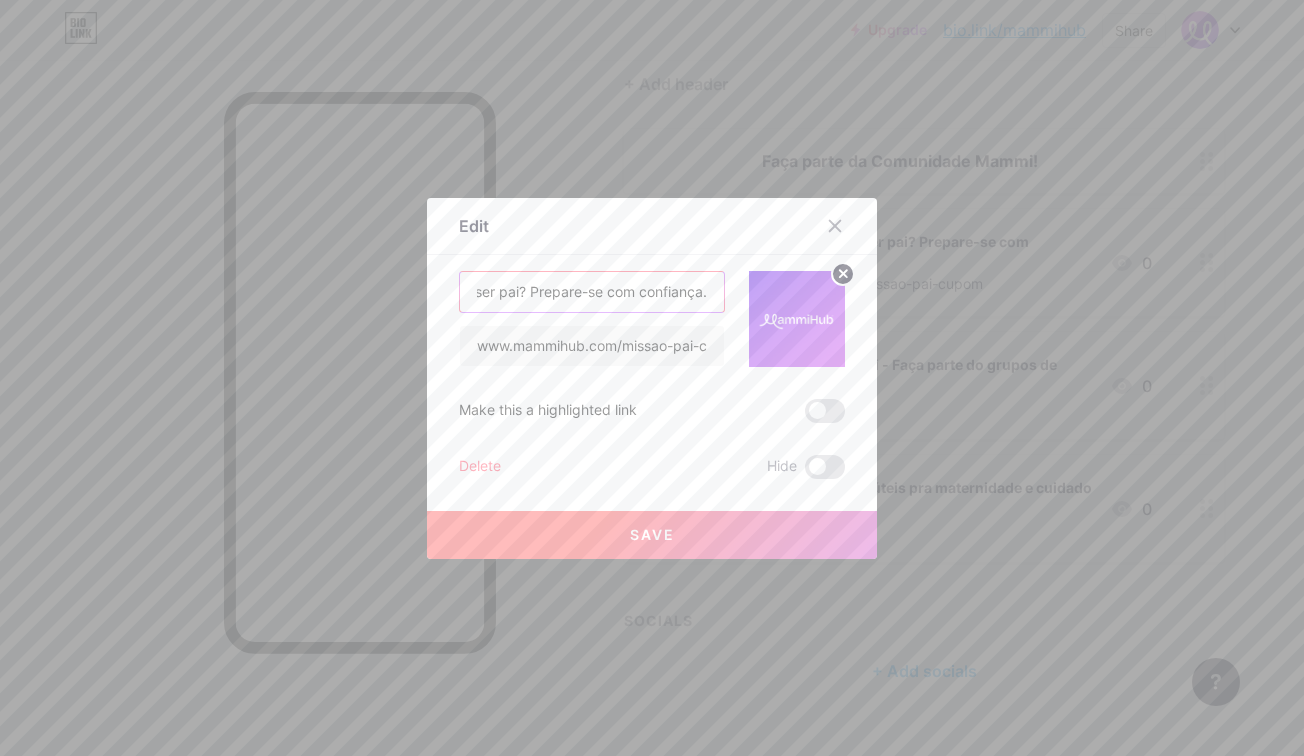 scroll, scrollTop: 0, scrollLeft: 0, axis: both 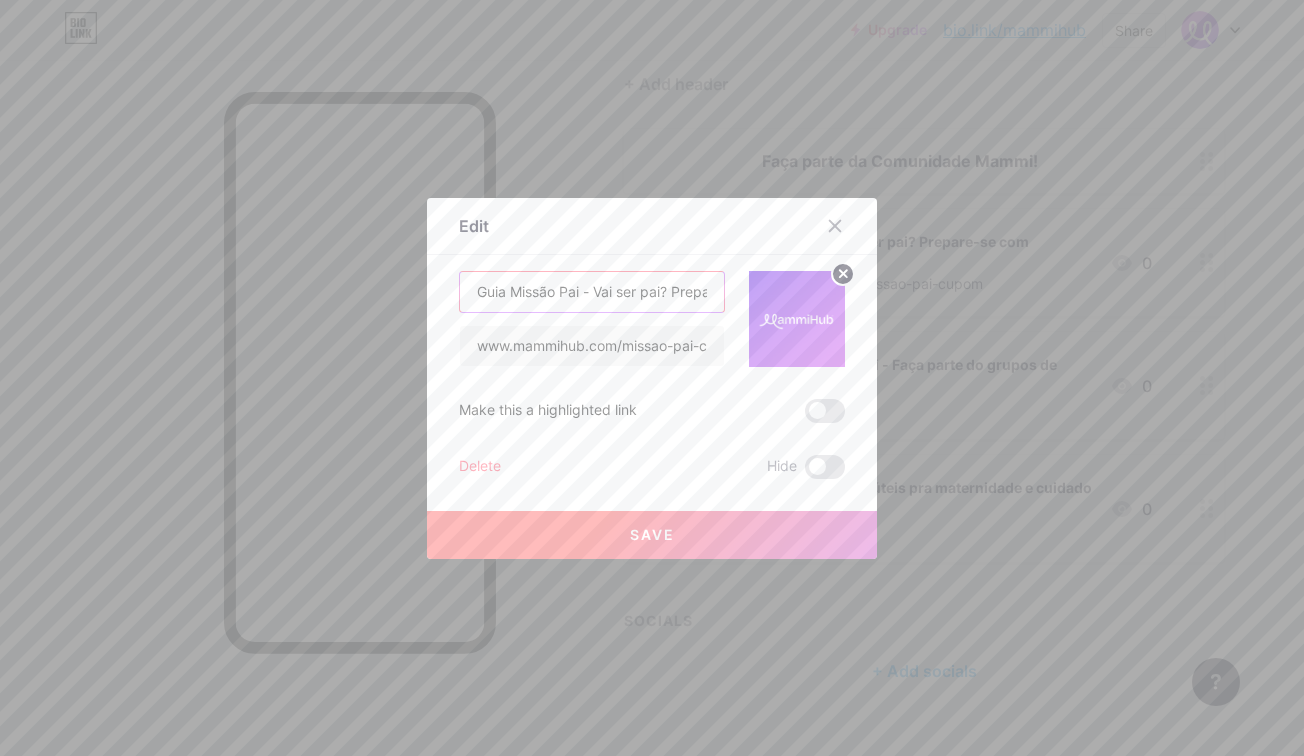 drag, startPoint x: 502, startPoint y: 296, endPoint x: 387, endPoint y: 277, distance: 116.559 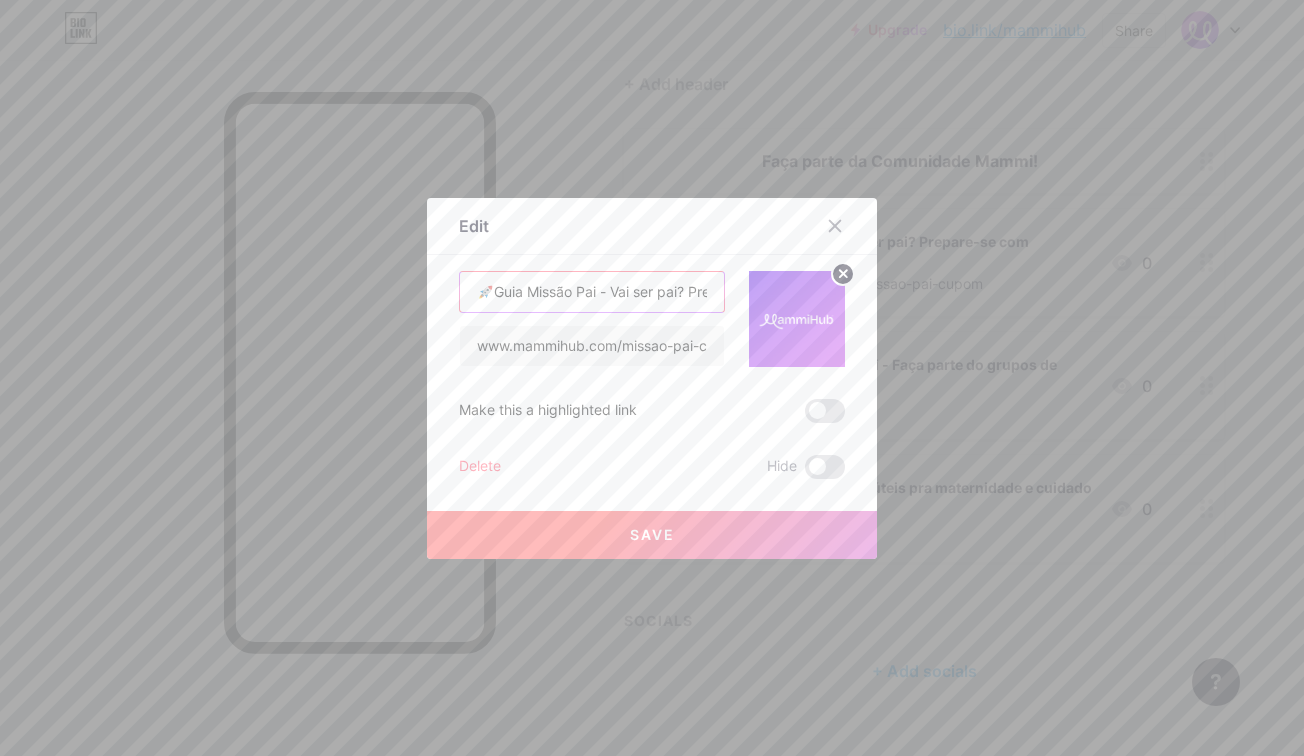 type on "🚀Guia Missão Pai - Vai ser pai? Prepare-se com confiança." 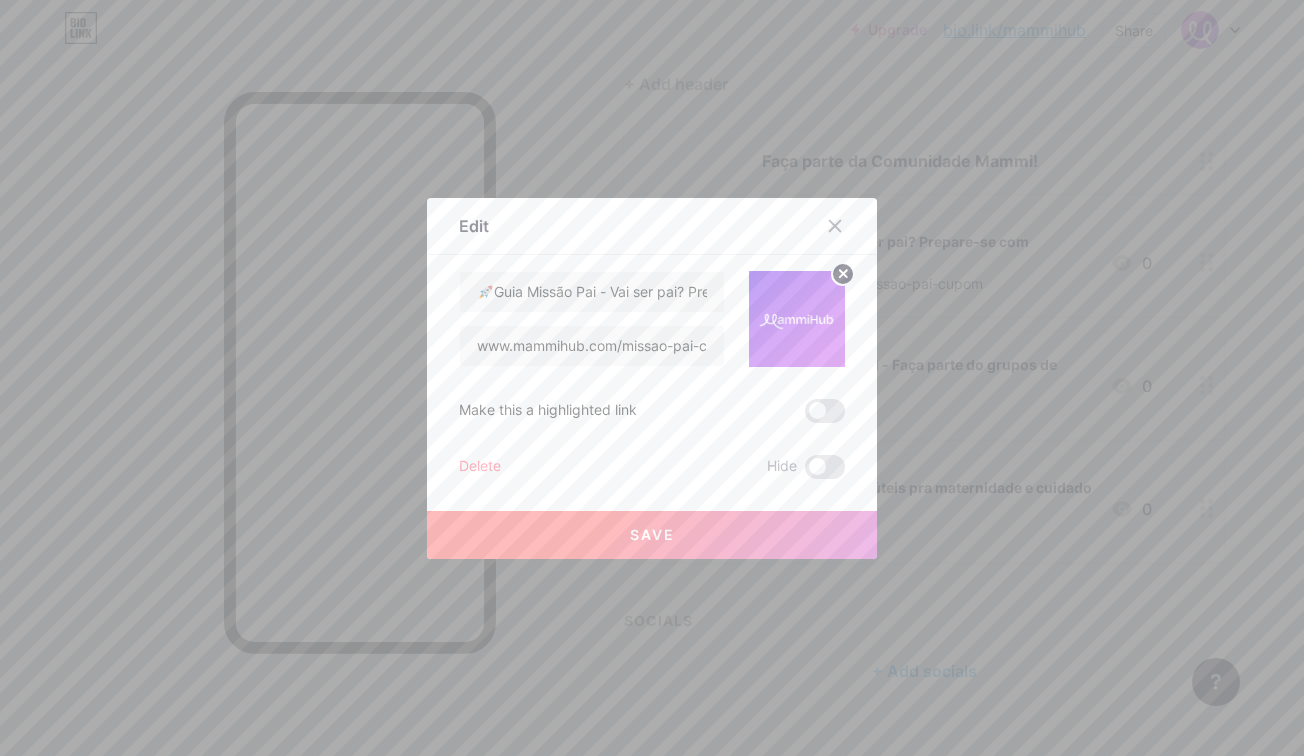 click on "Save" at bounding box center (652, 534) 